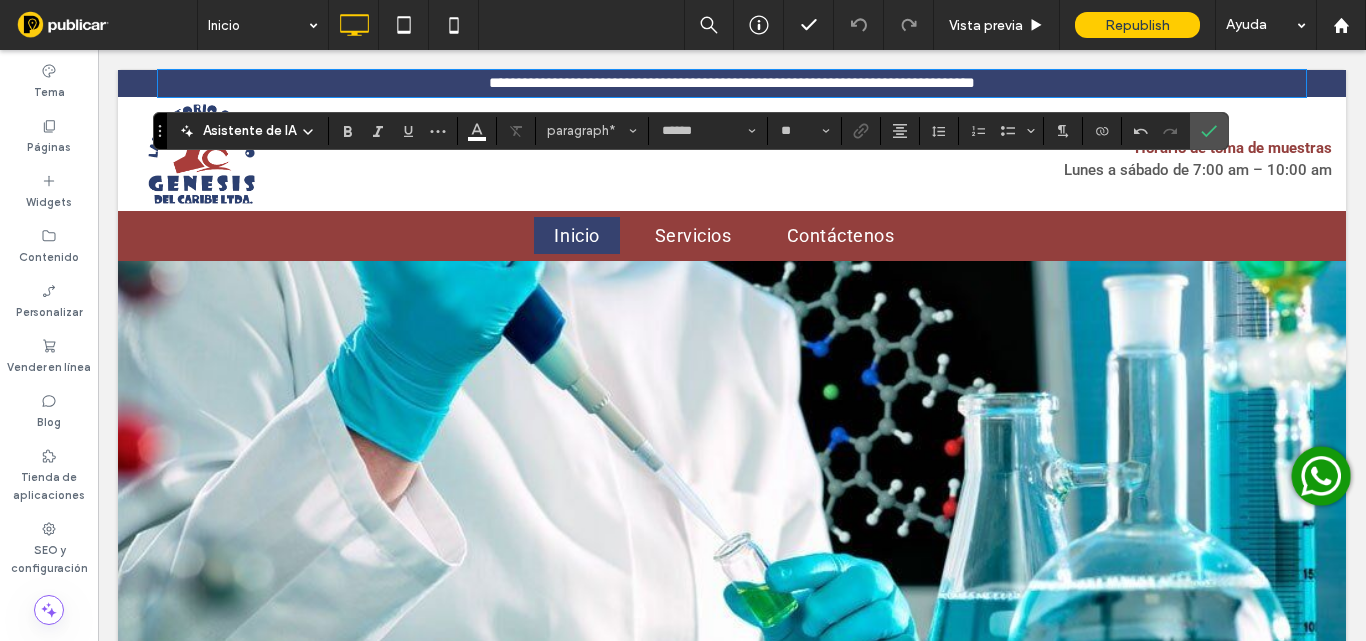 scroll, scrollTop: 0, scrollLeft: 0, axis: both 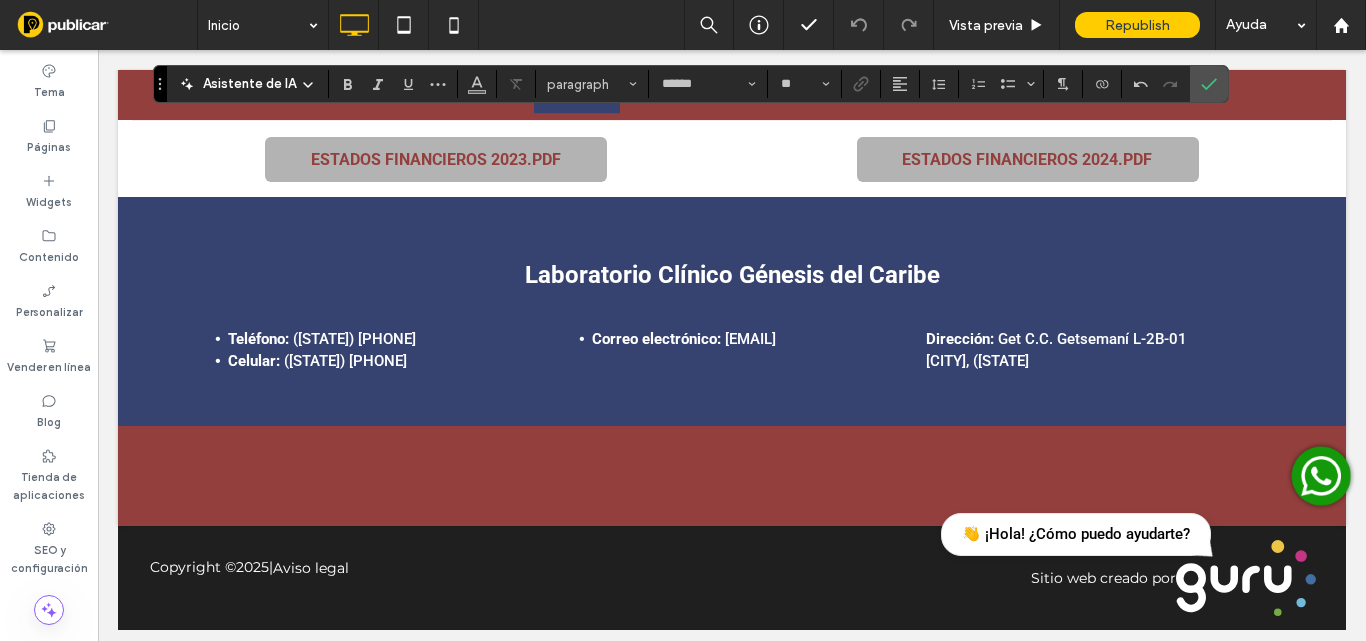 click on "Celular:   ([STATE]) [PHONE]" at bounding box center (383, 361) 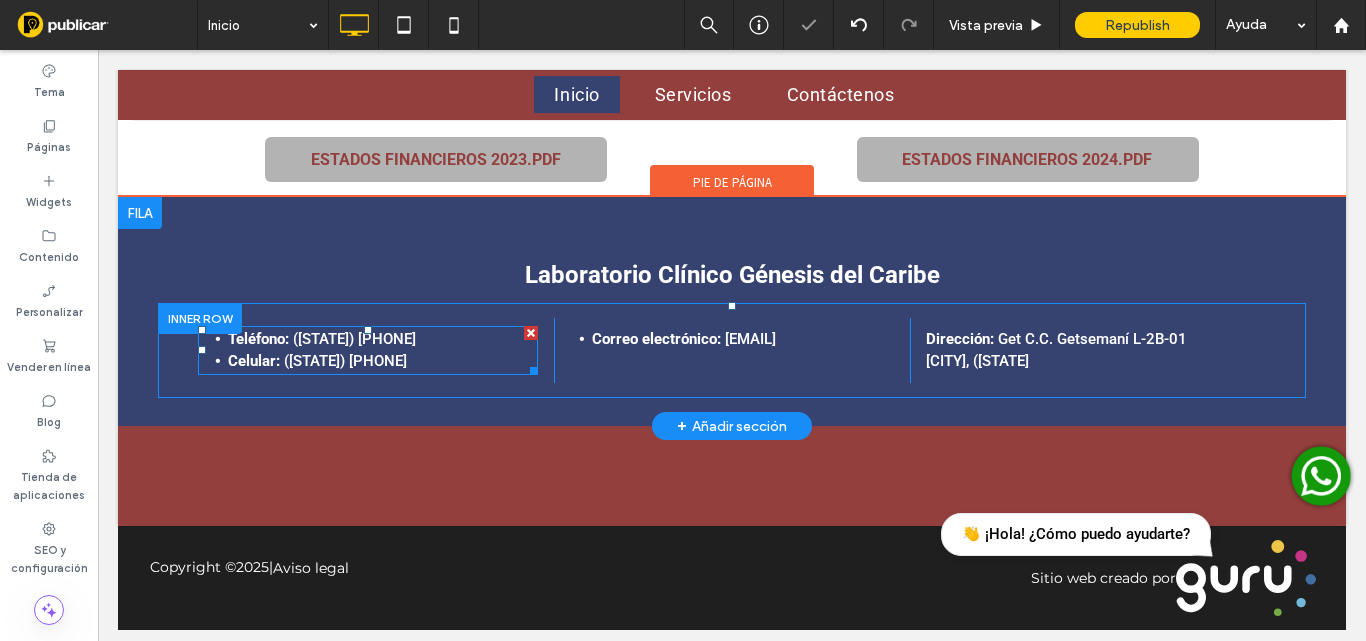 click on "Celular:   (+57) 311 407 8005" at bounding box center [383, 361] 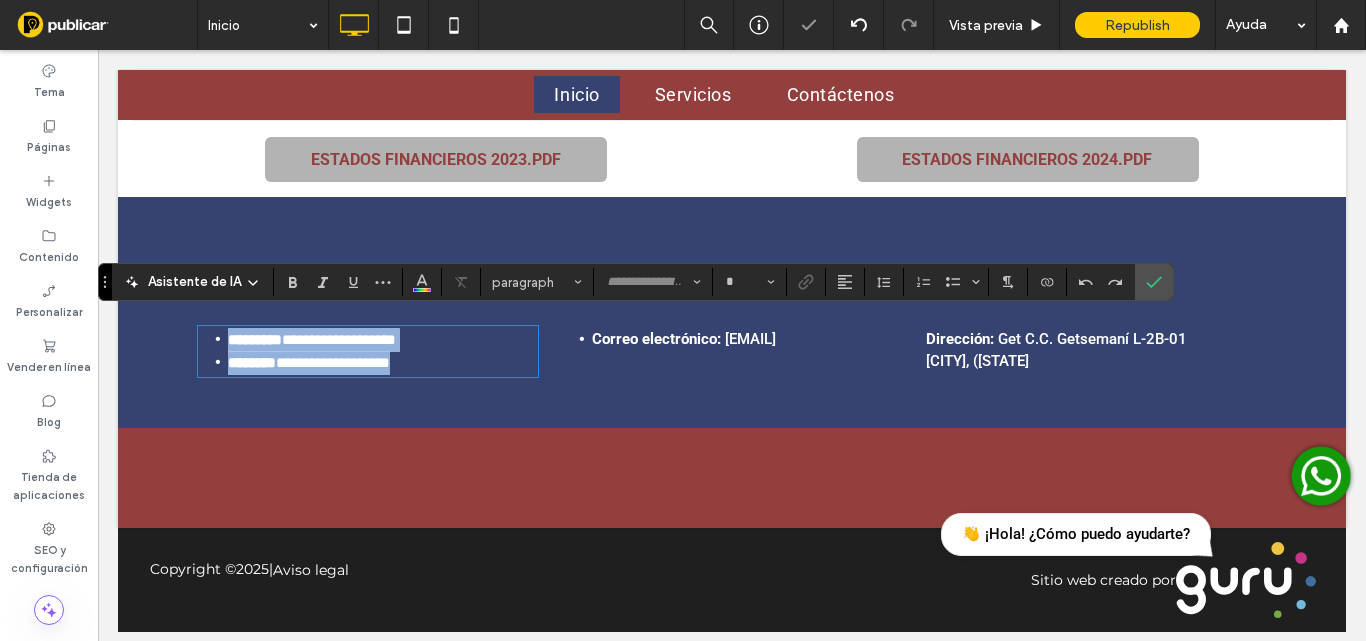 type on "******" 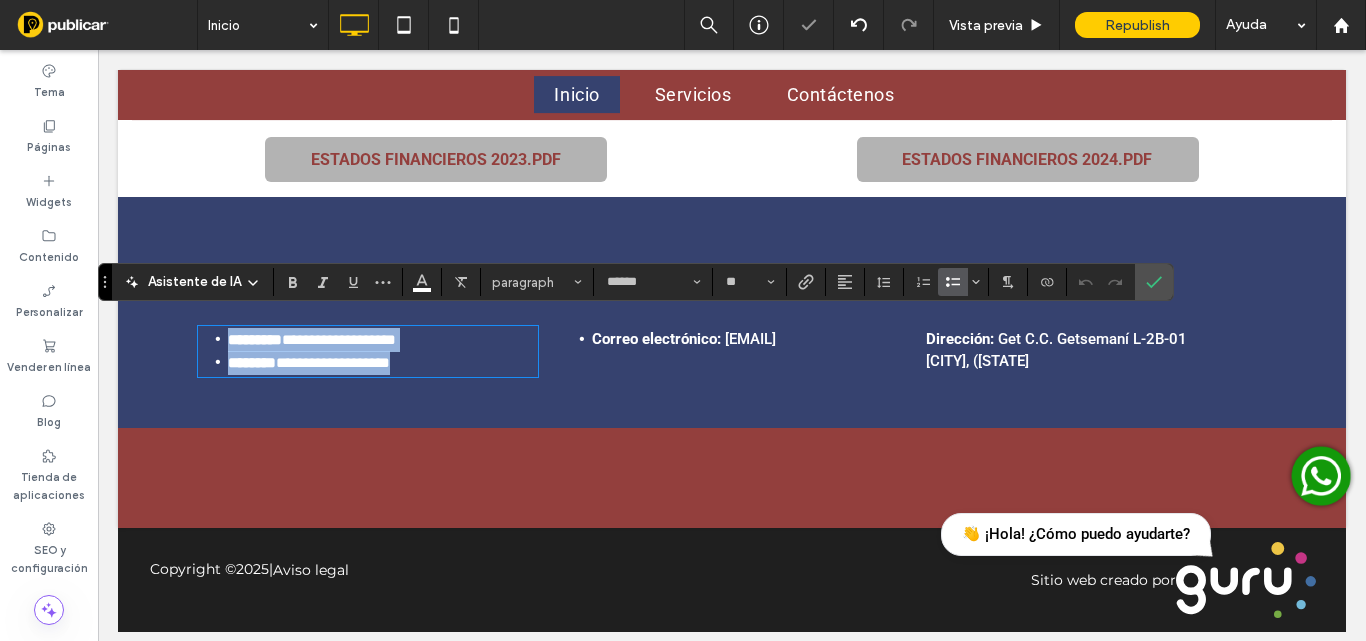 click on "**********" at bounding box center (383, 363) 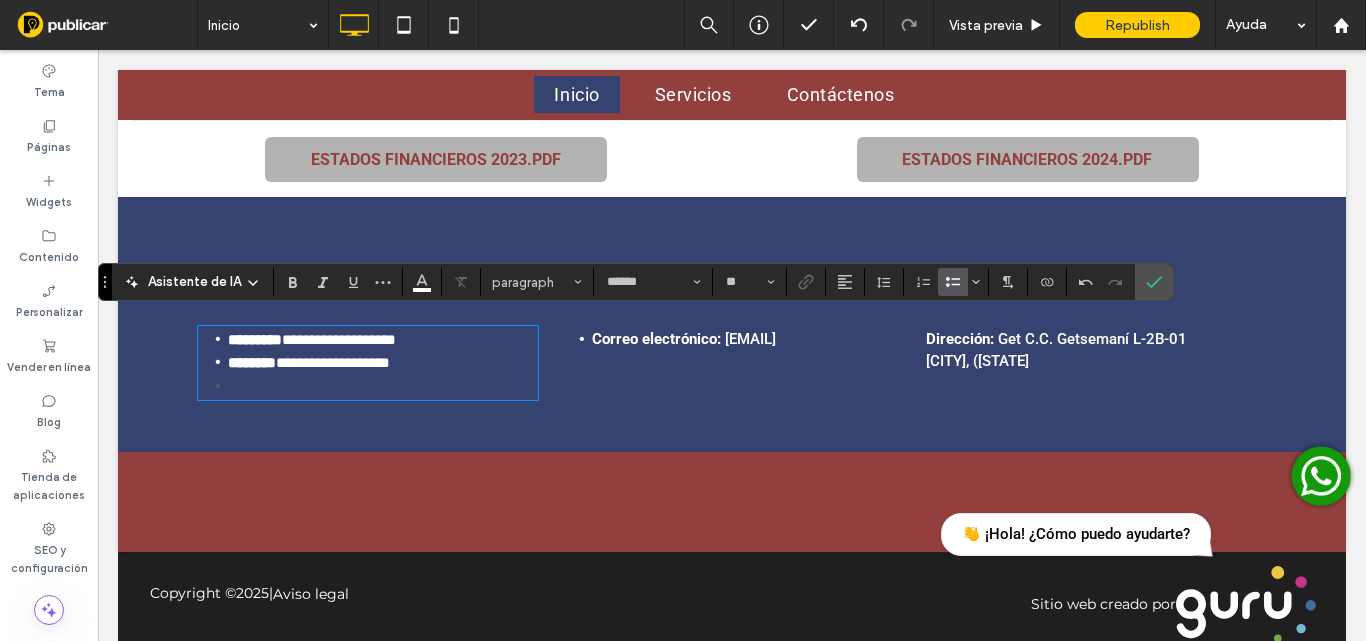 type 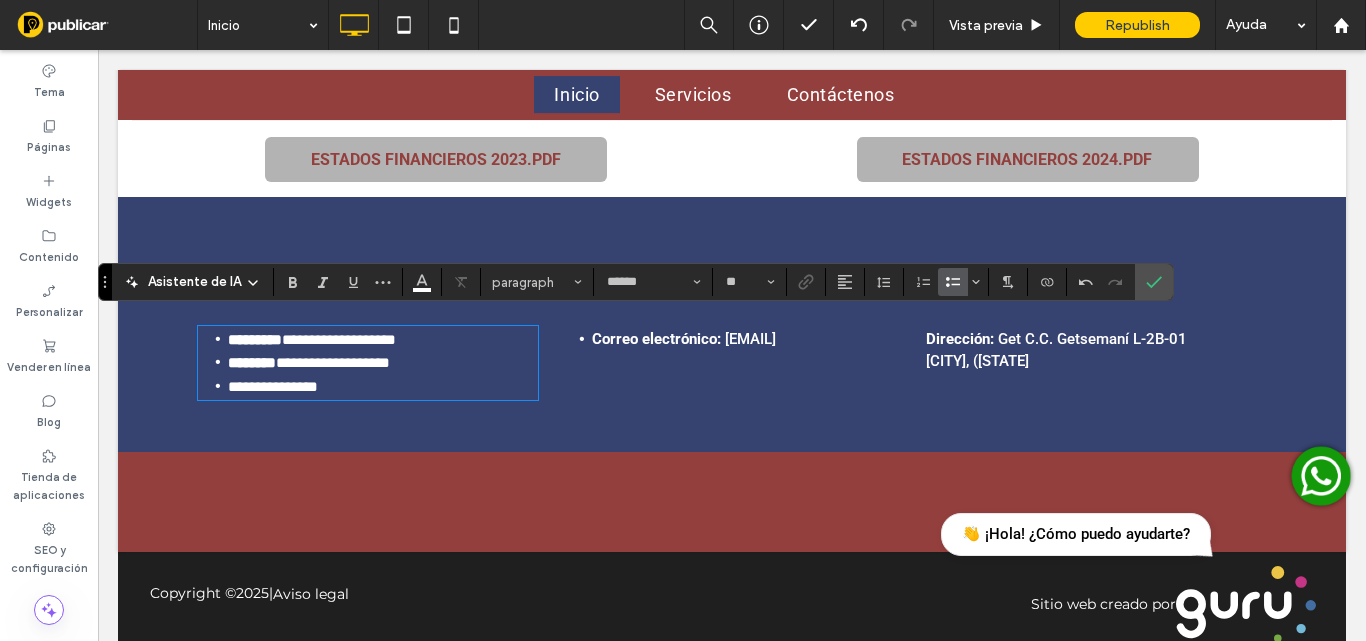 scroll, scrollTop: 0, scrollLeft: 0, axis: both 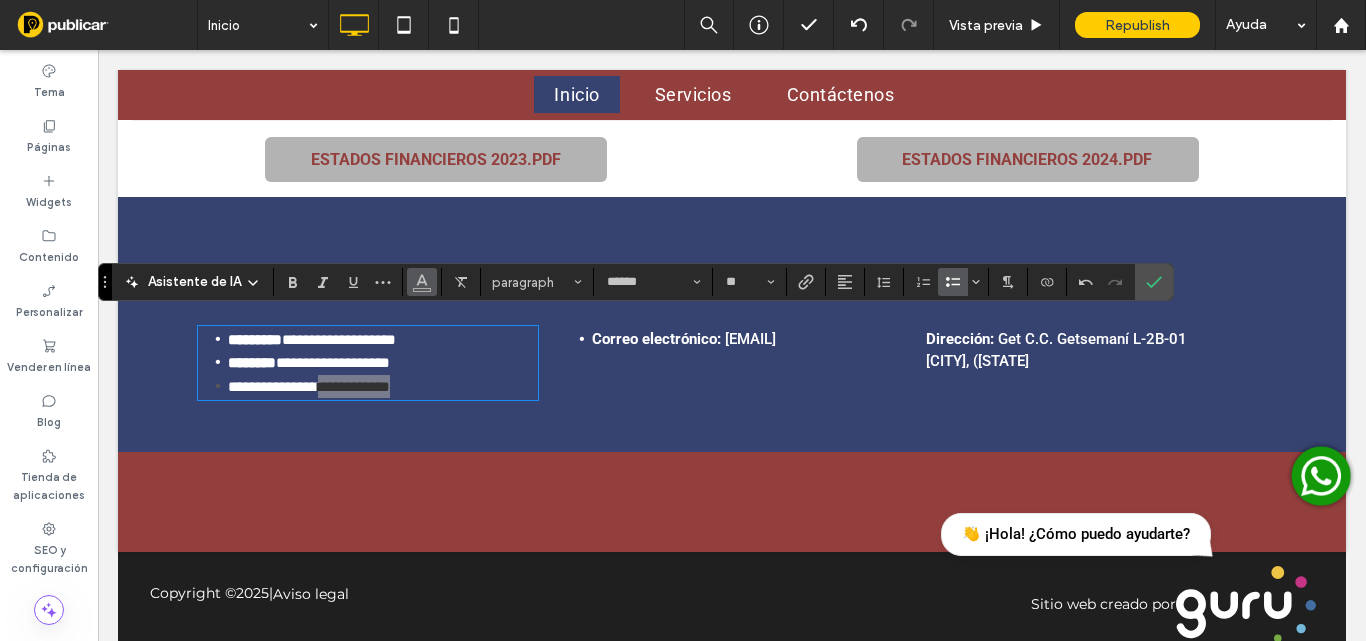 click 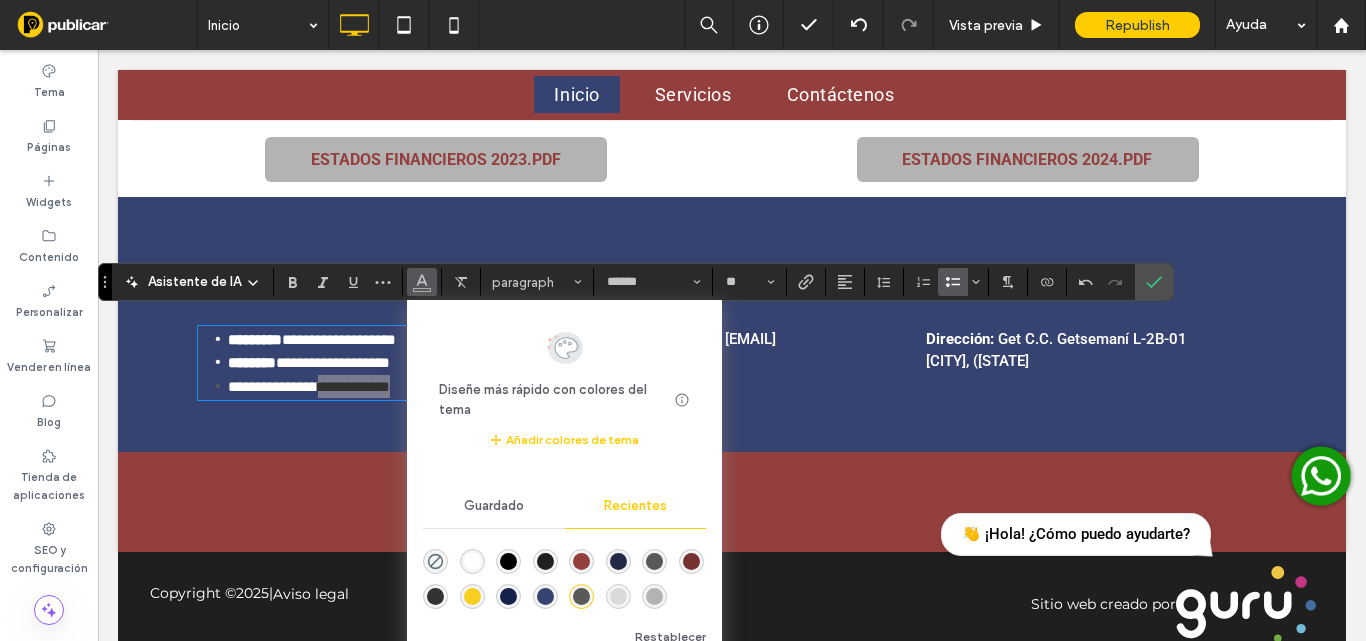 click at bounding box center [472, 561] 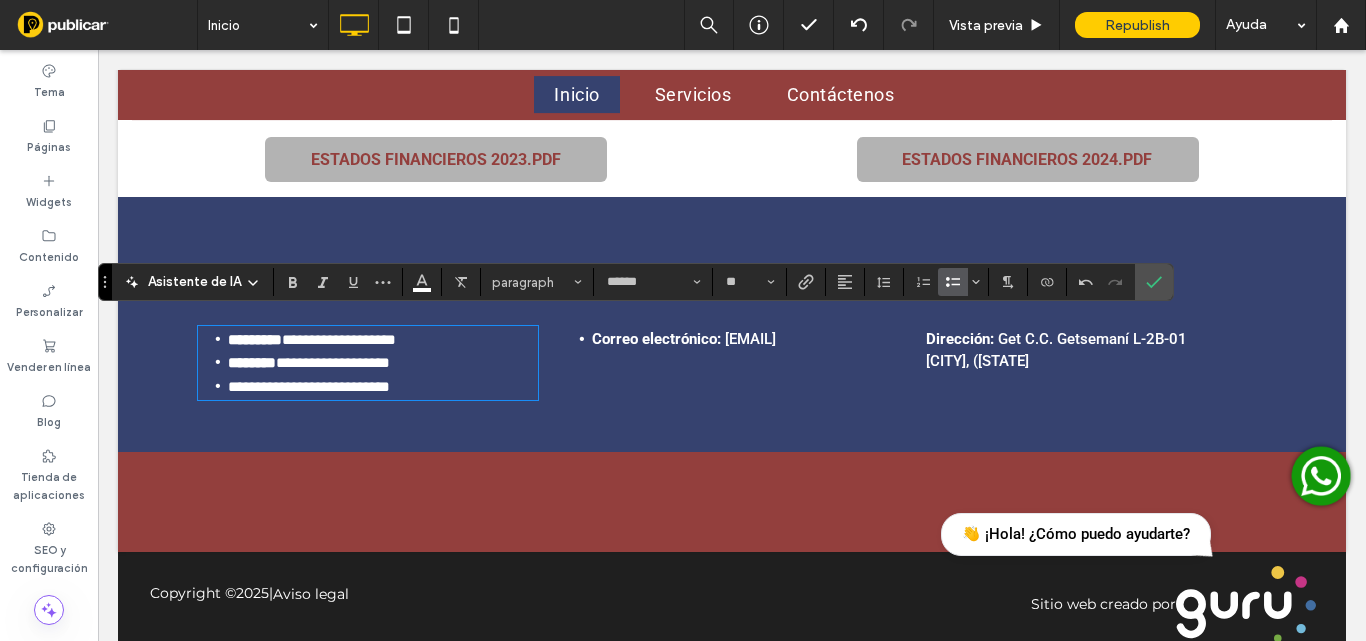click on "**********" at bounding box center [732, 324] 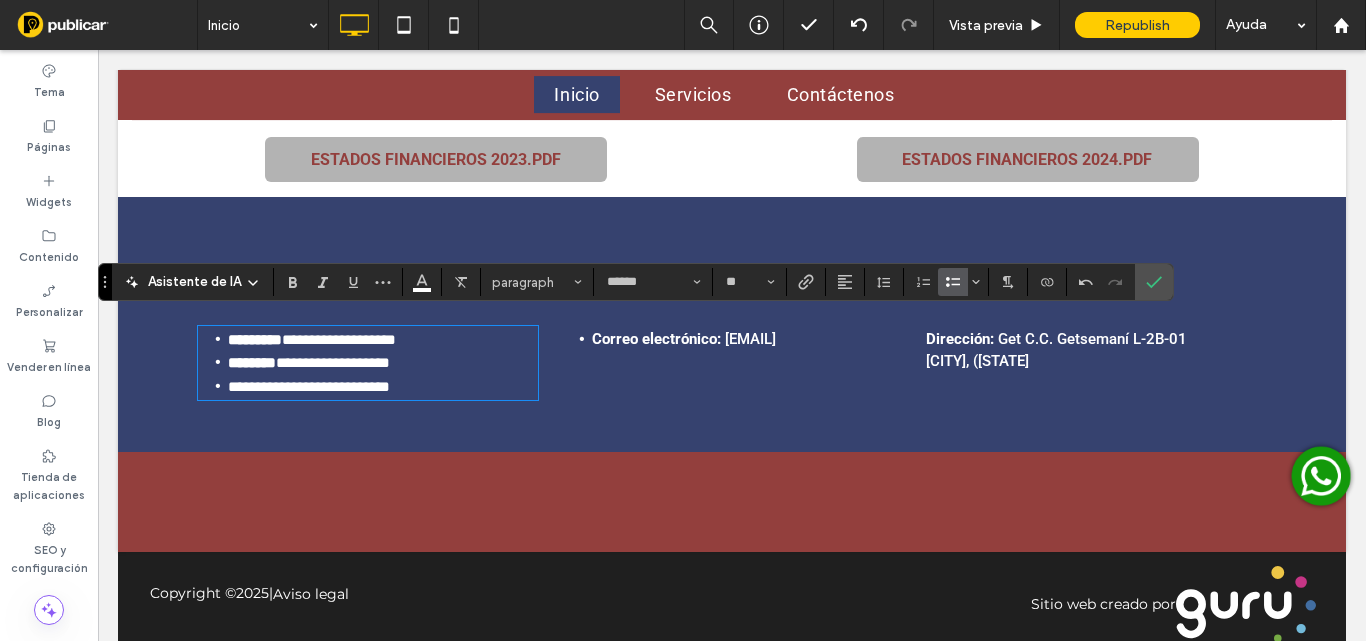 click on "Dirección:
Get C.C. Getsemaní L-2B-01" at bounding box center [1096, 339] 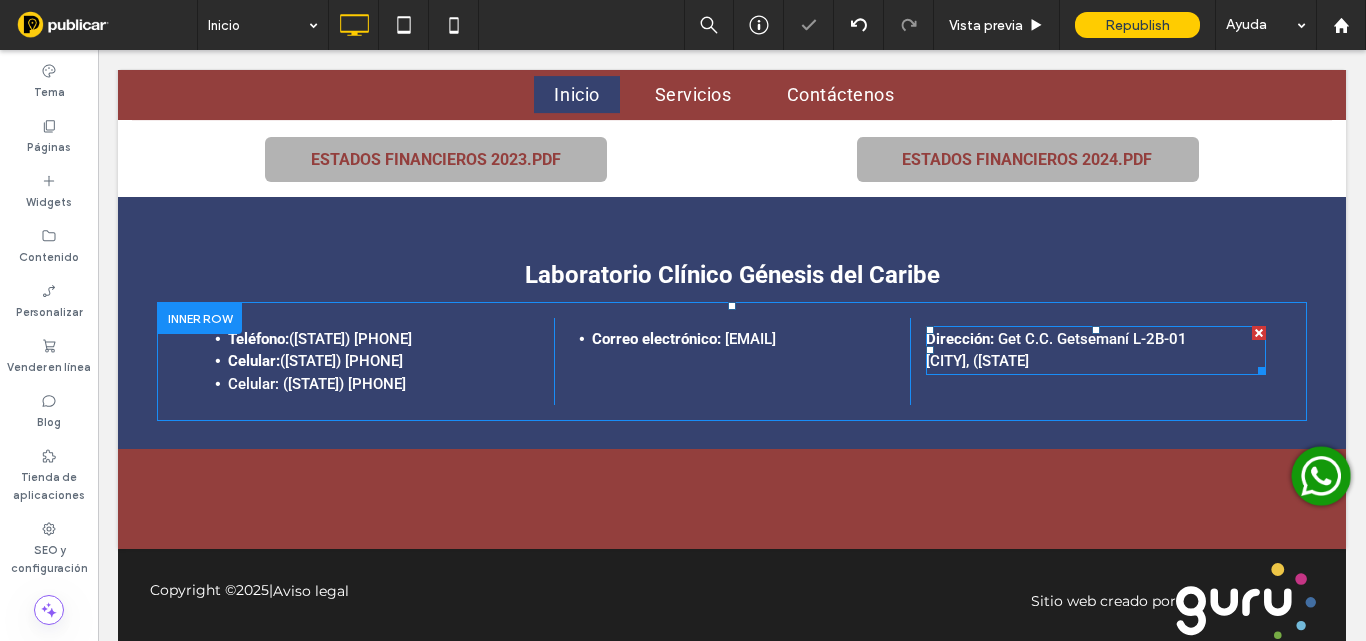 click on "Get C.C. Getsemaní L-2B-01" at bounding box center [1092, 339] 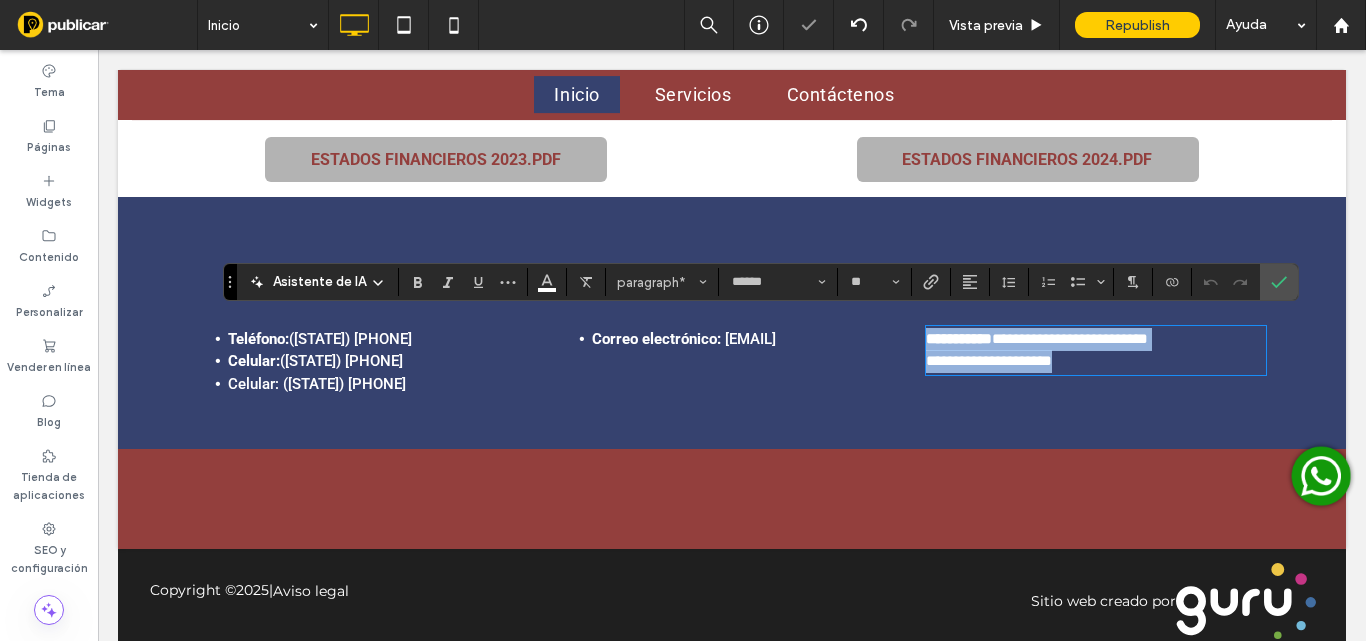 click on "**********" at bounding box center [1096, 339] 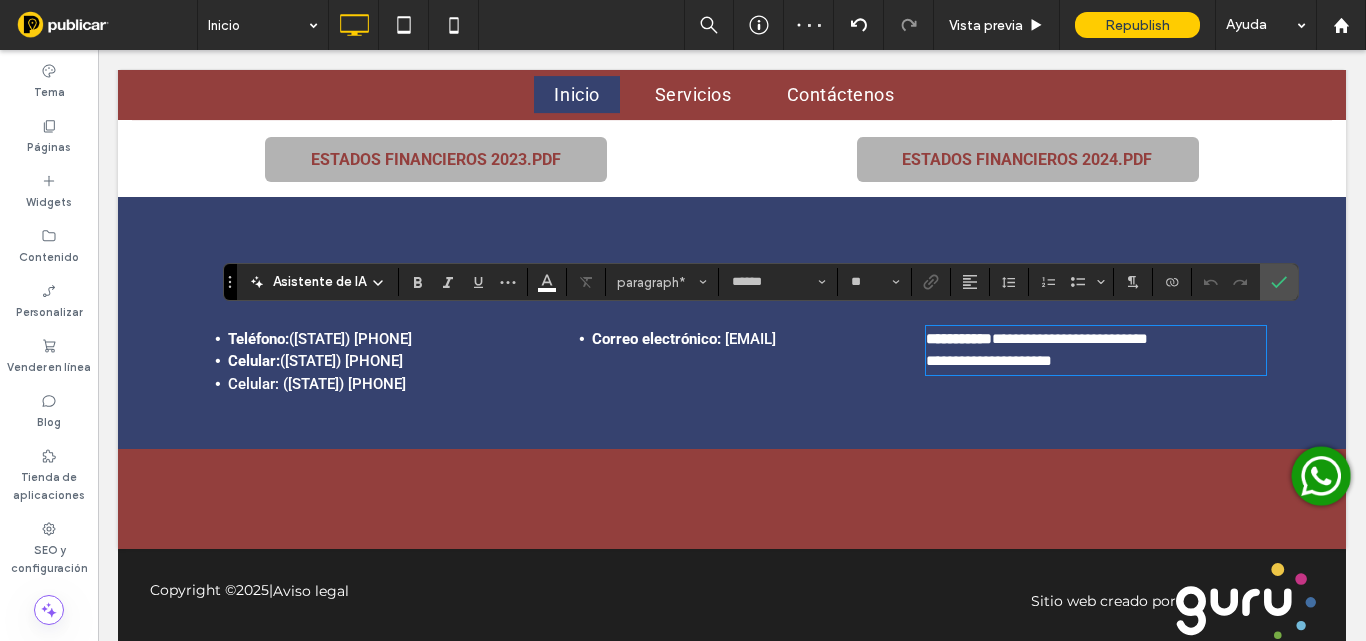type 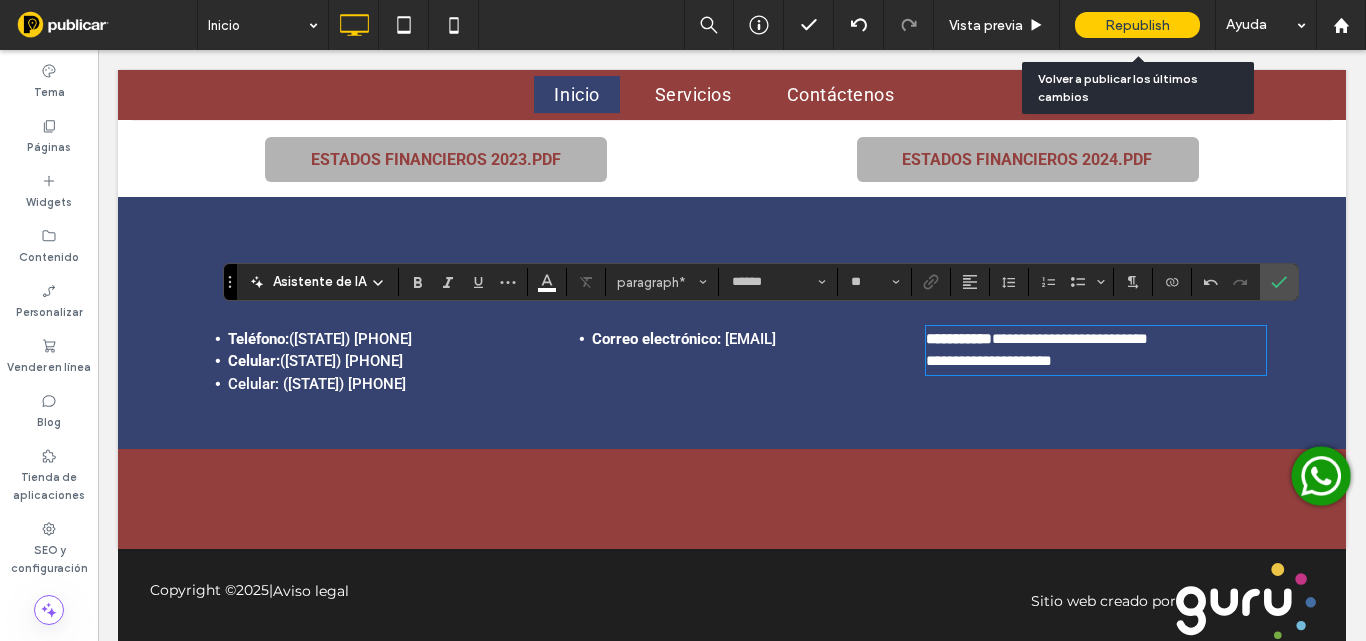 click on "Republish" at bounding box center (1137, 25) 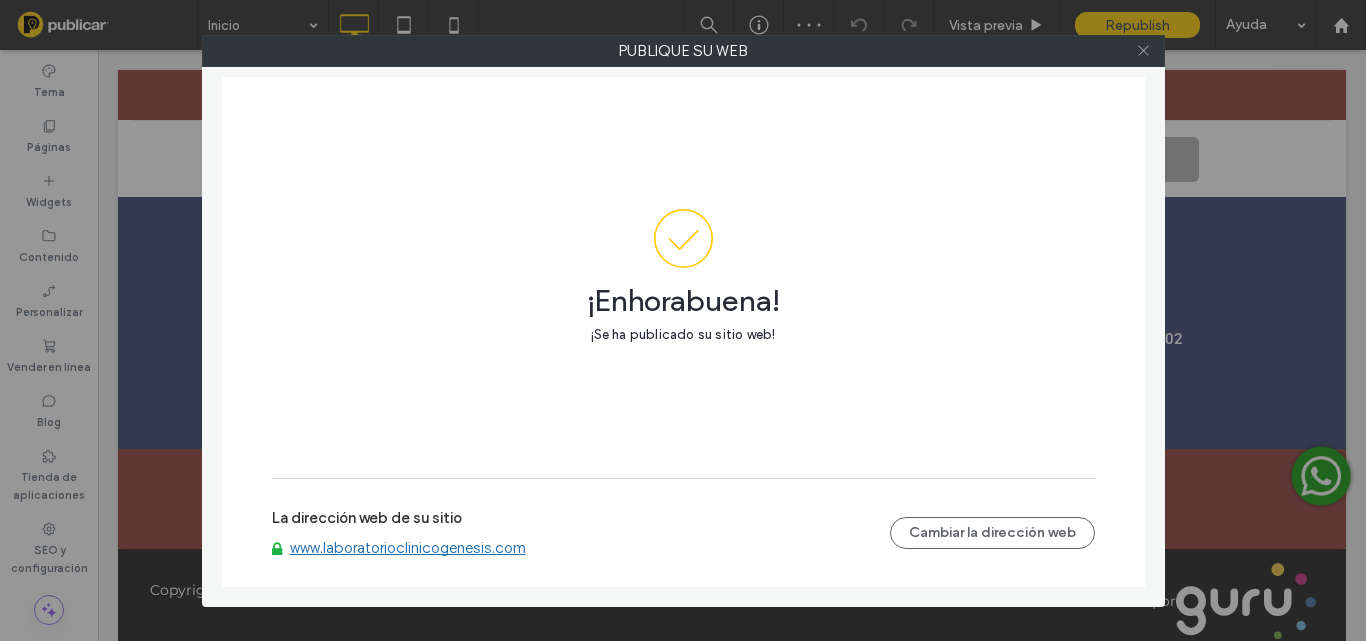 click 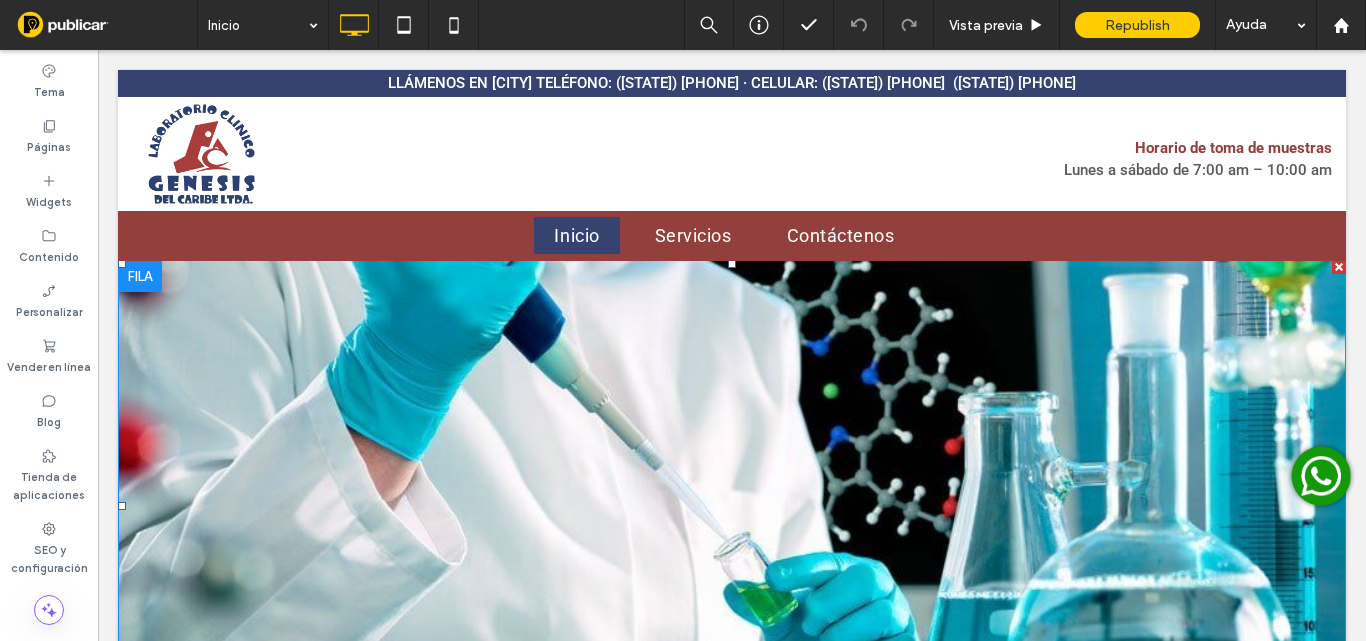 scroll, scrollTop: 0, scrollLeft: 0, axis: both 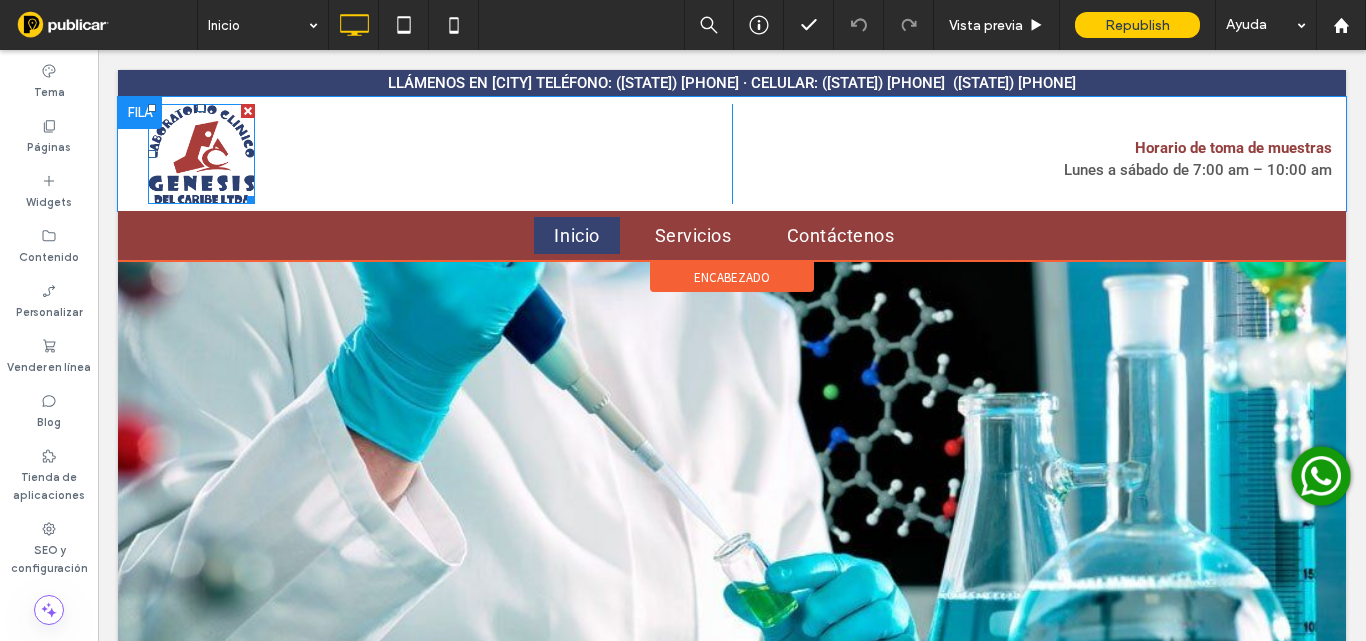 click at bounding box center (201, 154) 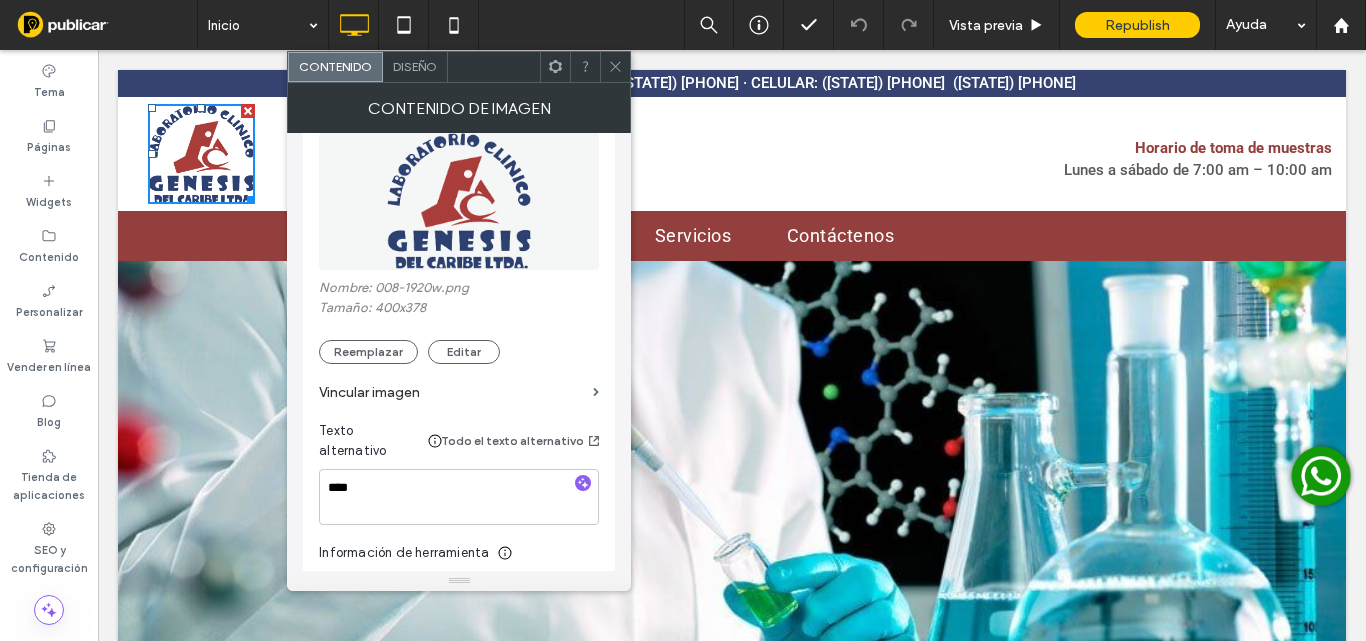 scroll, scrollTop: 300, scrollLeft: 0, axis: vertical 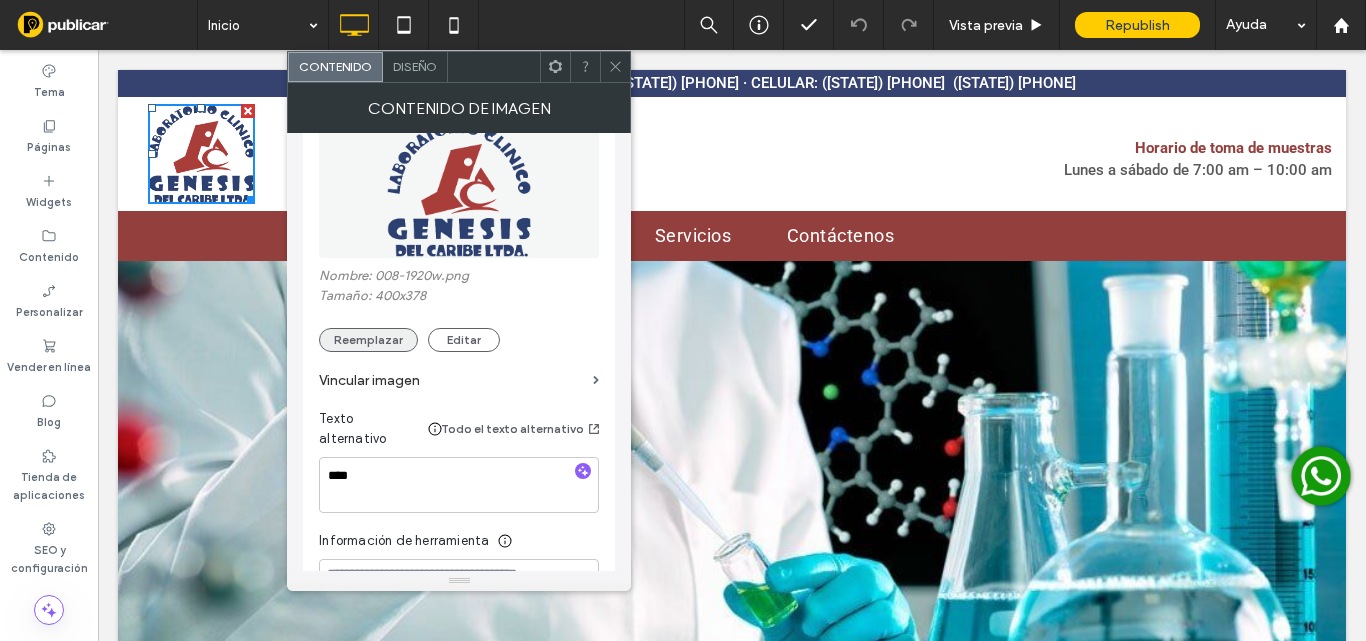 click on "Reemplazar" at bounding box center (368, 340) 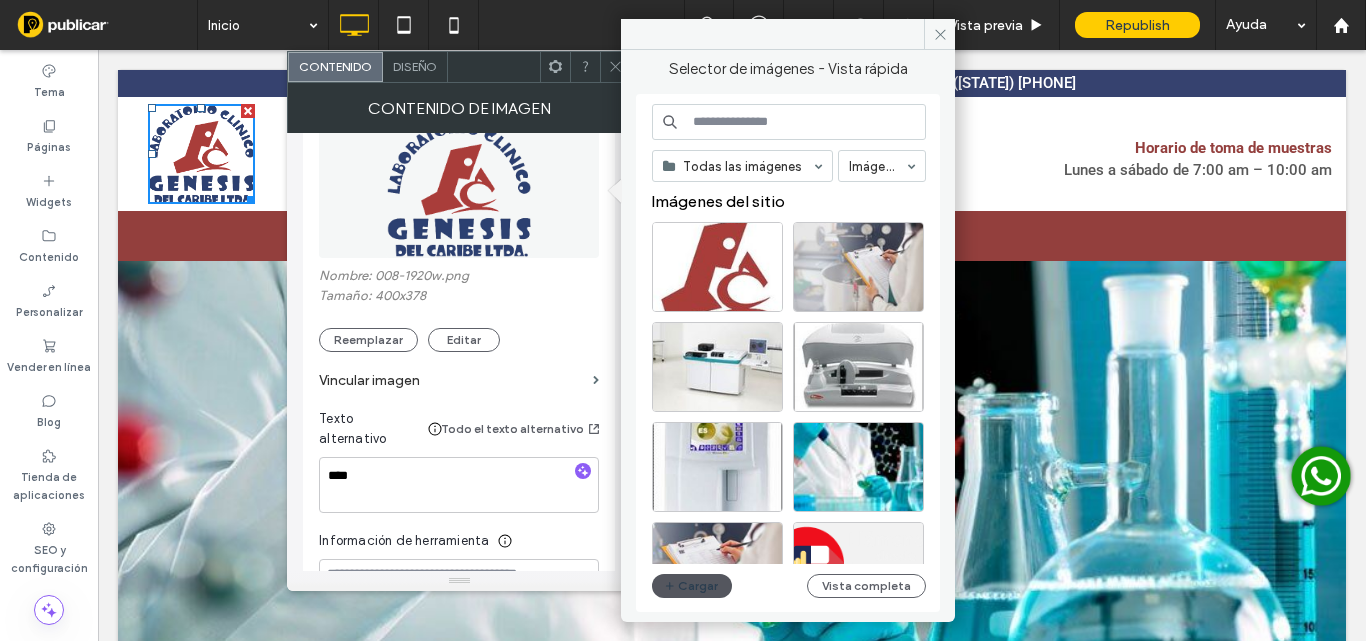 click on "Cargar" at bounding box center [692, 586] 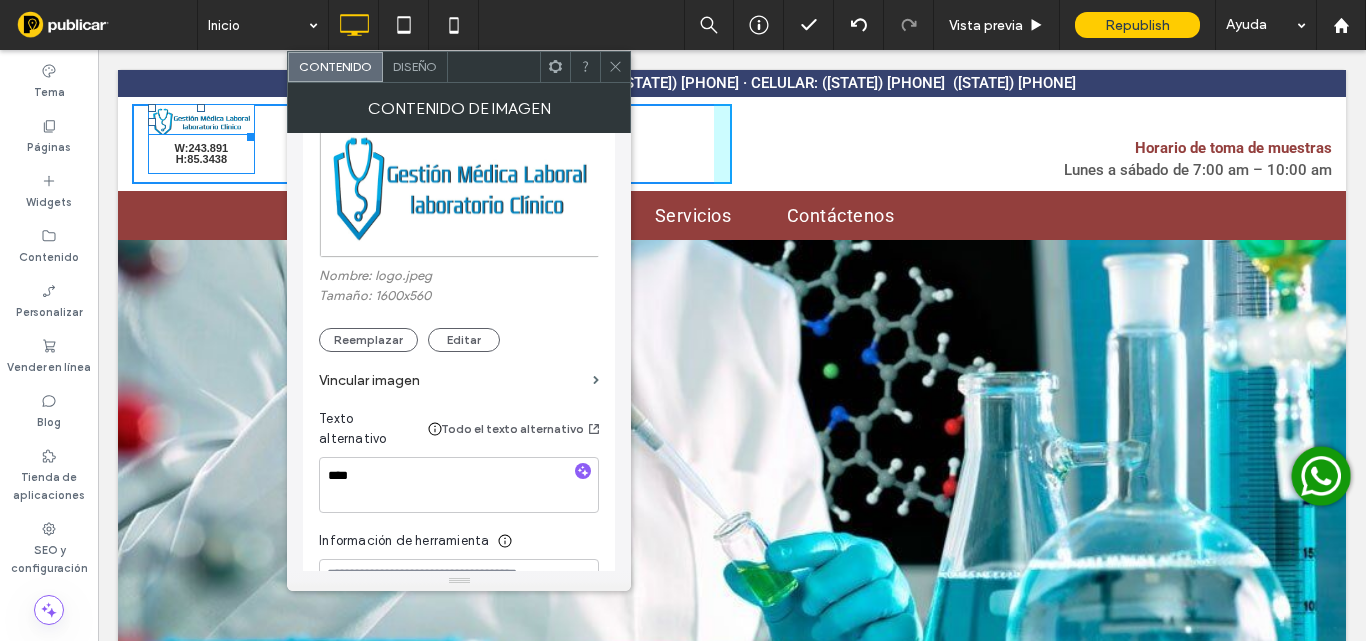 drag, startPoint x: 240, startPoint y: 137, endPoint x: 322, endPoint y: 185, distance: 95.015785 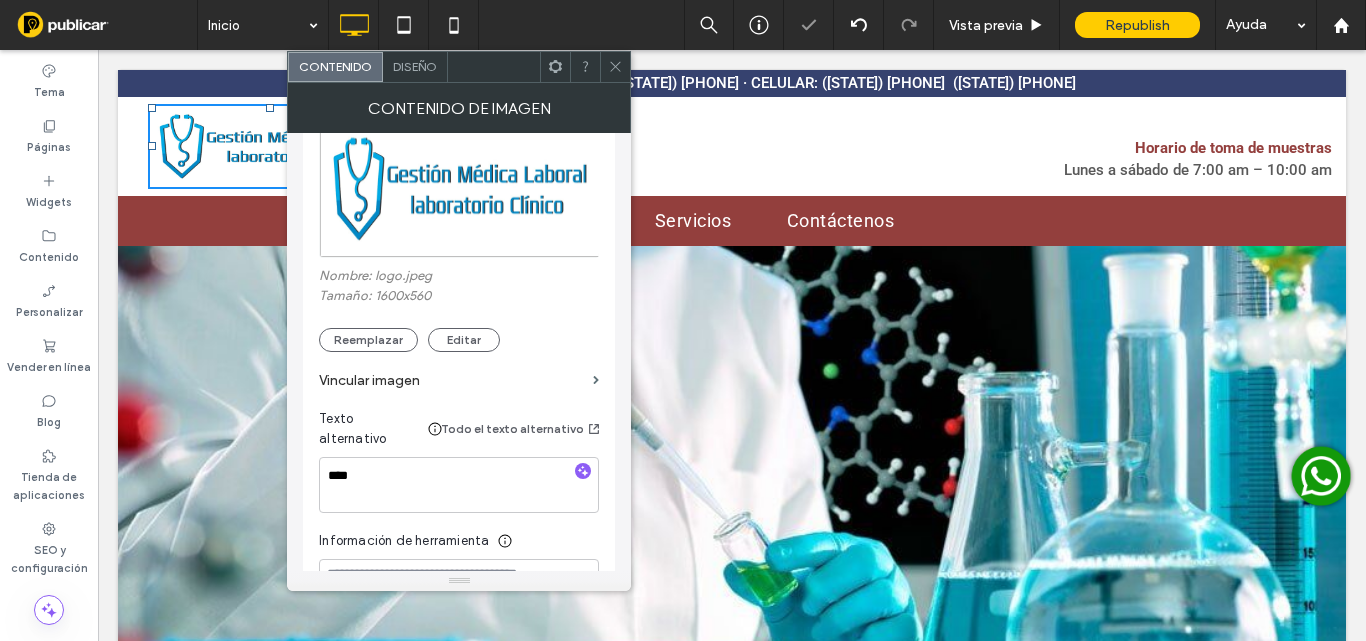 click at bounding box center (615, 67) 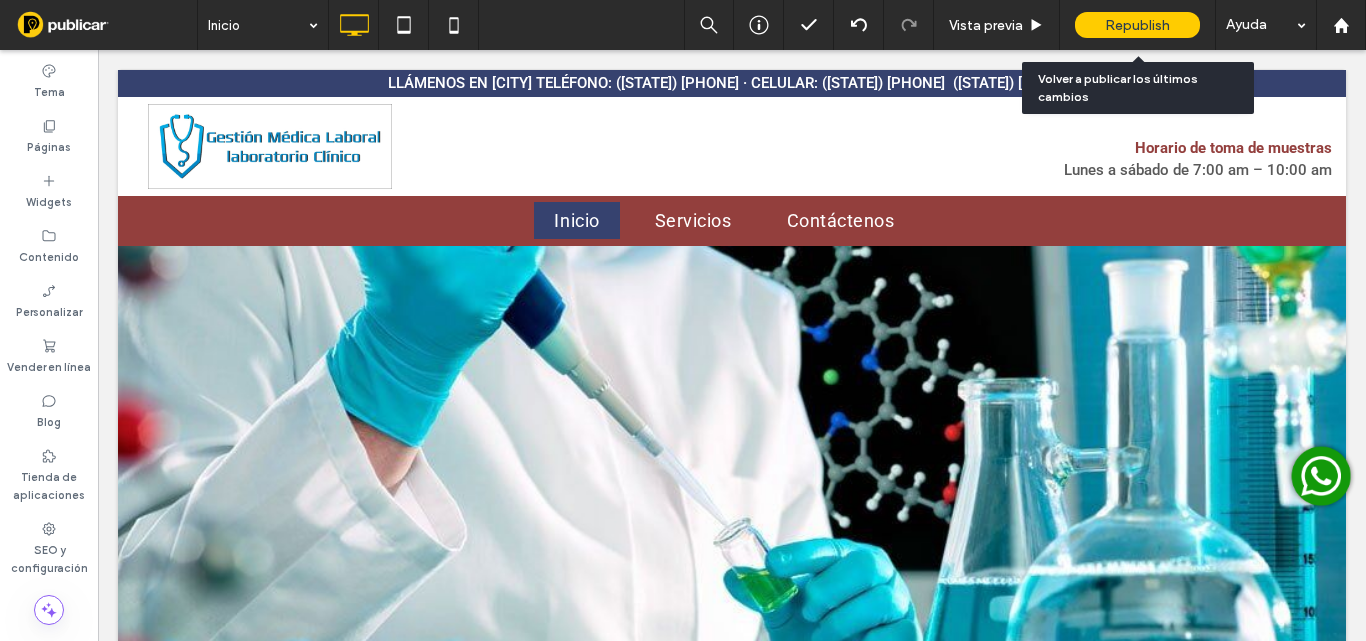 click on "Republish" at bounding box center [1137, 25] 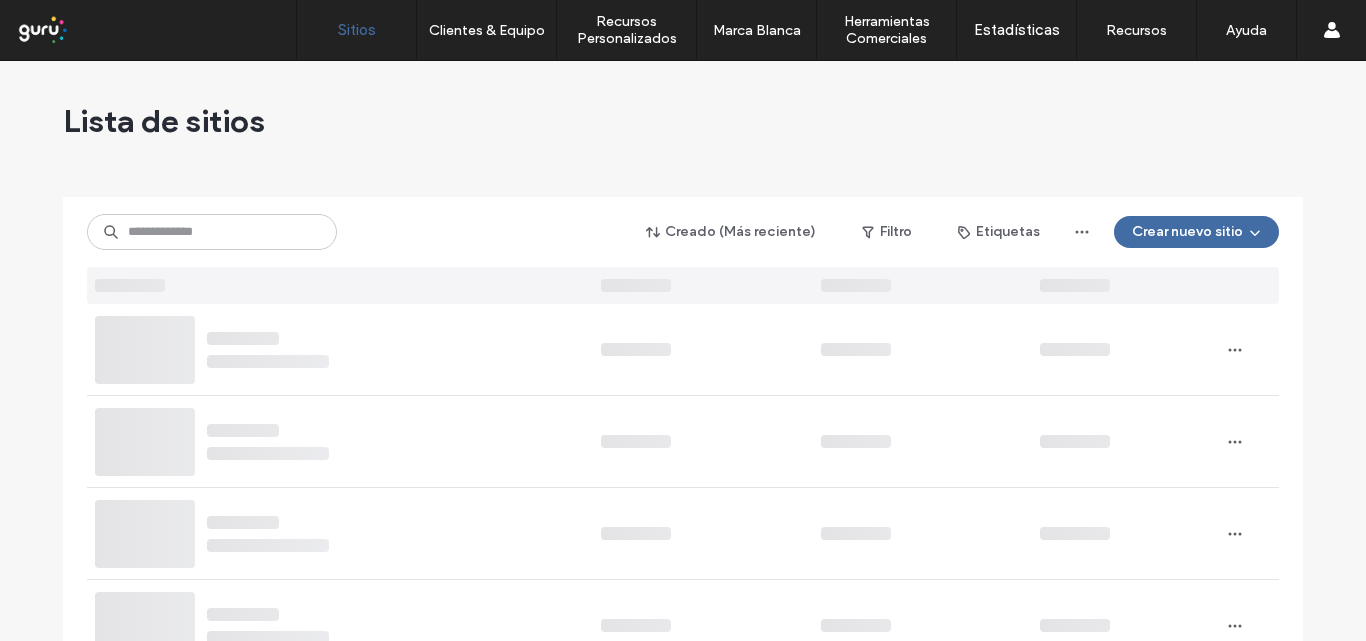 scroll, scrollTop: 0, scrollLeft: 0, axis: both 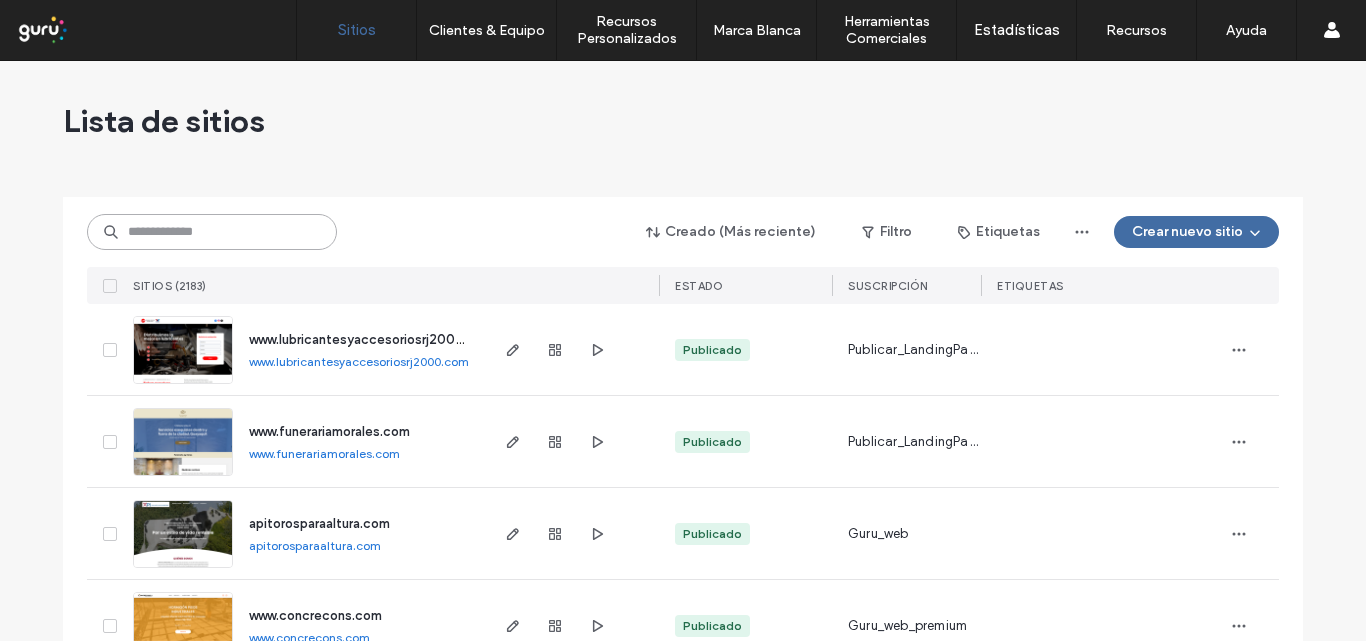 click at bounding box center (212, 232) 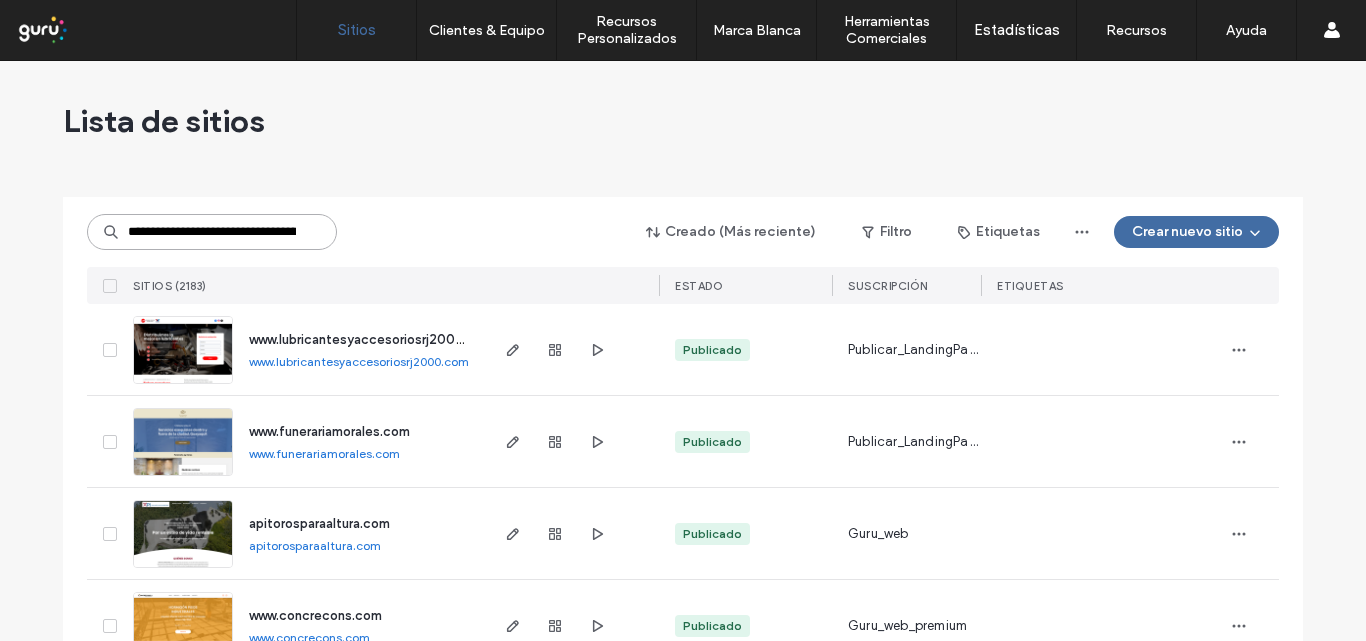 scroll, scrollTop: 0, scrollLeft: 97, axis: horizontal 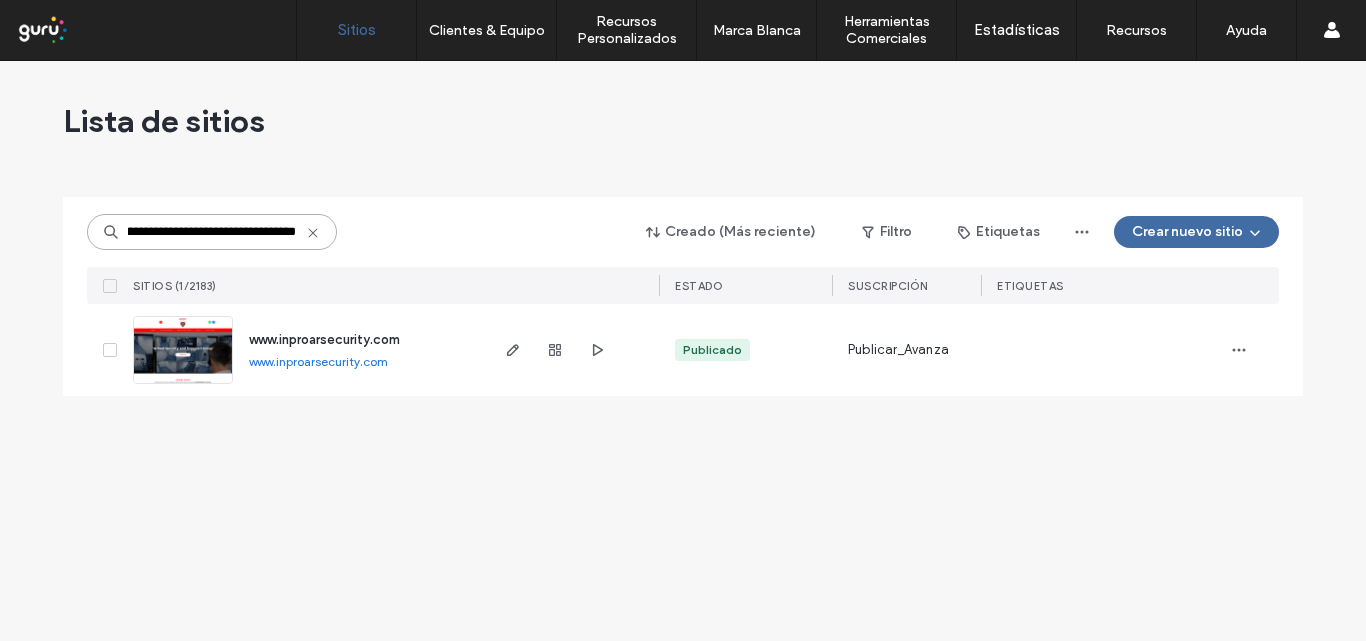 type on "**********" 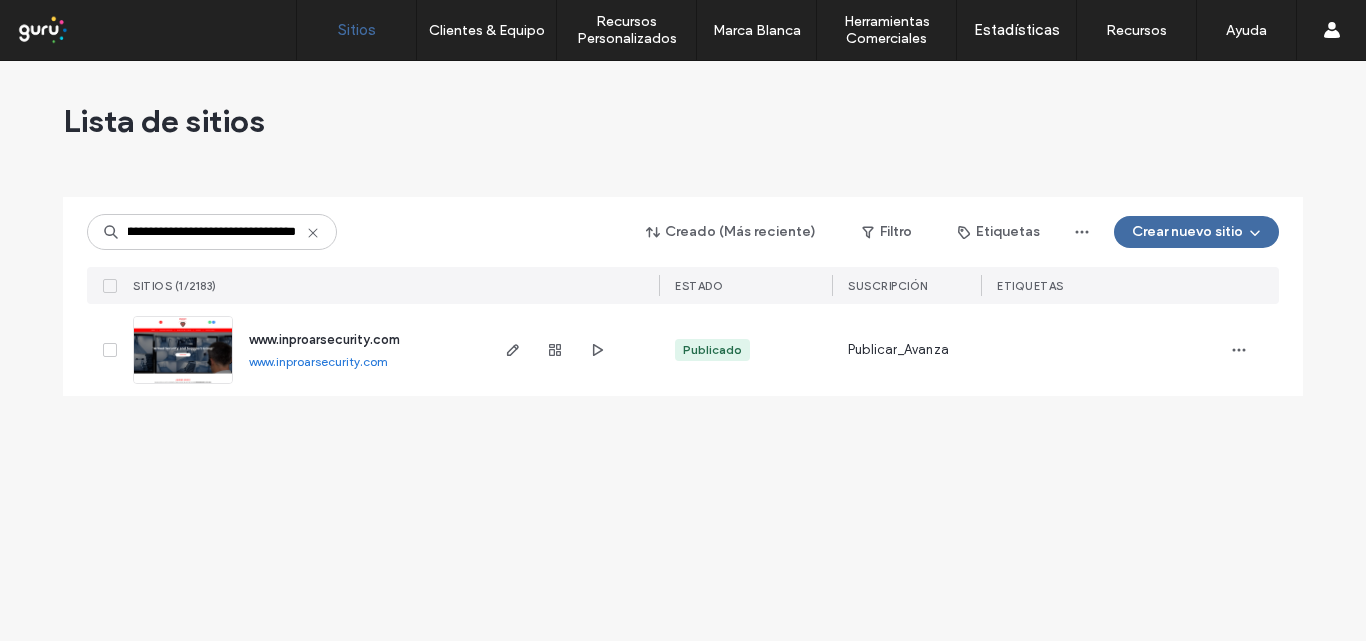 click at bounding box center (183, 385) 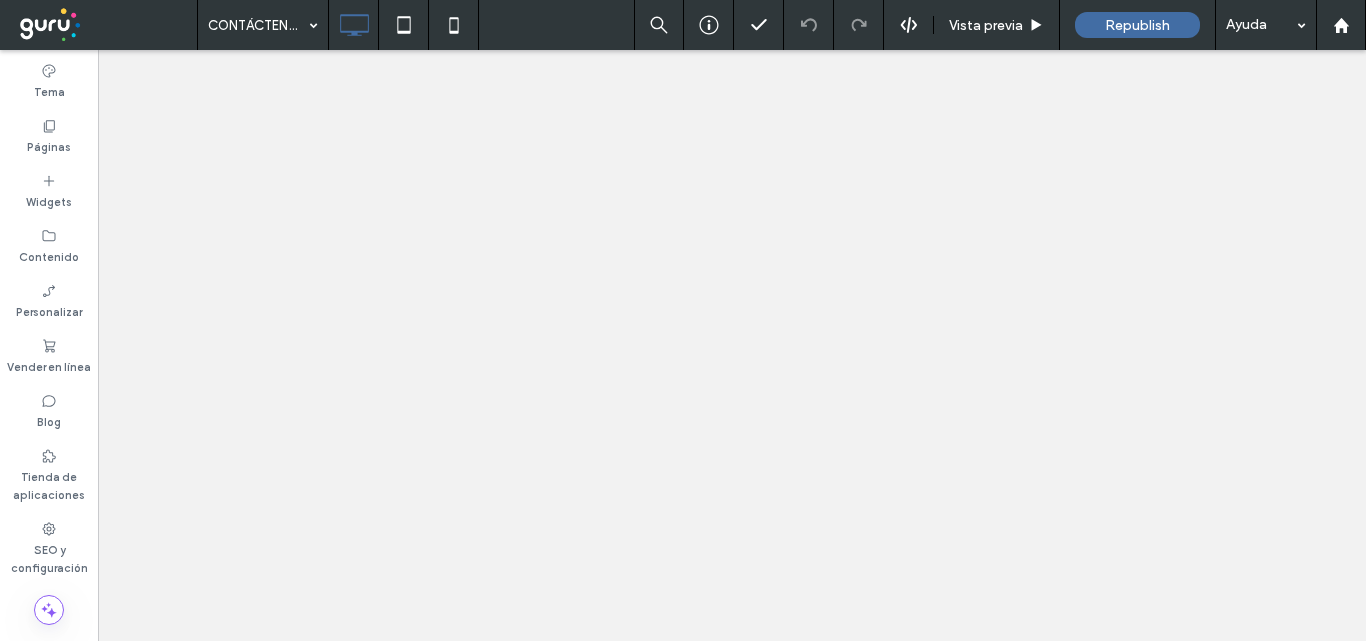 scroll, scrollTop: 0, scrollLeft: 0, axis: both 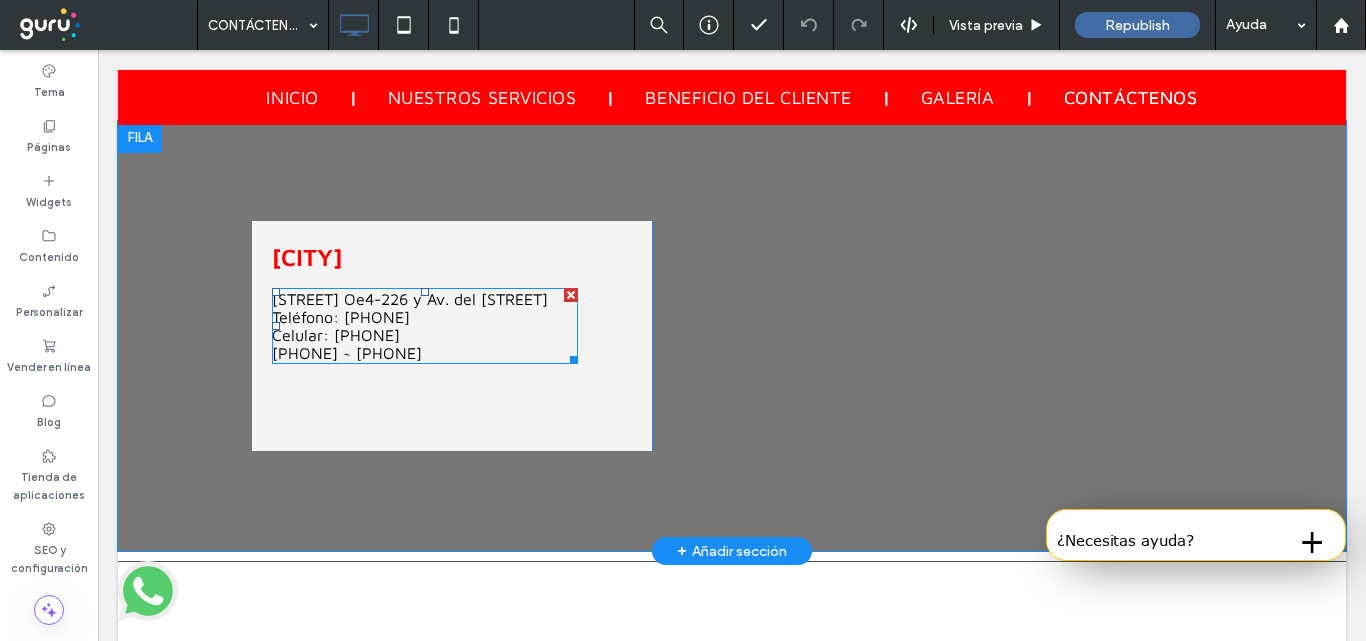 click on "095 896 6384 ~ 099 862 9549" at bounding box center [425, 353] 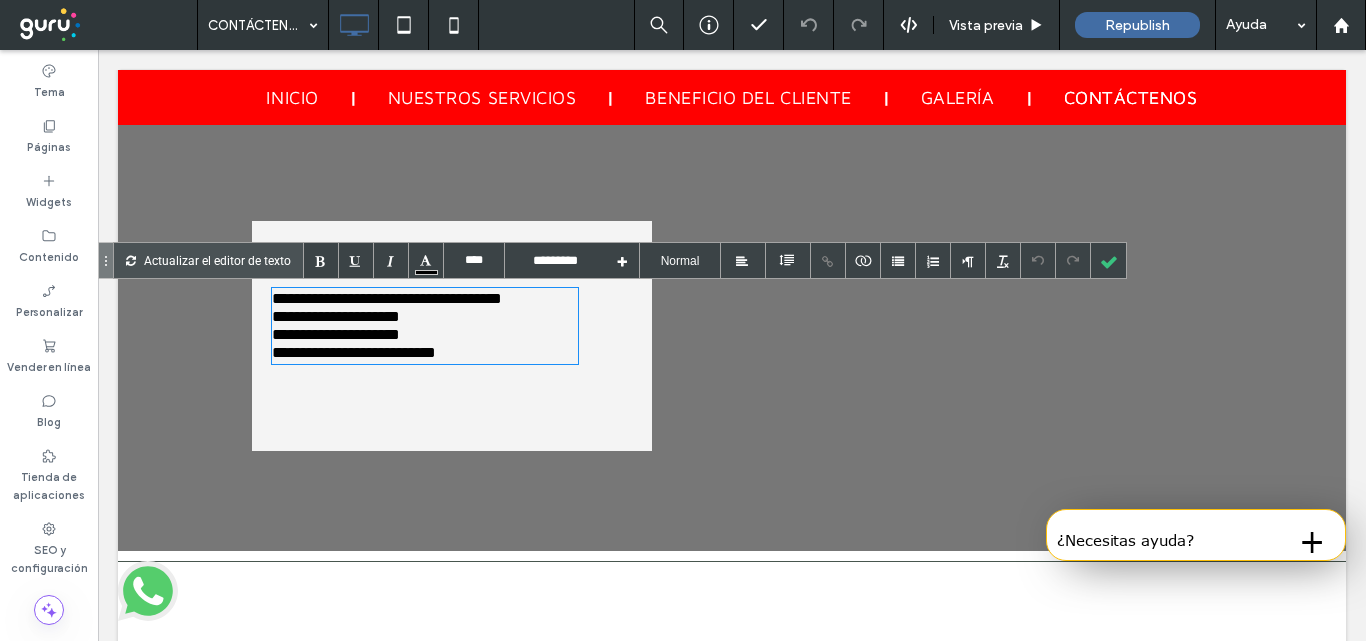 click on "**********" at bounding box center [425, 353] 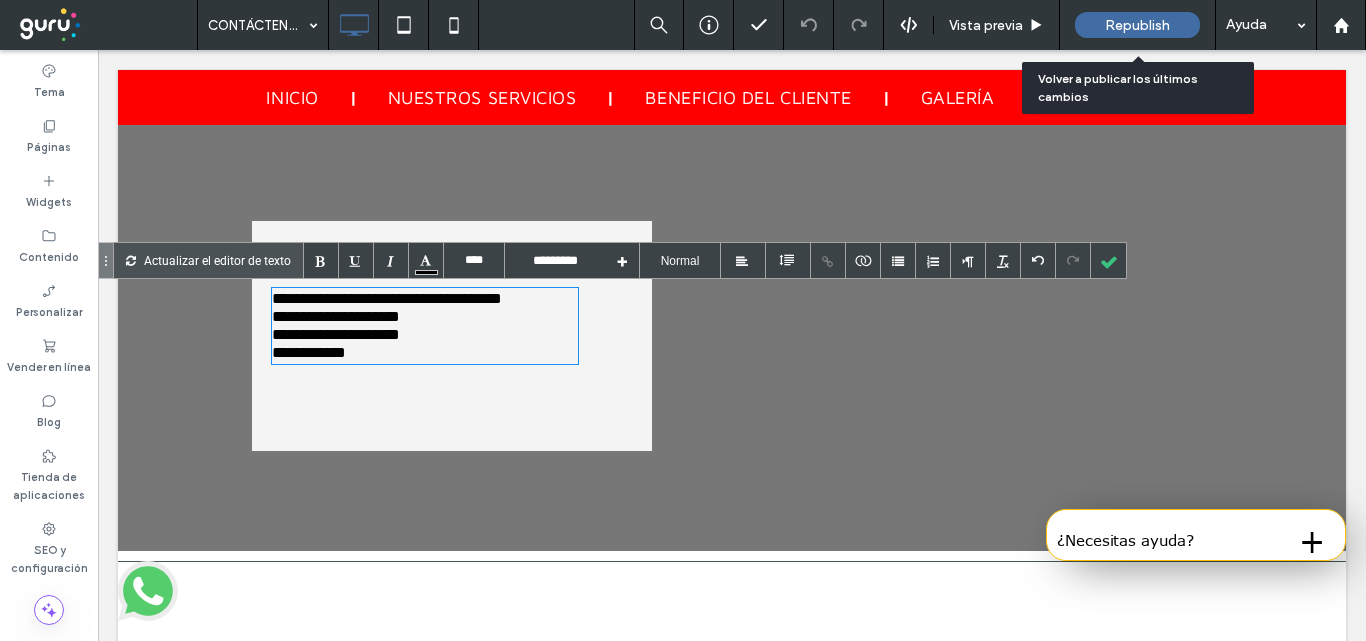 click on "Republish" at bounding box center [1137, 25] 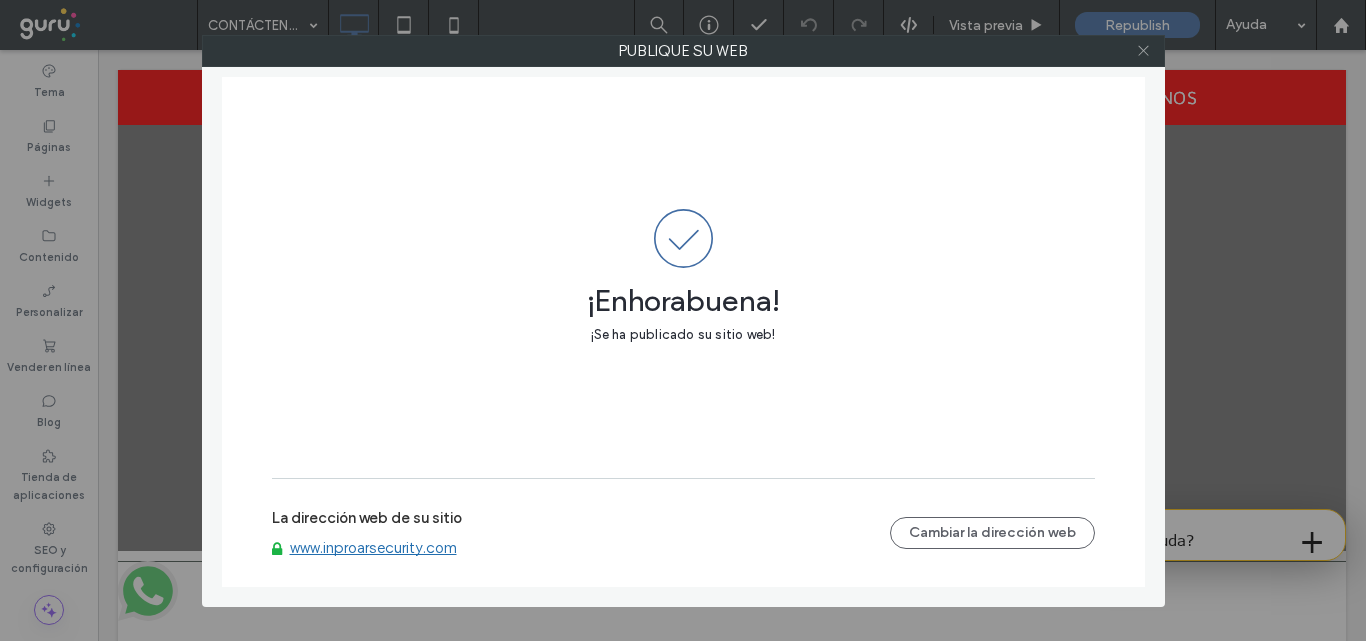 click 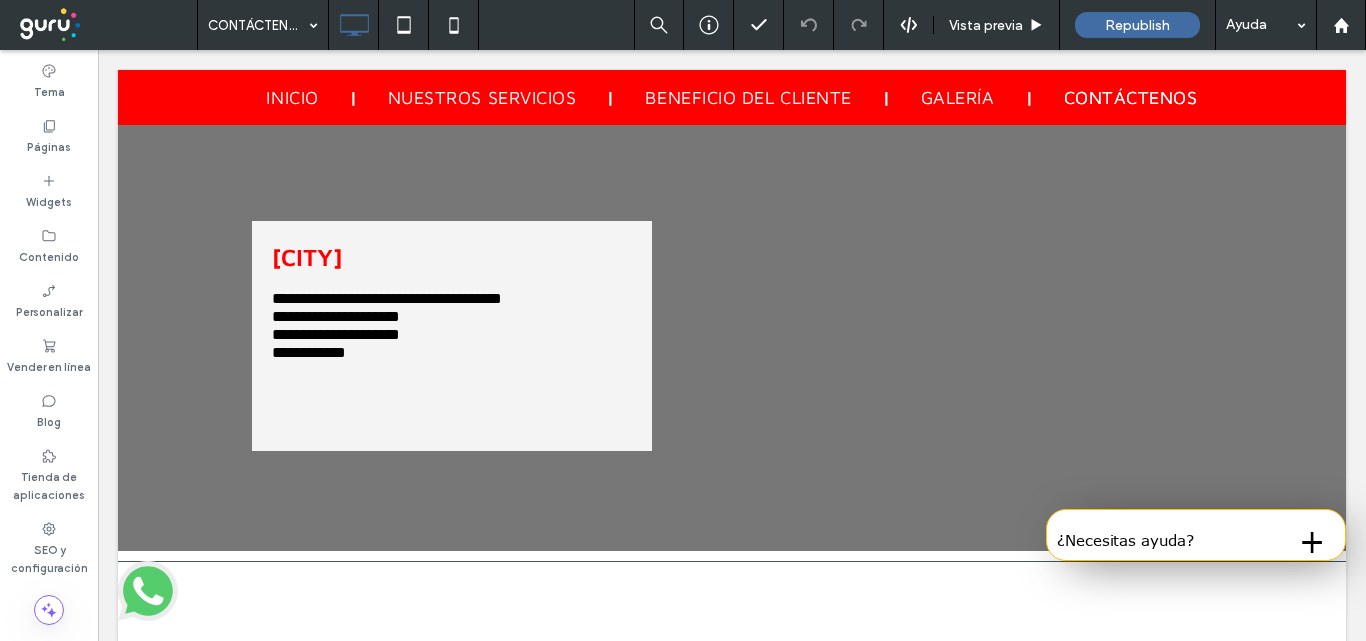 click at bounding box center [148, 591] 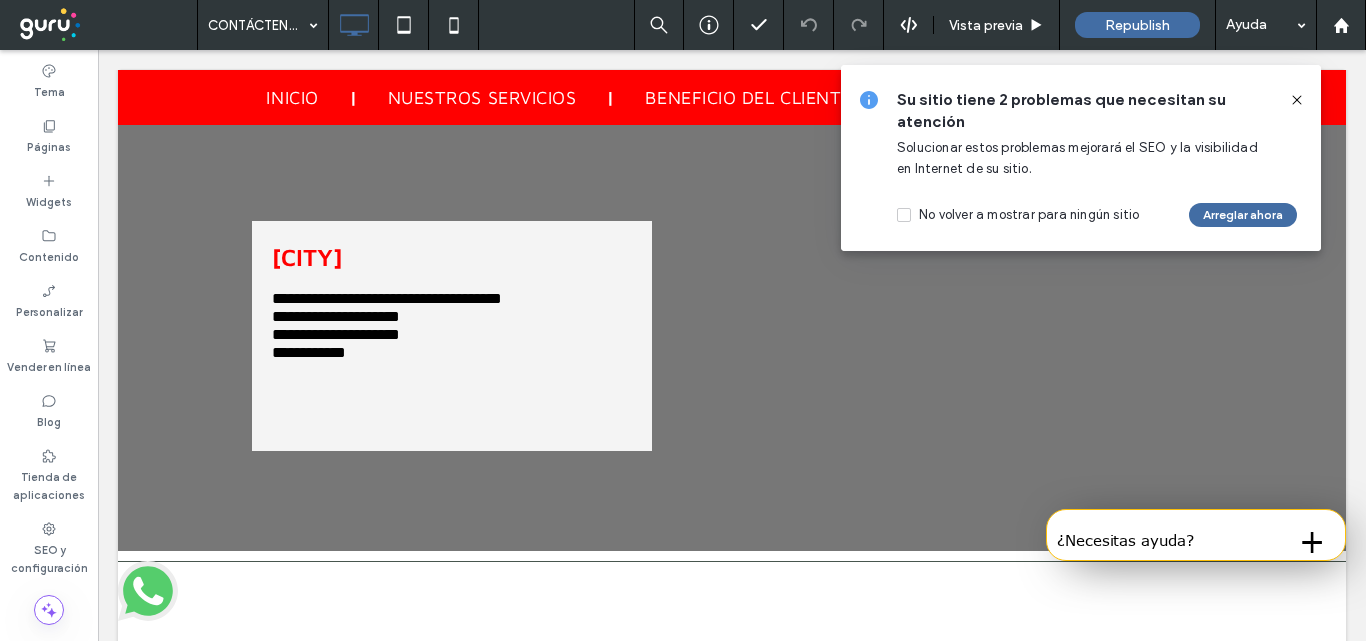 click 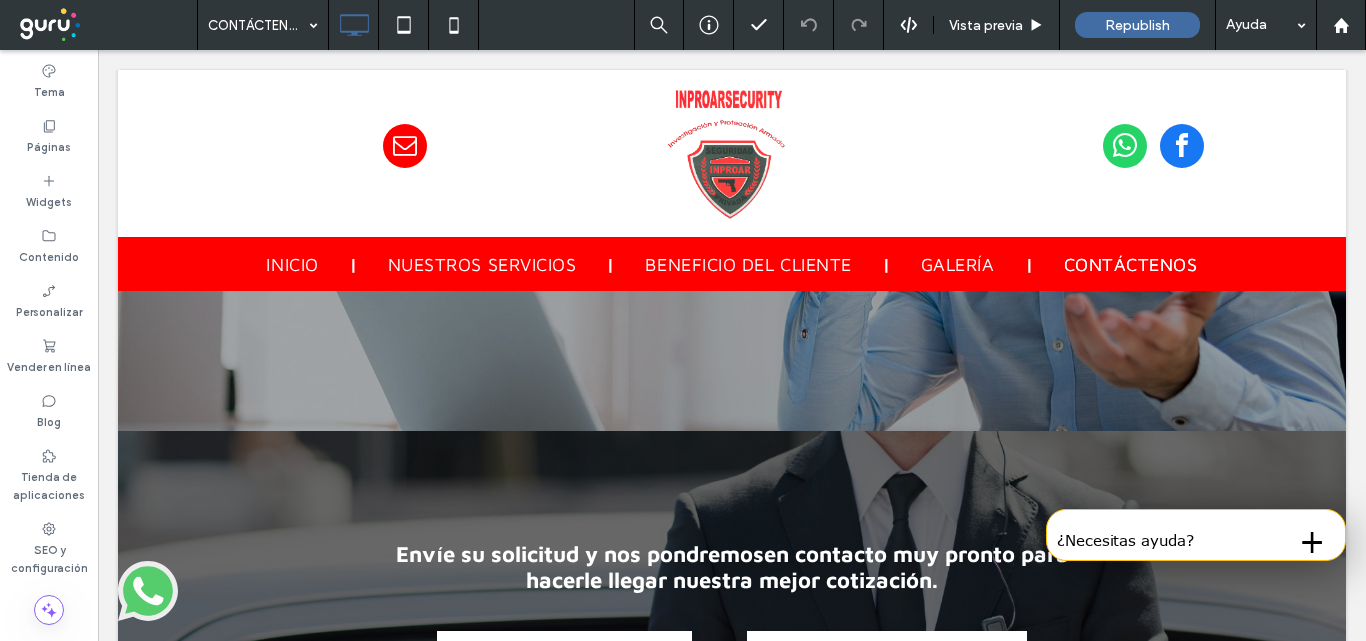 scroll, scrollTop: 0, scrollLeft: 0, axis: both 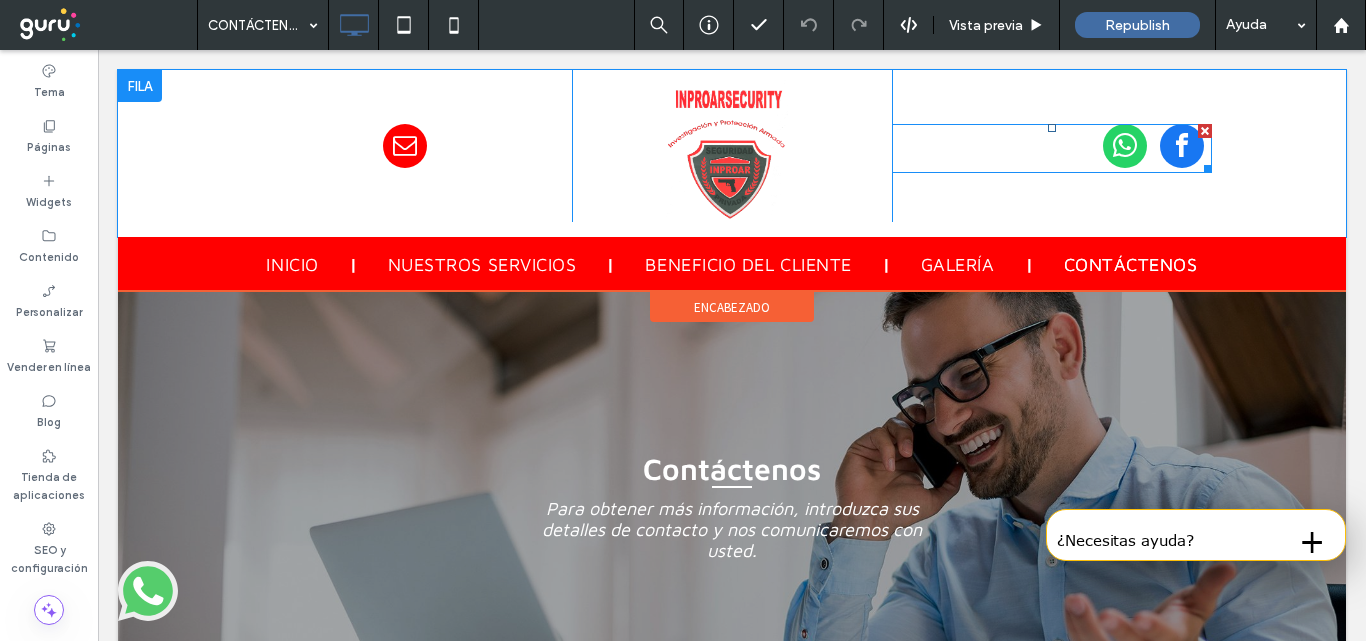 click at bounding box center (1125, 146) 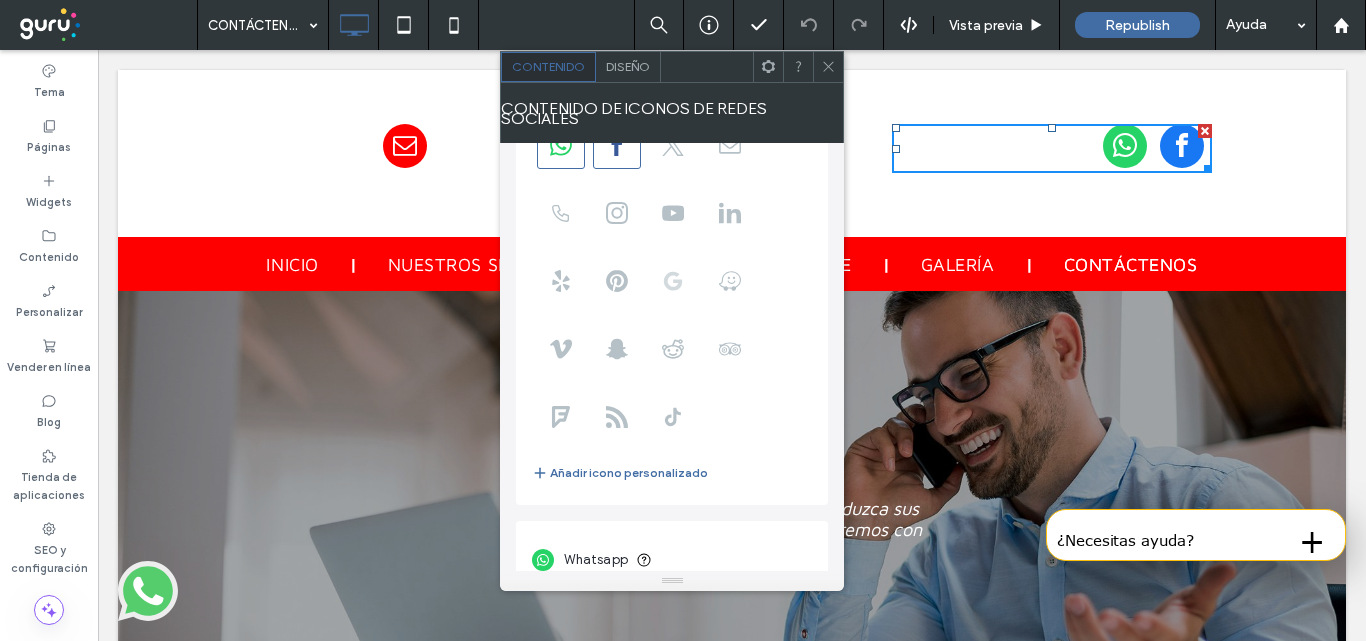 scroll, scrollTop: 243, scrollLeft: 0, axis: vertical 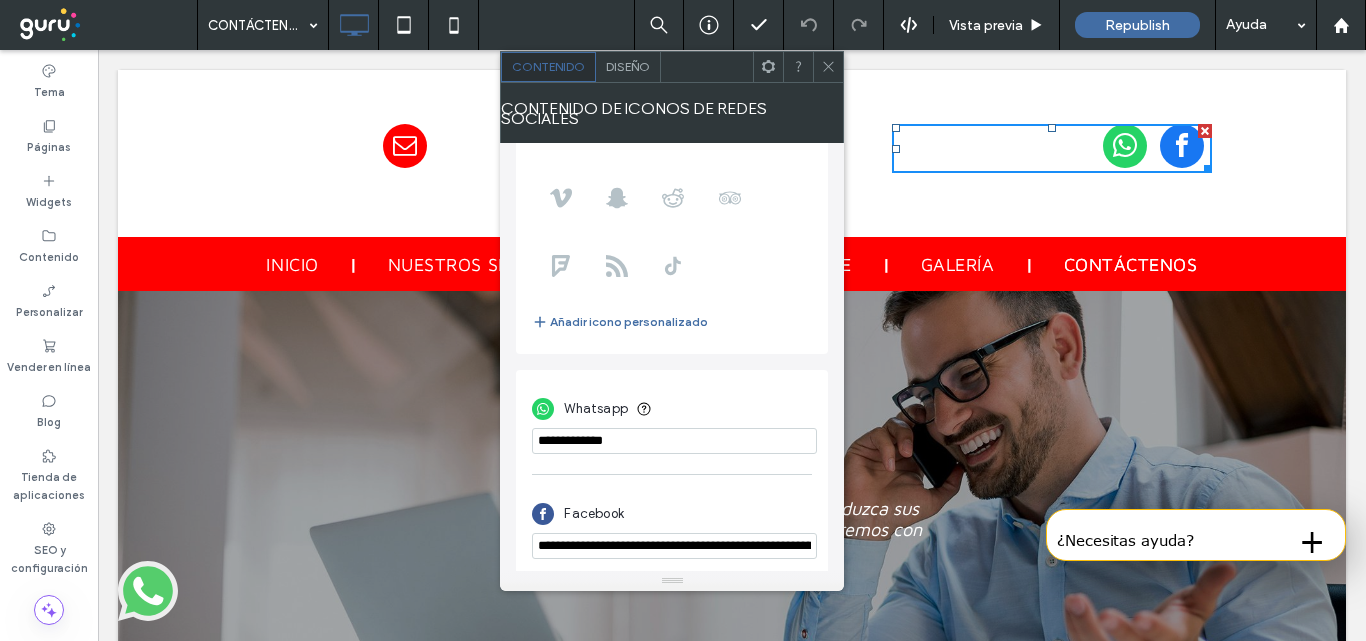 click 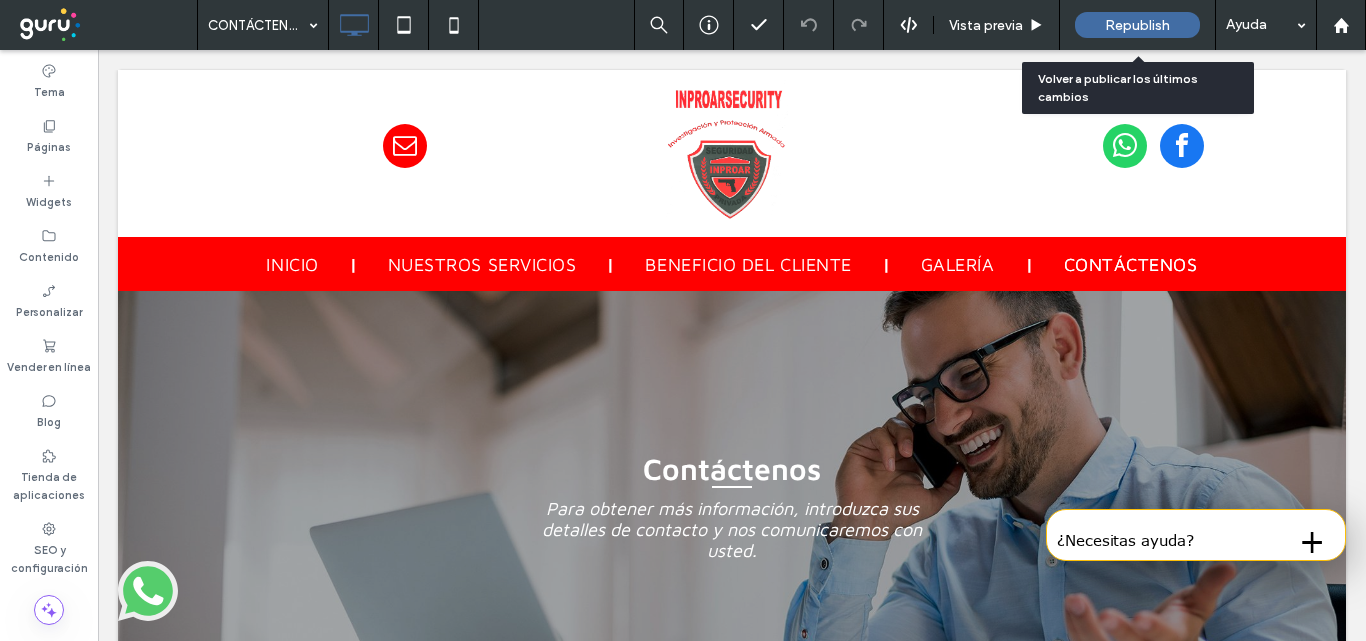 click on "Republish" at bounding box center (1137, 25) 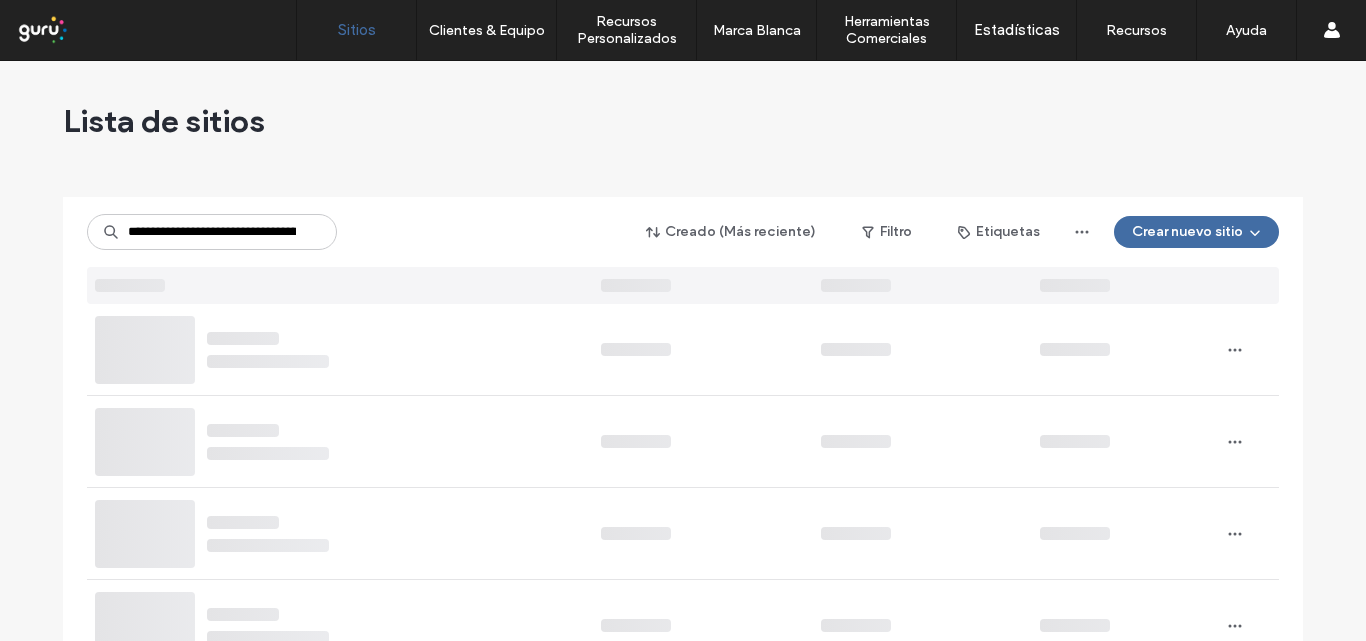 scroll, scrollTop: 0, scrollLeft: 0, axis: both 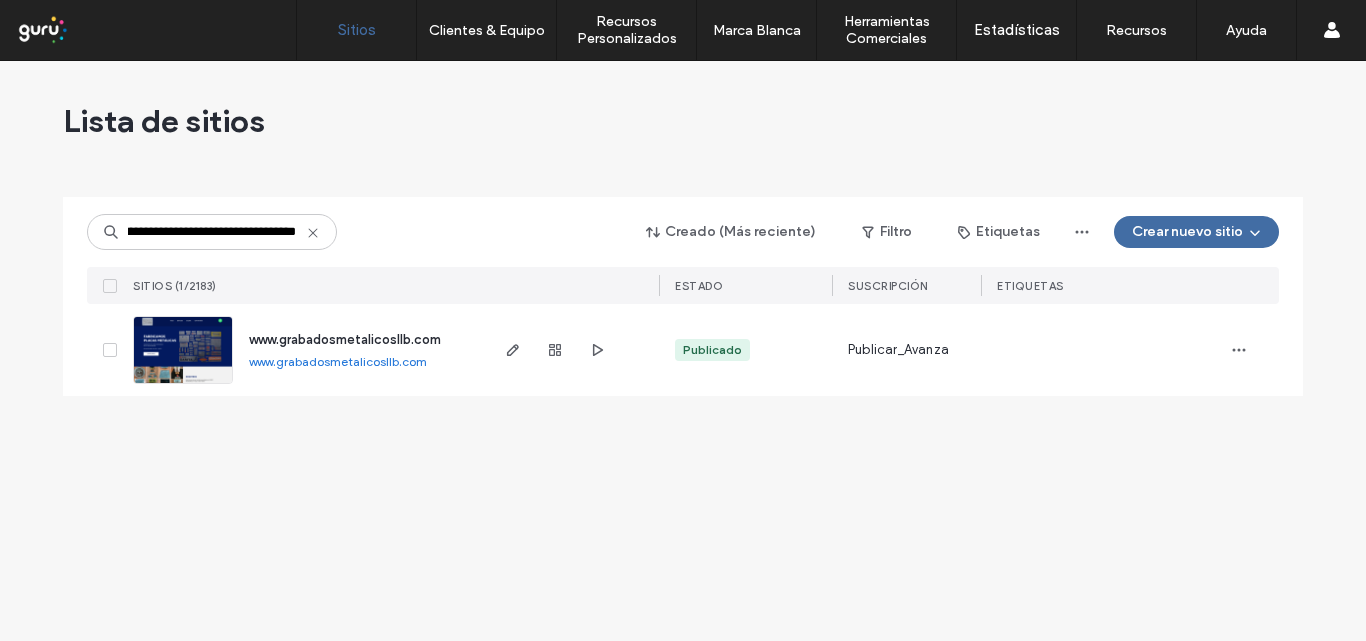 type on "**********" 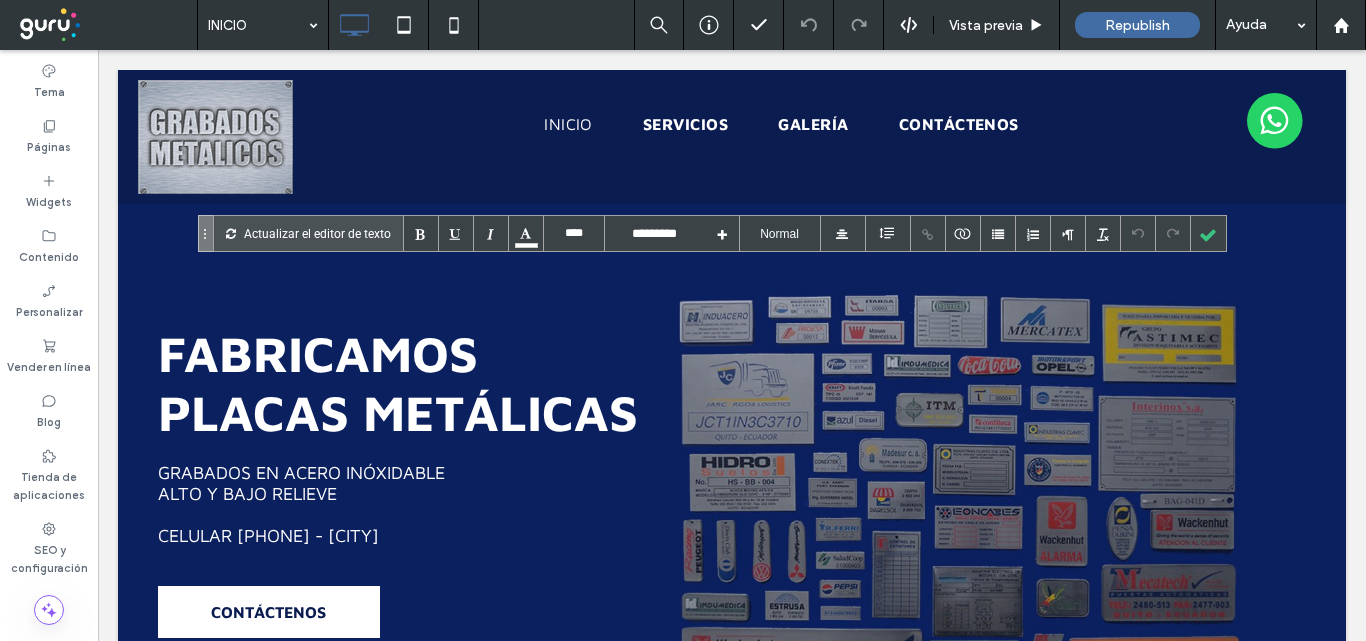 scroll, scrollTop: 2133, scrollLeft: 0, axis: vertical 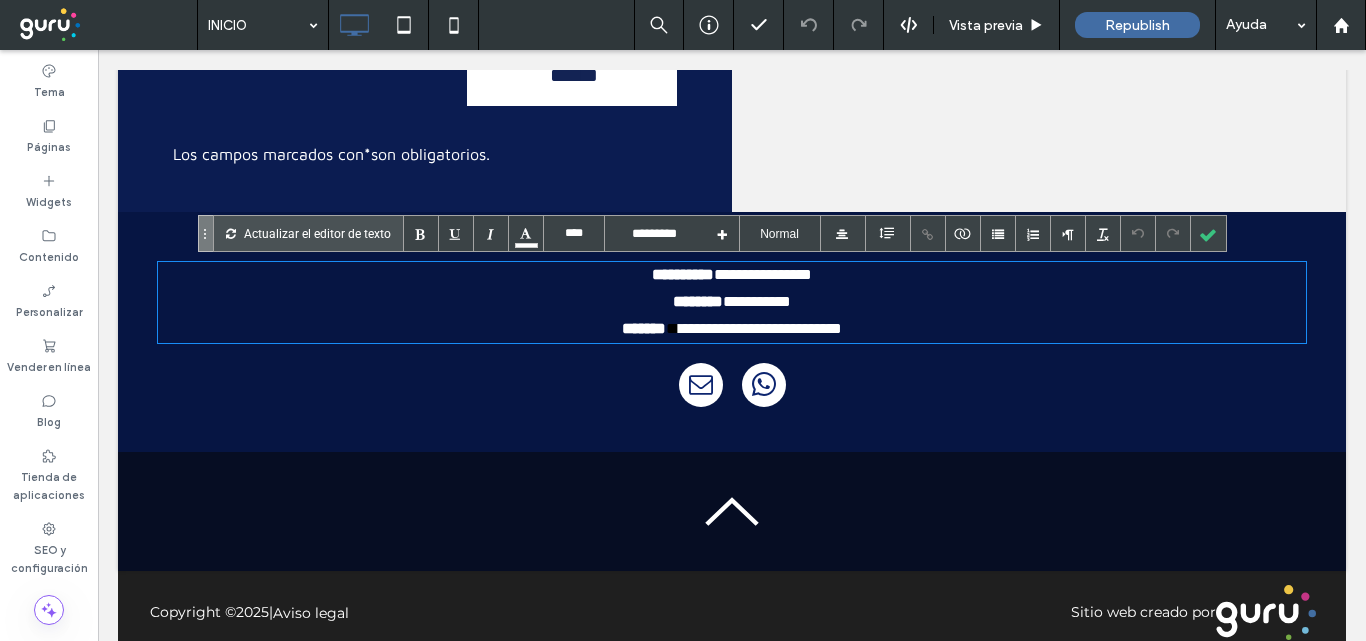 type 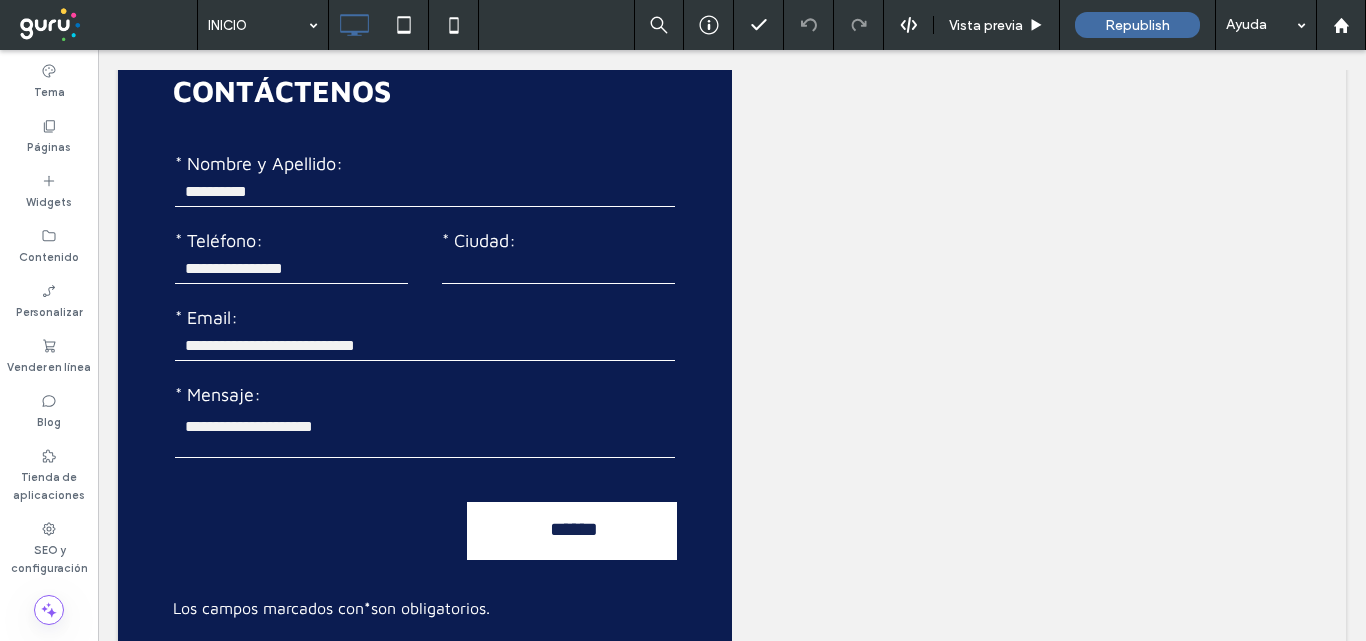 scroll, scrollTop: 1633, scrollLeft: 0, axis: vertical 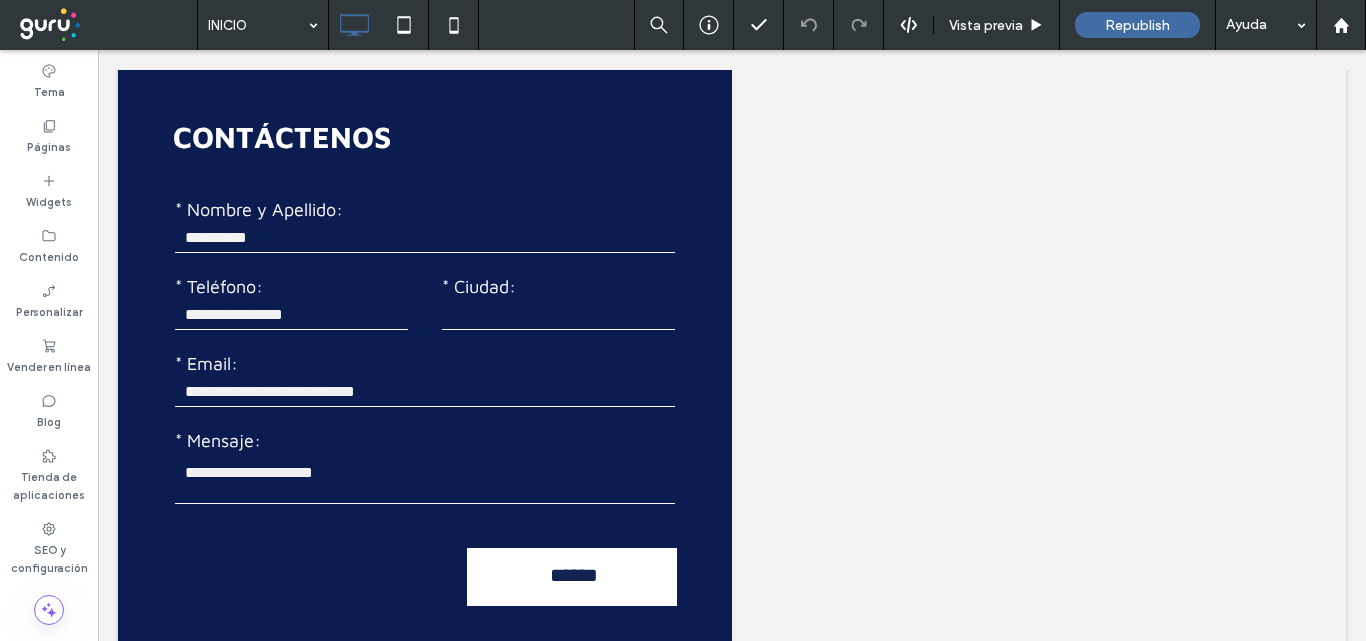 type on "****" 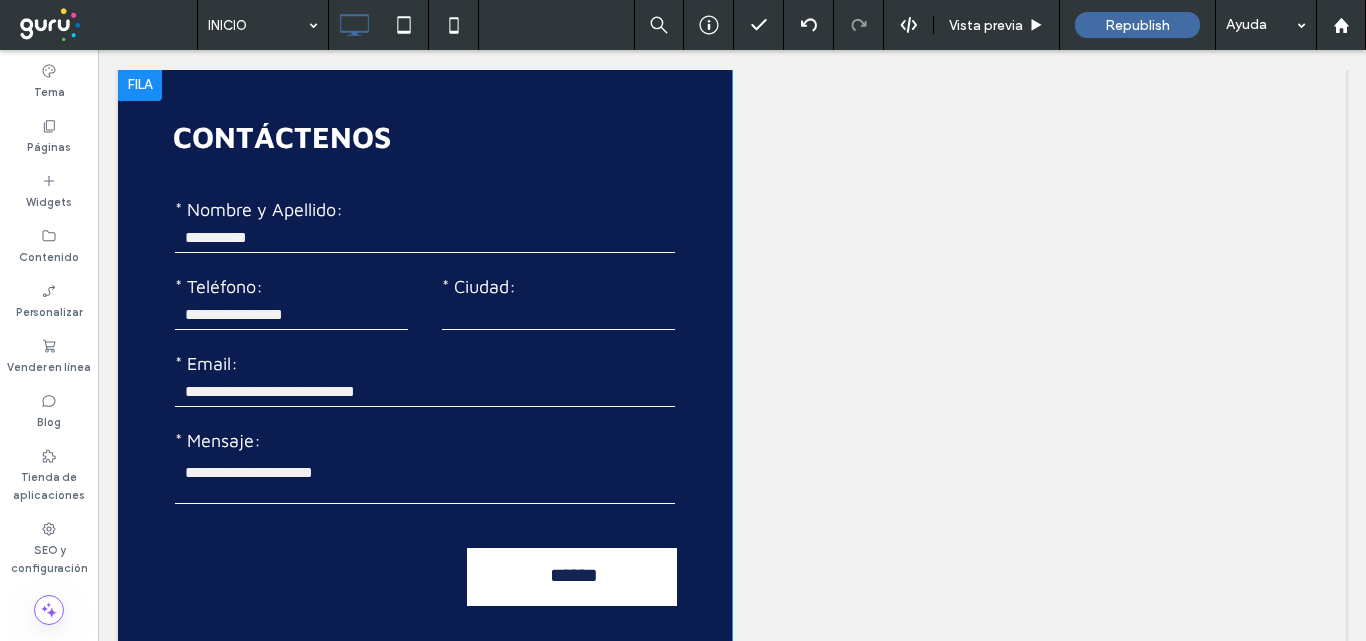 click on "CONTÁCTENOS     Contáctenos
* Nombre y Apellido:
* Teléfono:
* Ciudad:
* Email:
* Mensaje:
******
Gracias por contactarnos. Le responderemos lo antes posible.   Se ha producido un error al enviar su mensaje. Inténtelo más tarde.
Los campos marcados con  *
son obligatorios. Click To Paste" at bounding box center (425, 391) 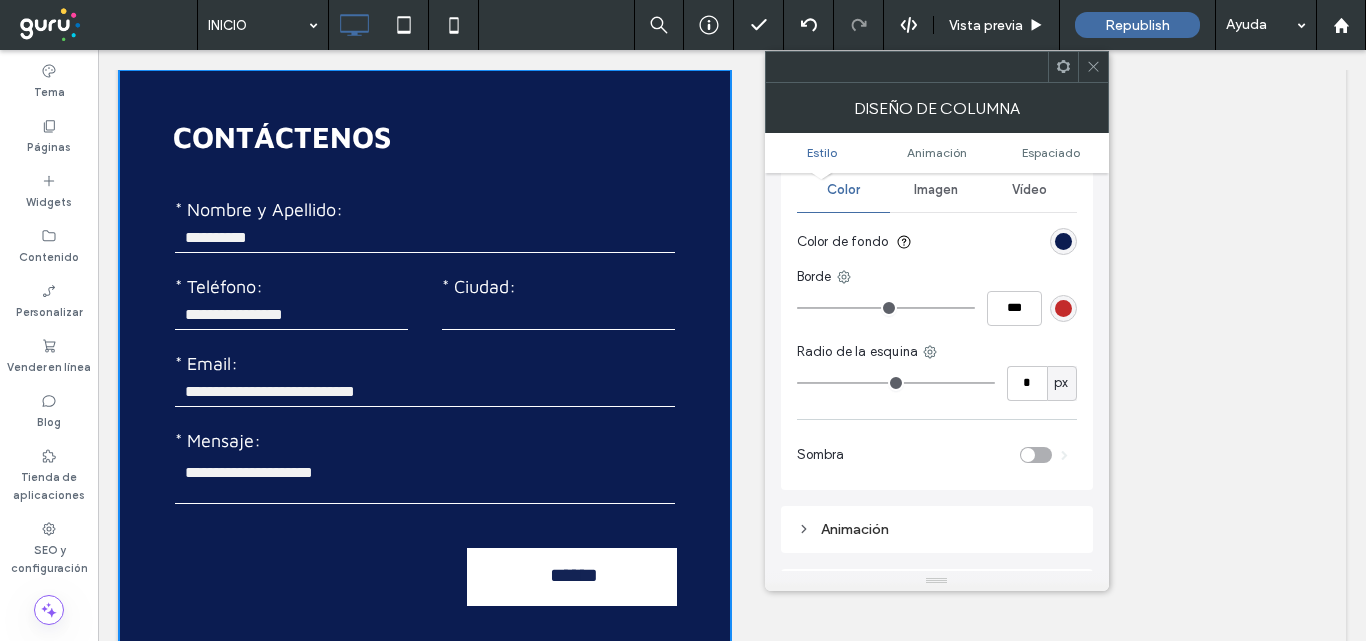 scroll, scrollTop: 0, scrollLeft: 0, axis: both 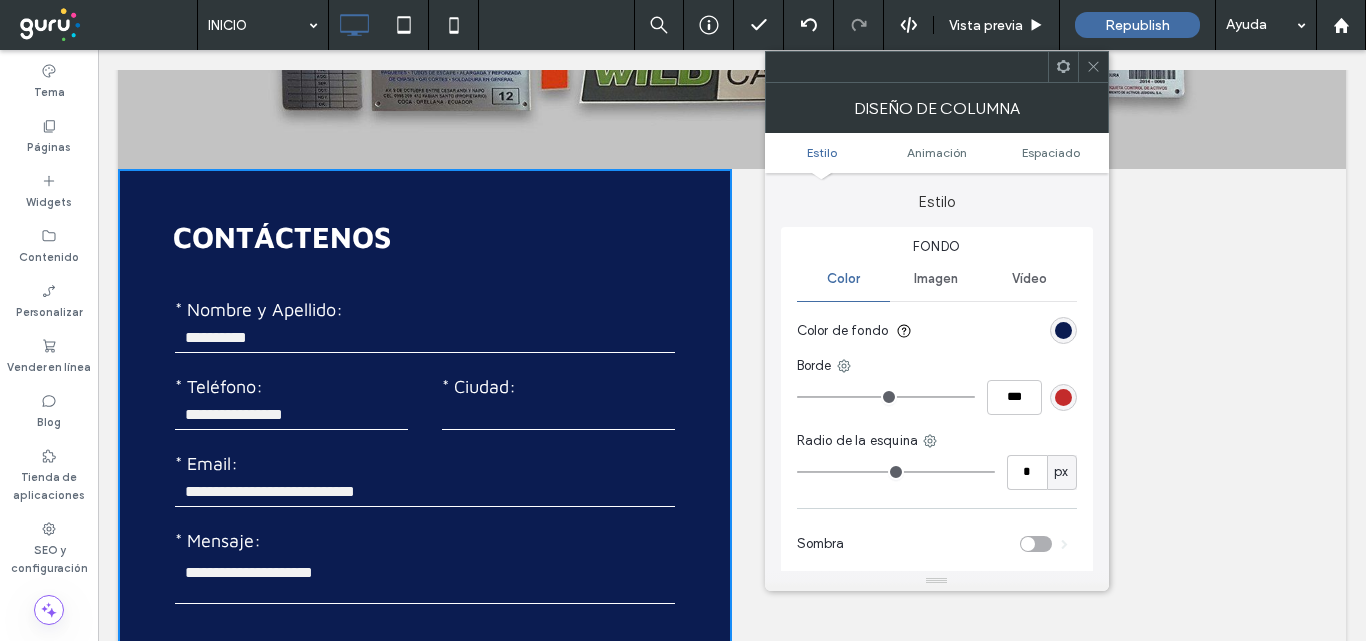 click on "CONTÁCTENOS     Contáctenos
* Nombre y Apellido:
* Teléfono:
* Ciudad:
* Email:
* Mensaje:
******
Gracias por contactarnos. Le responderemos lo antes posible.   Se ha producido un error al enviar su mensaje. Inténtelo más tarde.
Los campos marcados con  *
son obligatorios. Click To Paste" at bounding box center (425, 491) 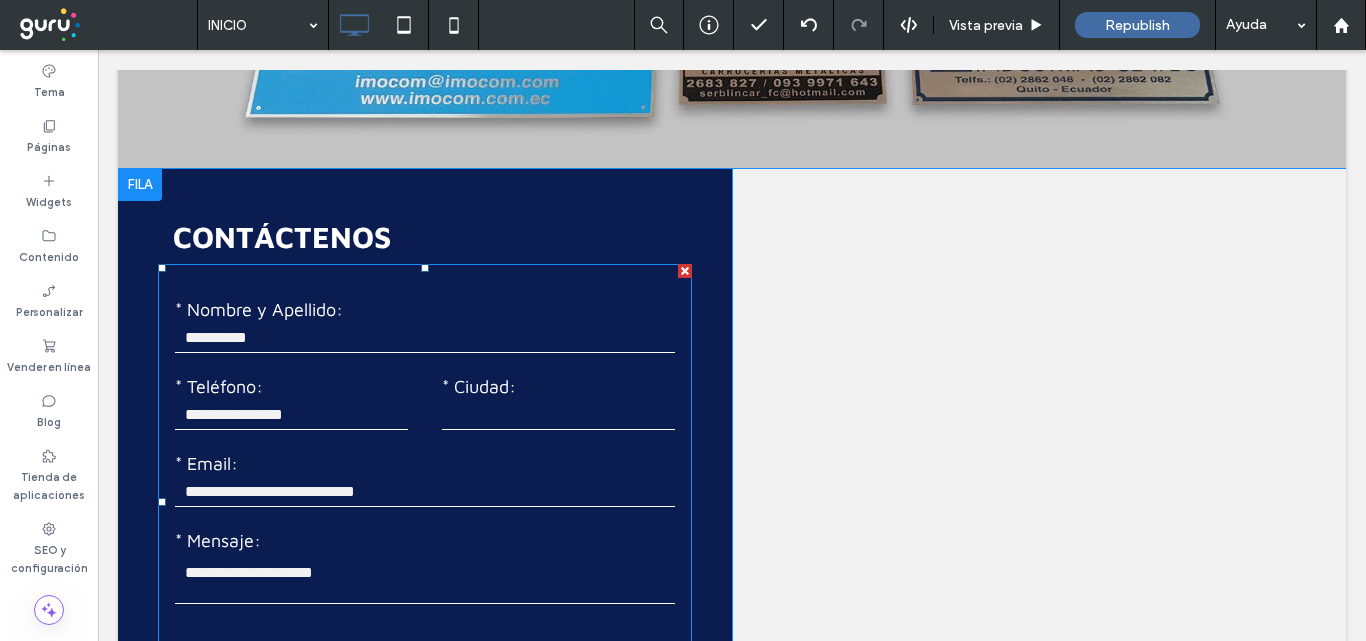 scroll, scrollTop: 1633, scrollLeft: 0, axis: vertical 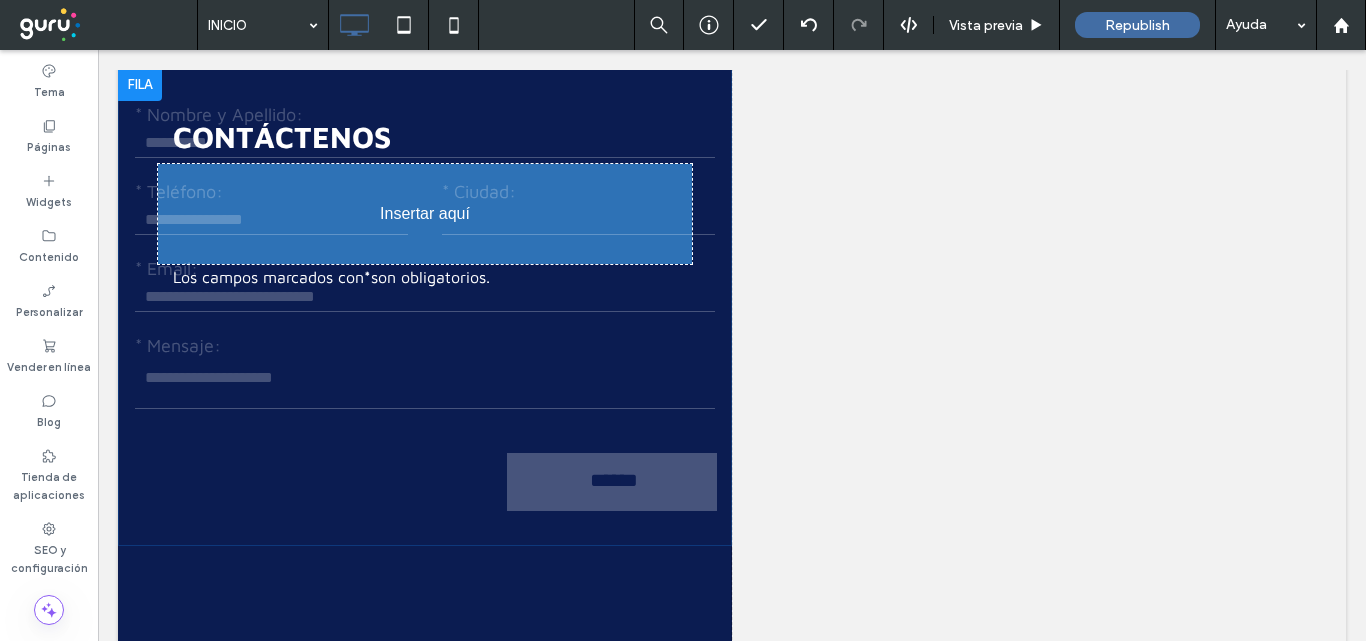 drag, startPoint x: 271, startPoint y: 394, endPoint x: 387, endPoint y: 407, distance: 116.72617 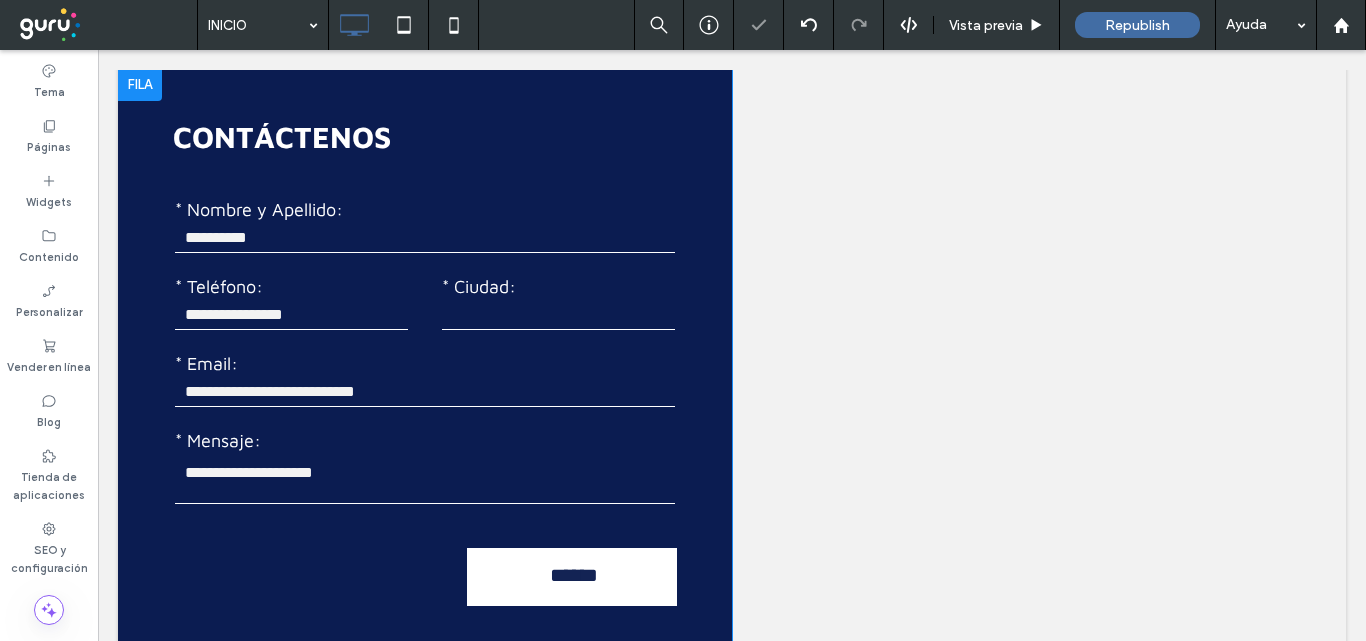 click at bounding box center (425, 392) 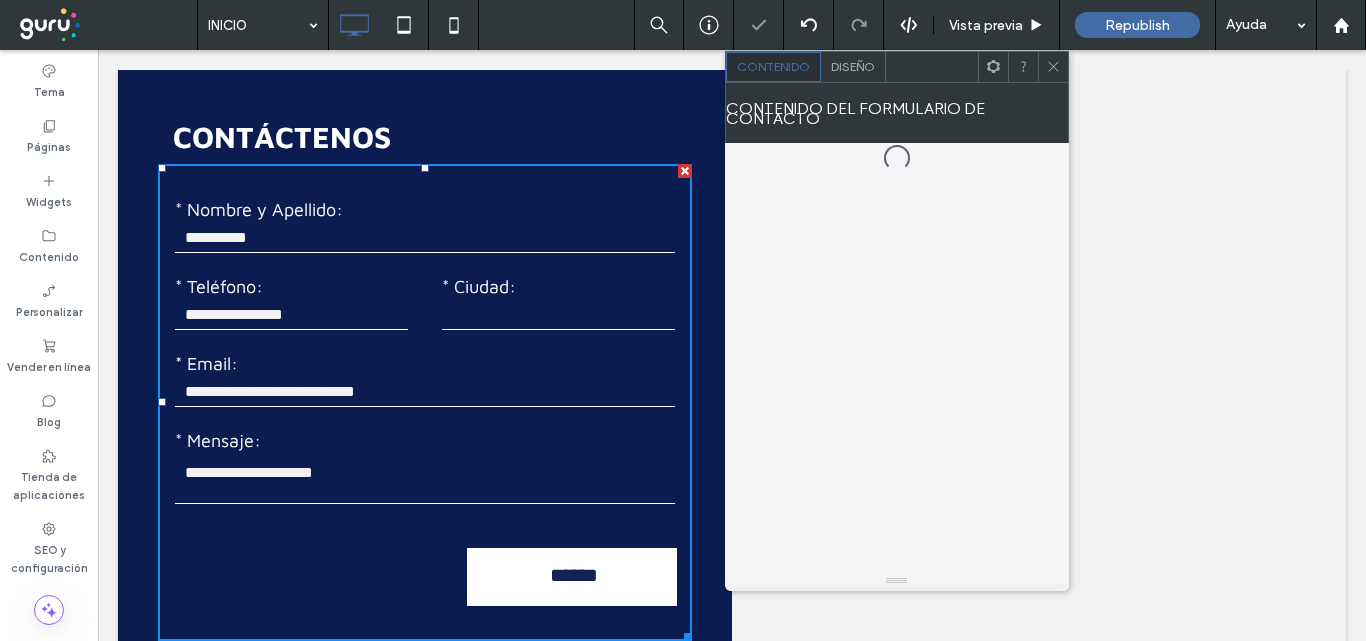 click at bounding box center [425, 392] 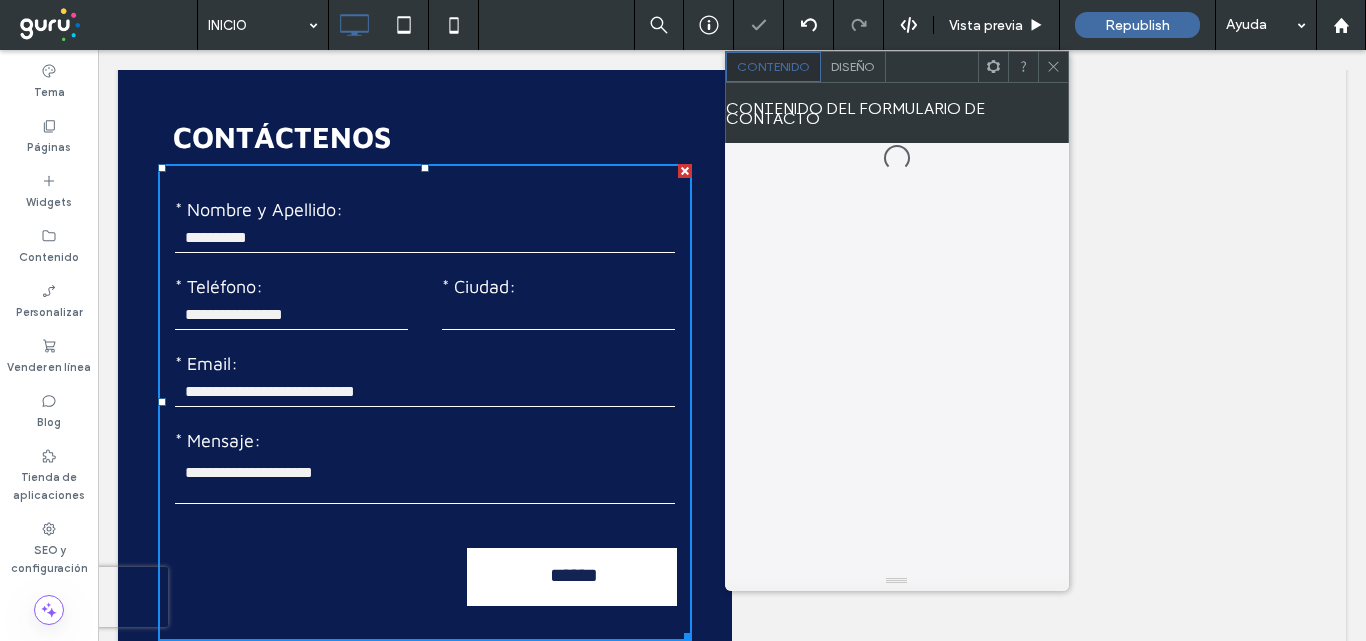 click at bounding box center [425, 392] 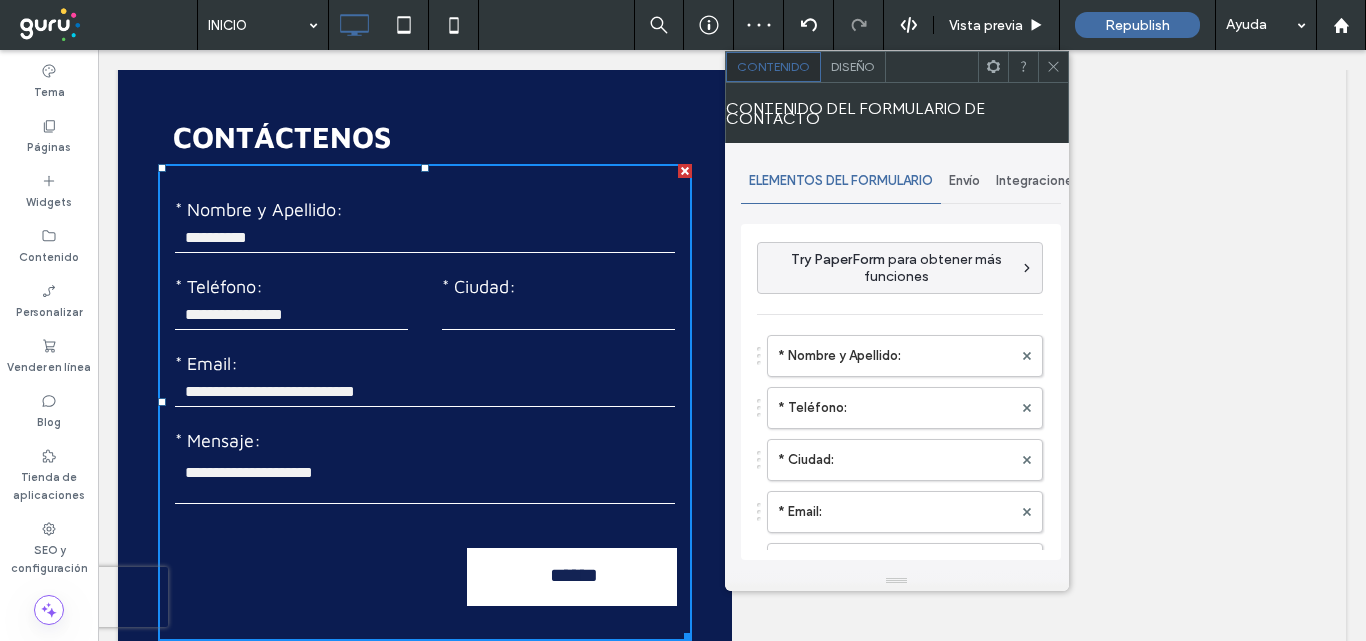 click at bounding box center [425, 392] 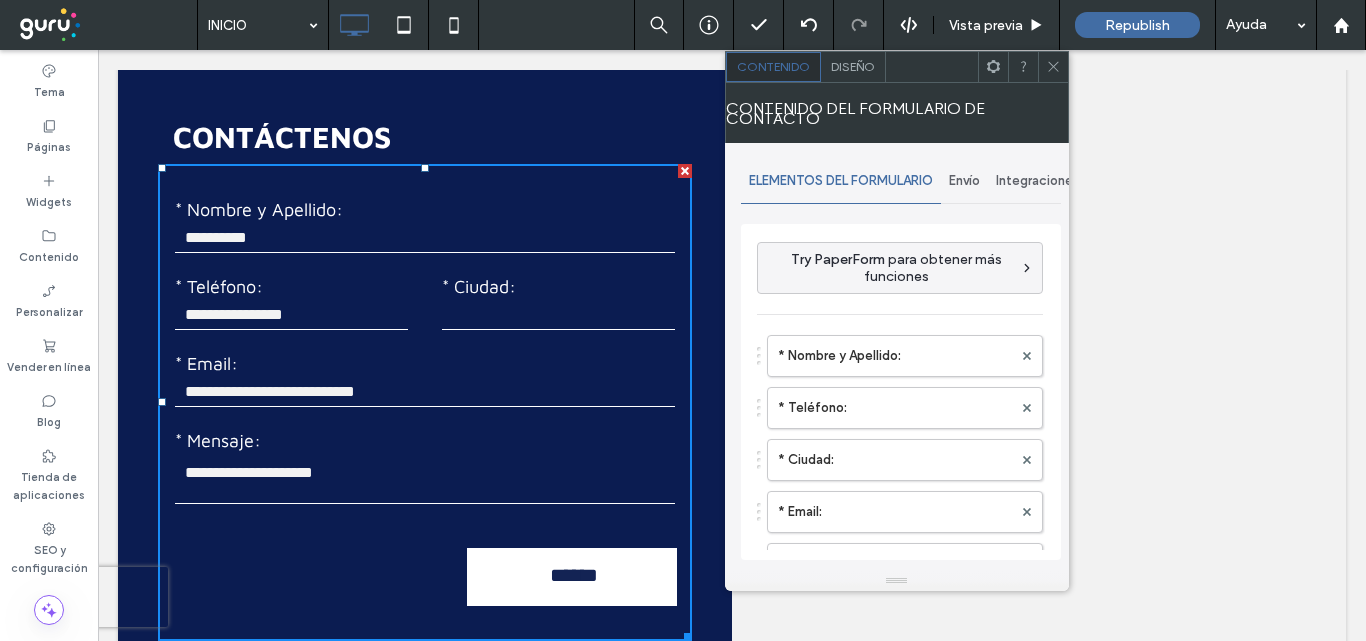 click on "Envío" at bounding box center [964, 181] 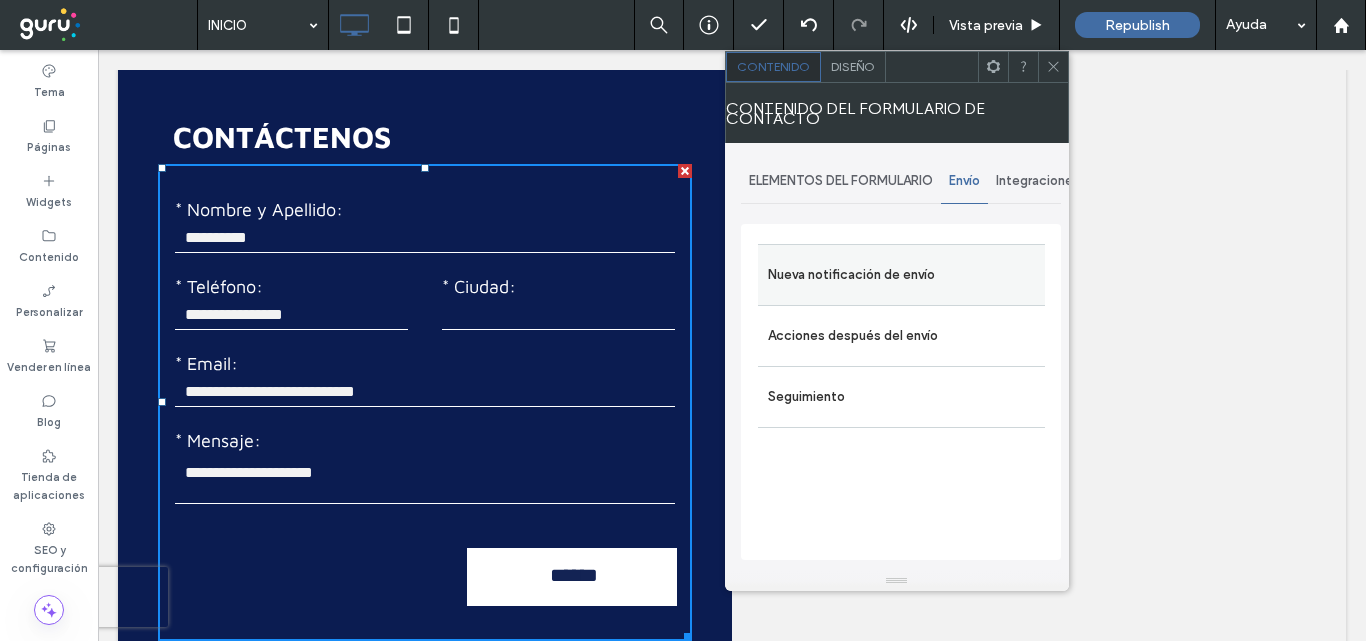 click on "Nueva notificación de envío" at bounding box center (901, 275) 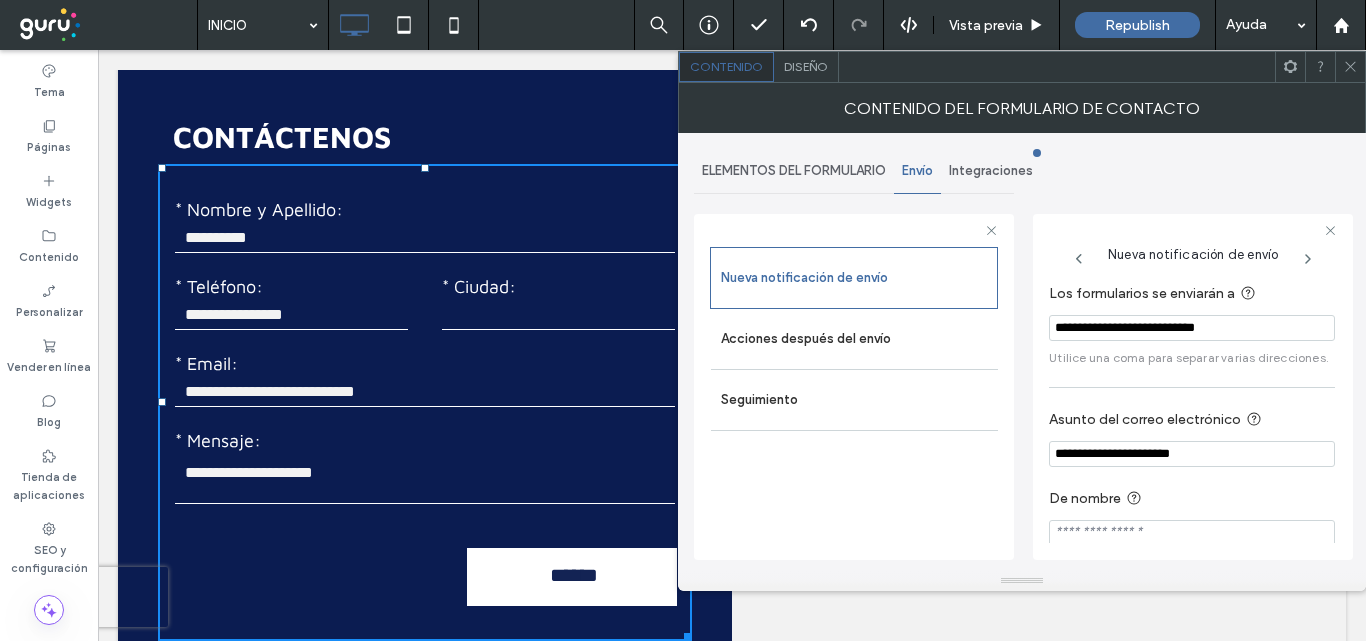 drag, startPoint x: 1273, startPoint y: 327, endPoint x: 950, endPoint y: 388, distance: 328.7096 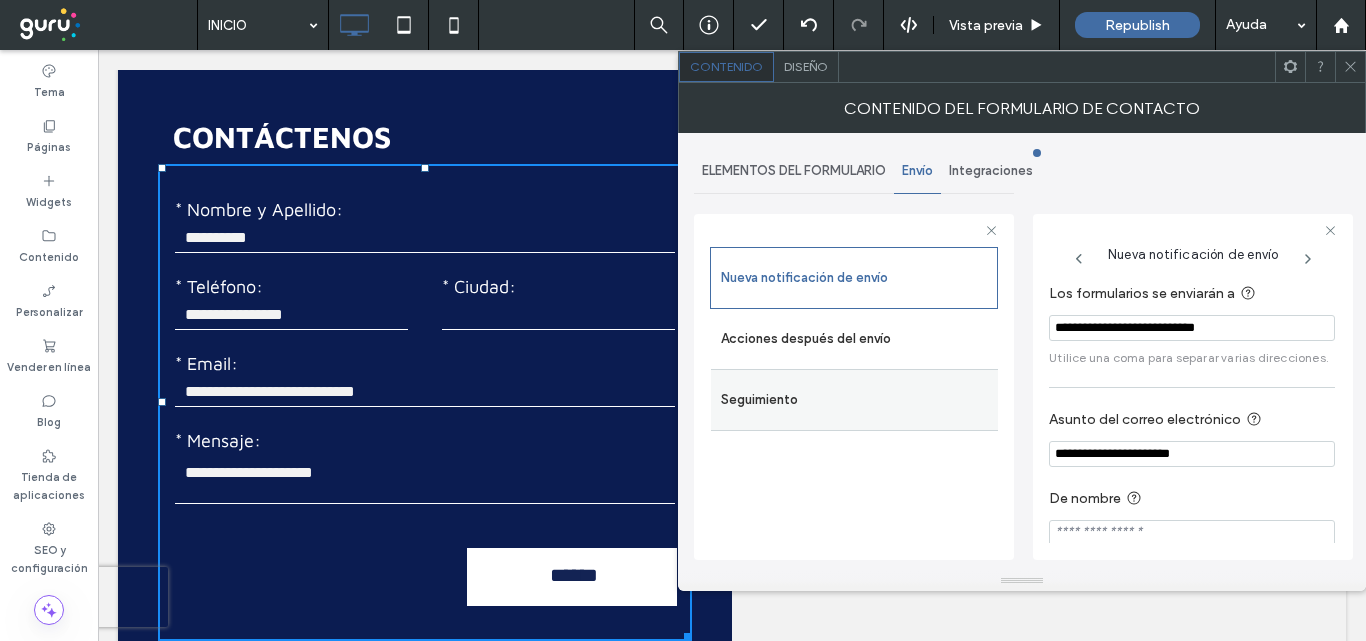 click on "**********" at bounding box center (1193, 387) 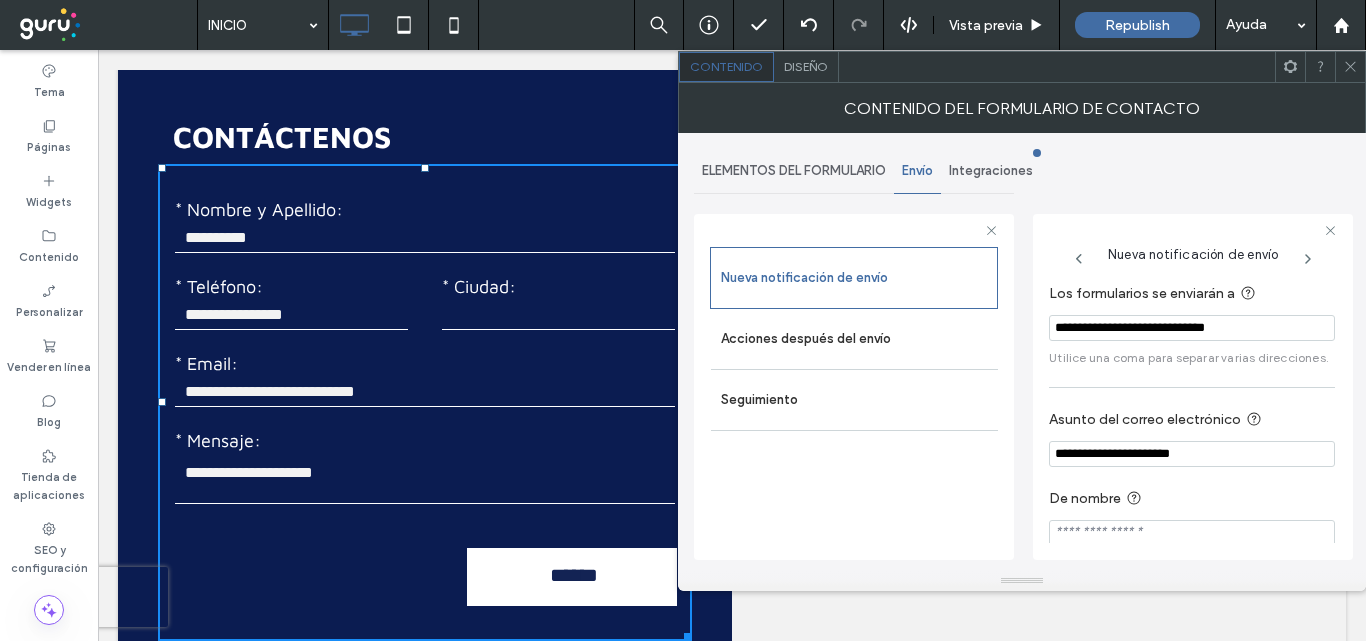 scroll, scrollTop: 18, scrollLeft: 0, axis: vertical 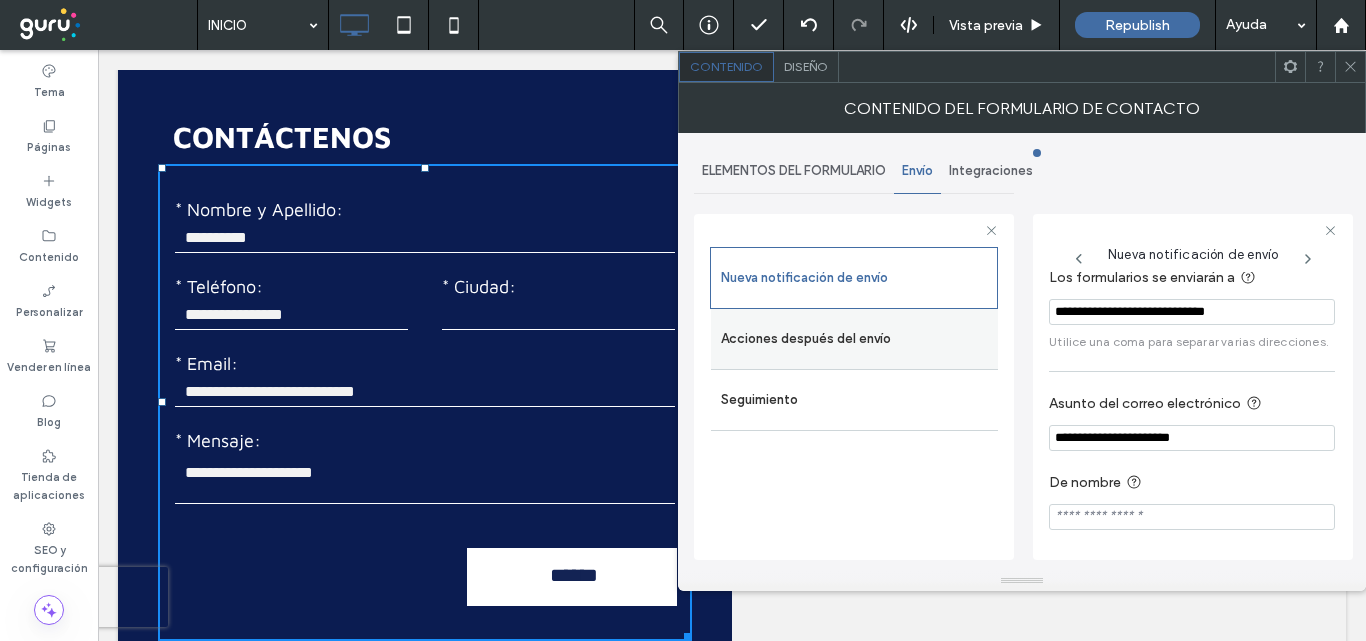 type on "**********" 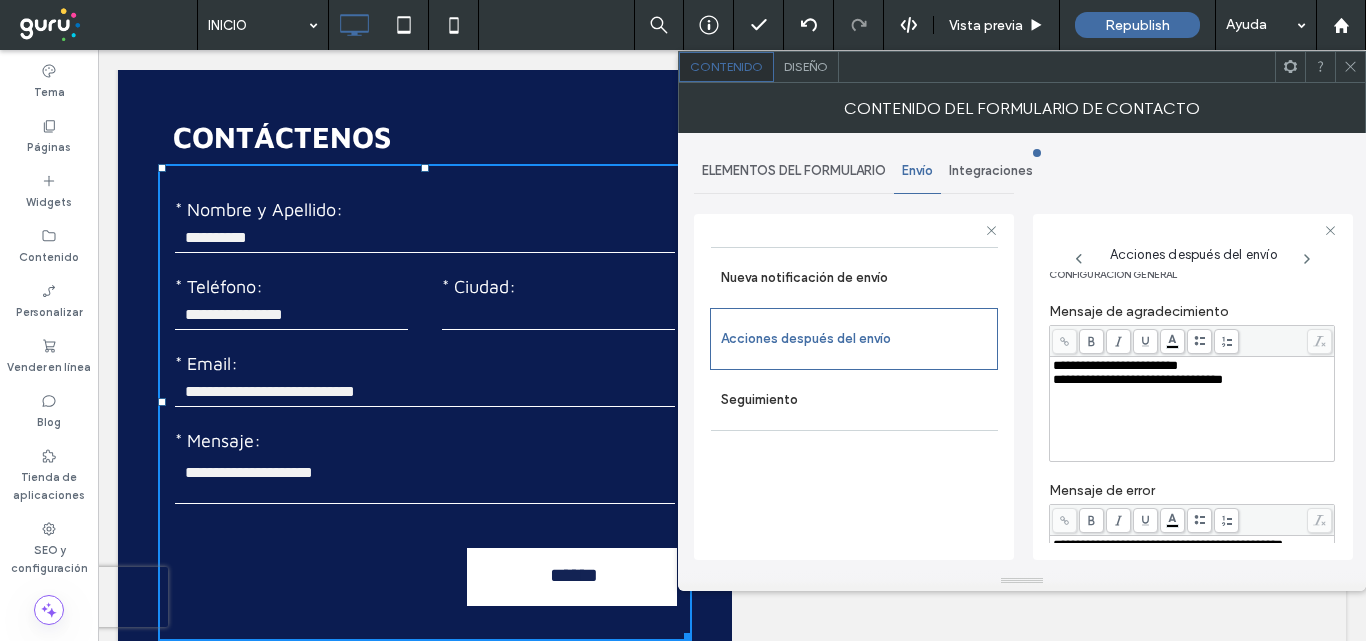 scroll, scrollTop: 0, scrollLeft: 0, axis: both 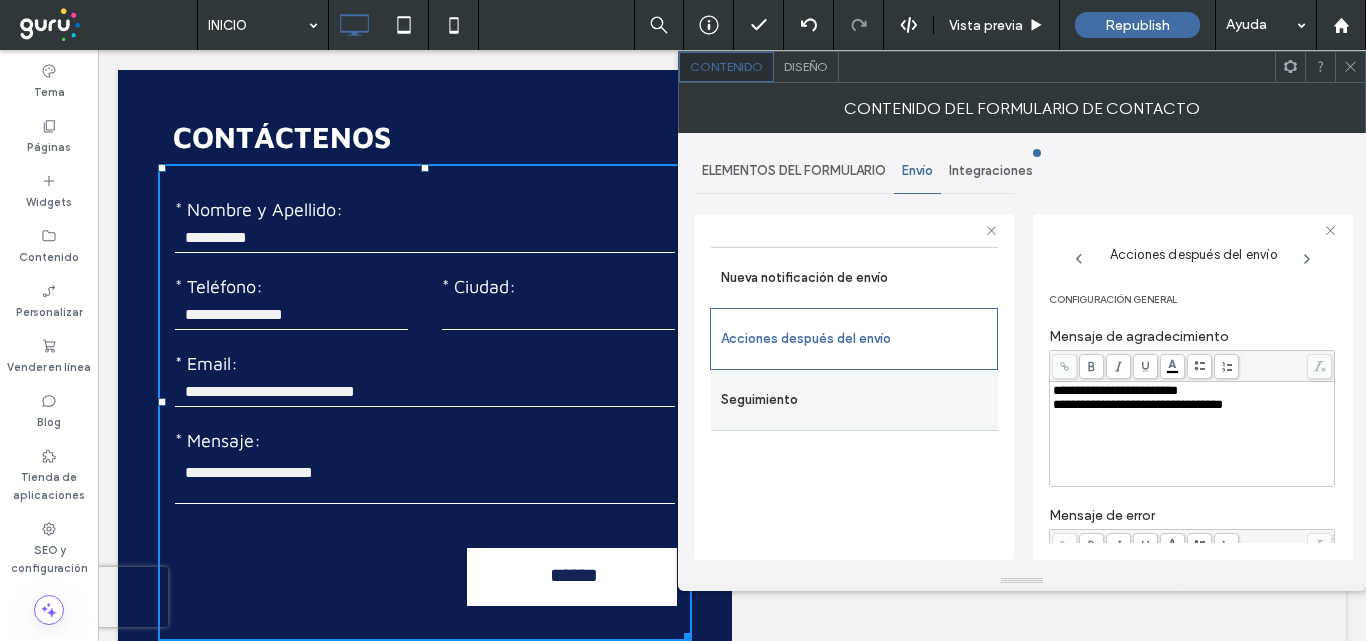 click on "Seguimiento" at bounding box center (854, 400) 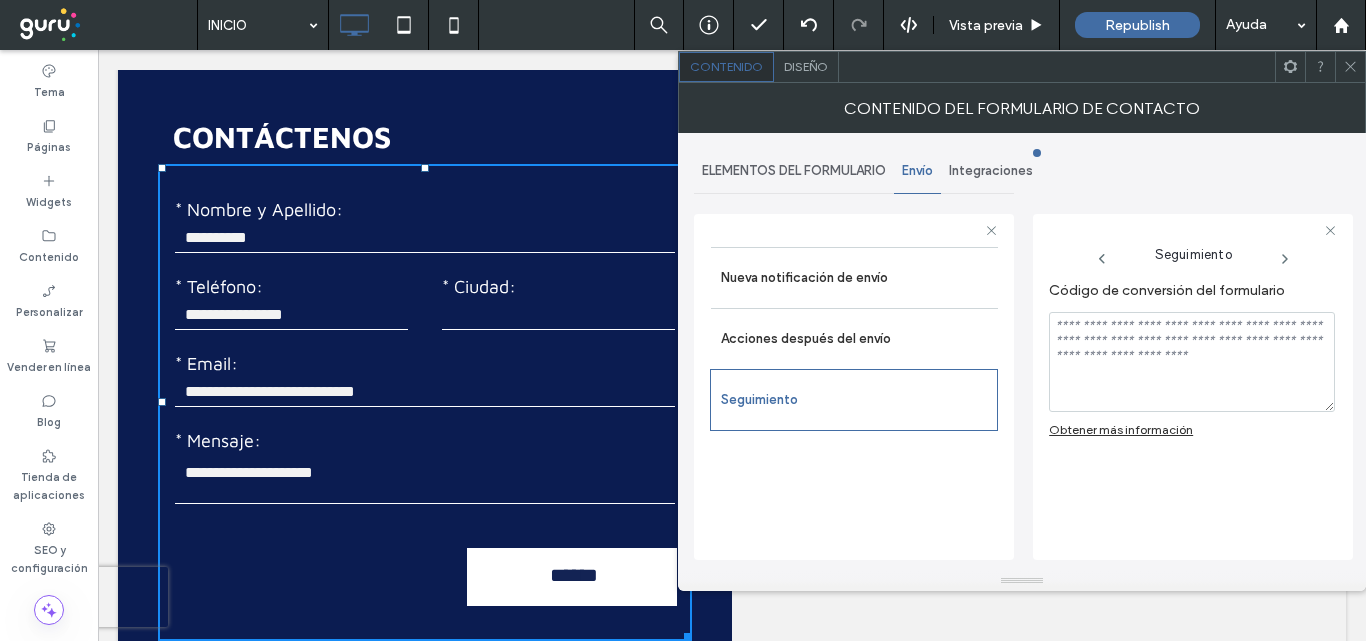 click on "ELEMENTOS DEL FORMULARIO" at bounding box center (794, 171) 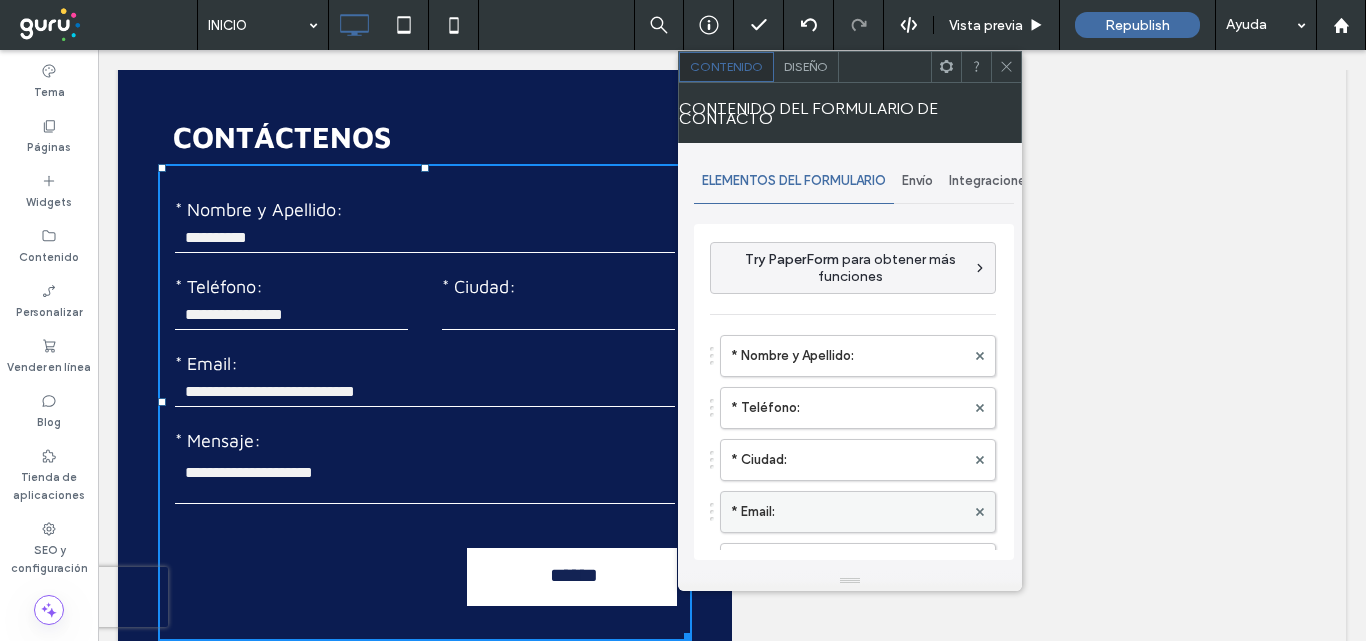 click on "* Email:" at bounding box center [848, 512] 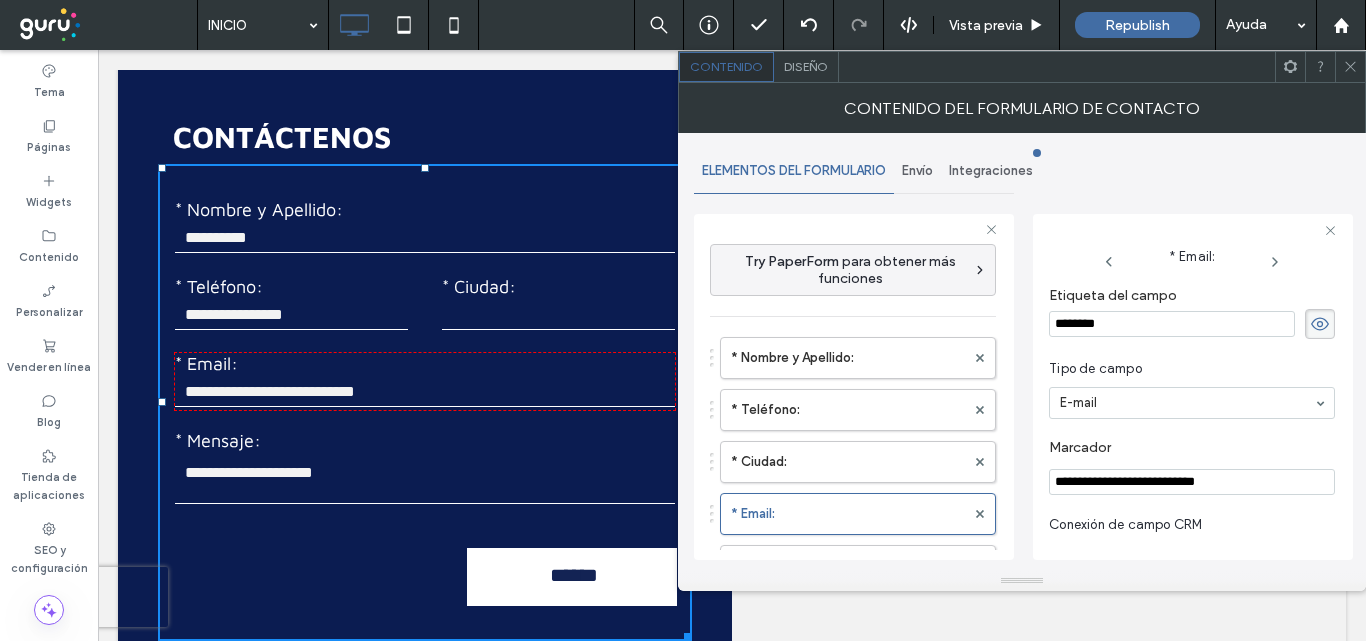 drag, startPoint x: 1288, startPoint y: 482, endPoint x: 991, endPoint y: 484, distance: 297.00674 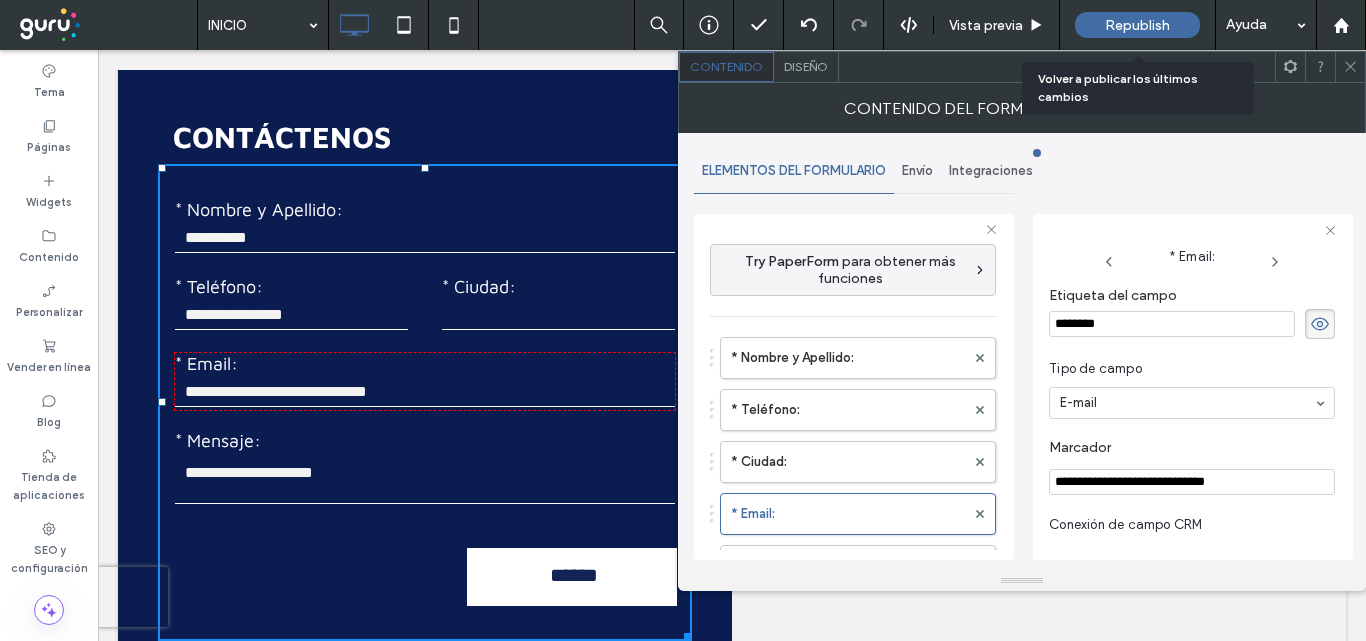 type on "**********" 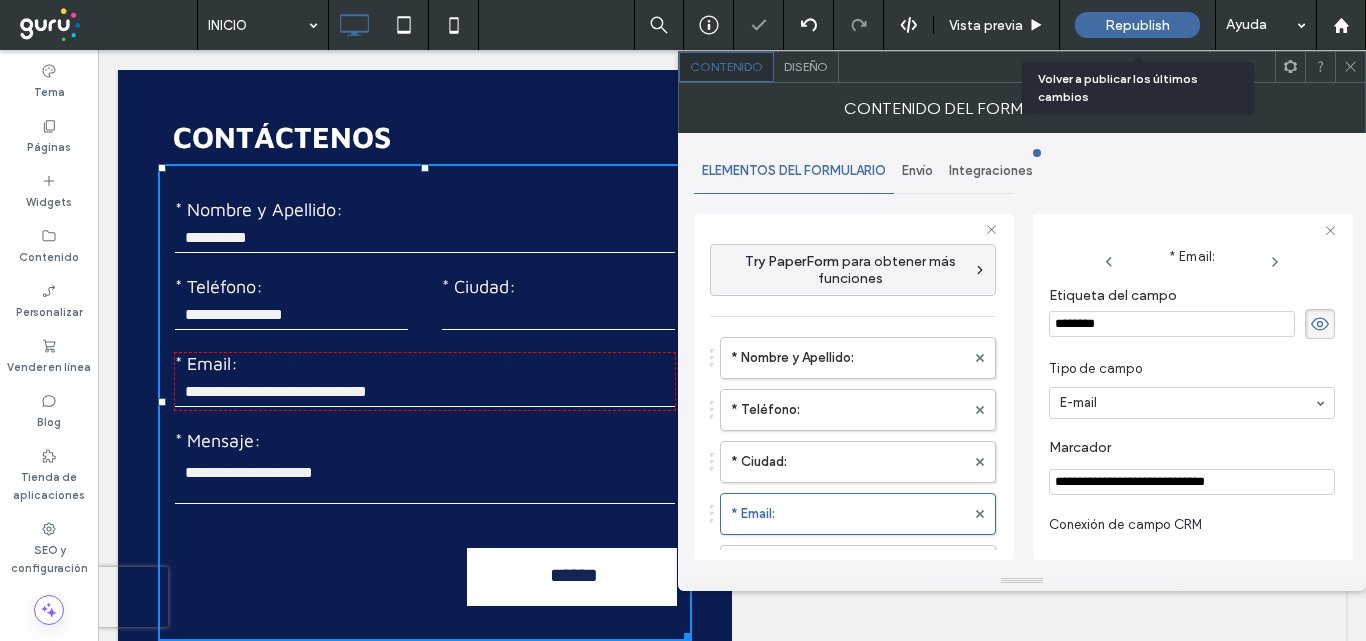 drag, startPoint x: 1141, startPoint y: 25, endPoint x: 914, endPoint y: 10, distance: 227.49506 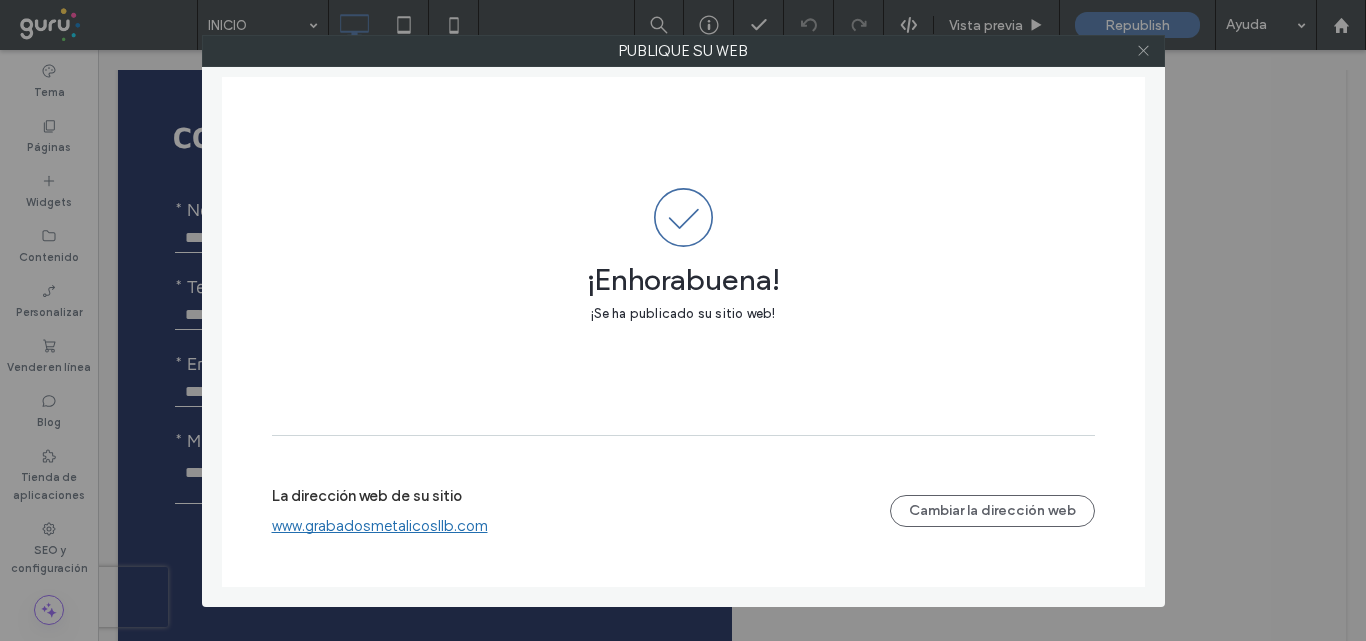 click 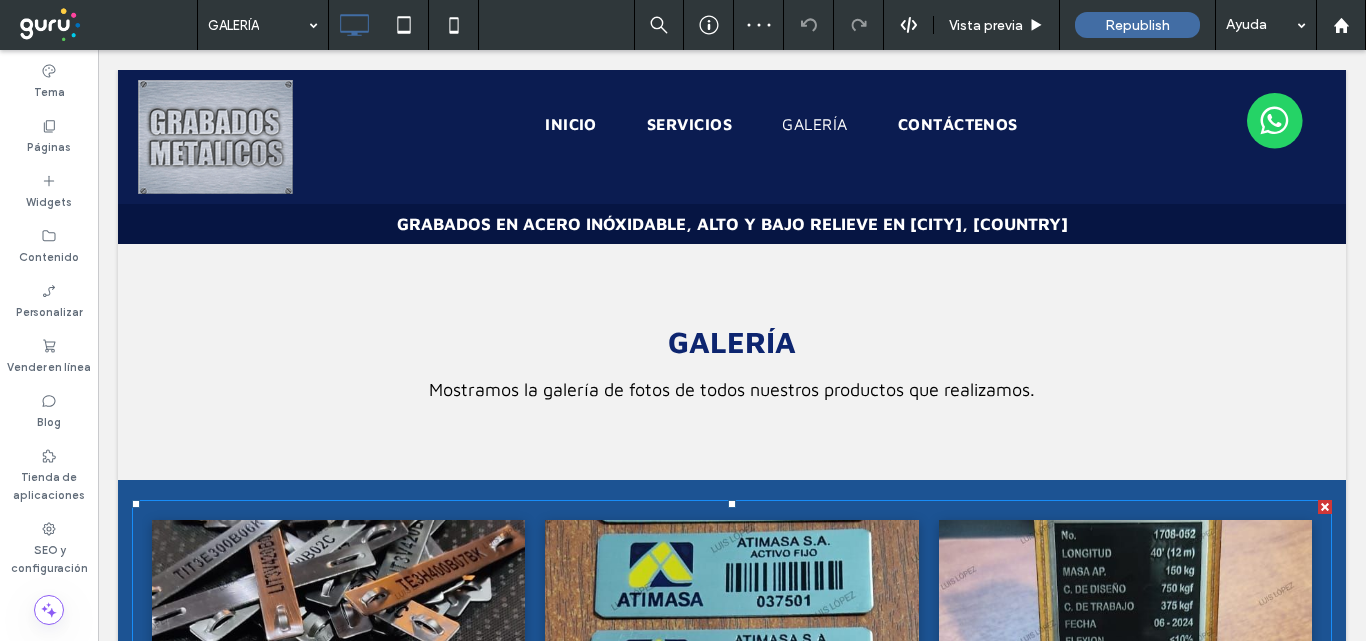 scroll, scrollTop: 2001, scrollLeft: 0, axis: vertical 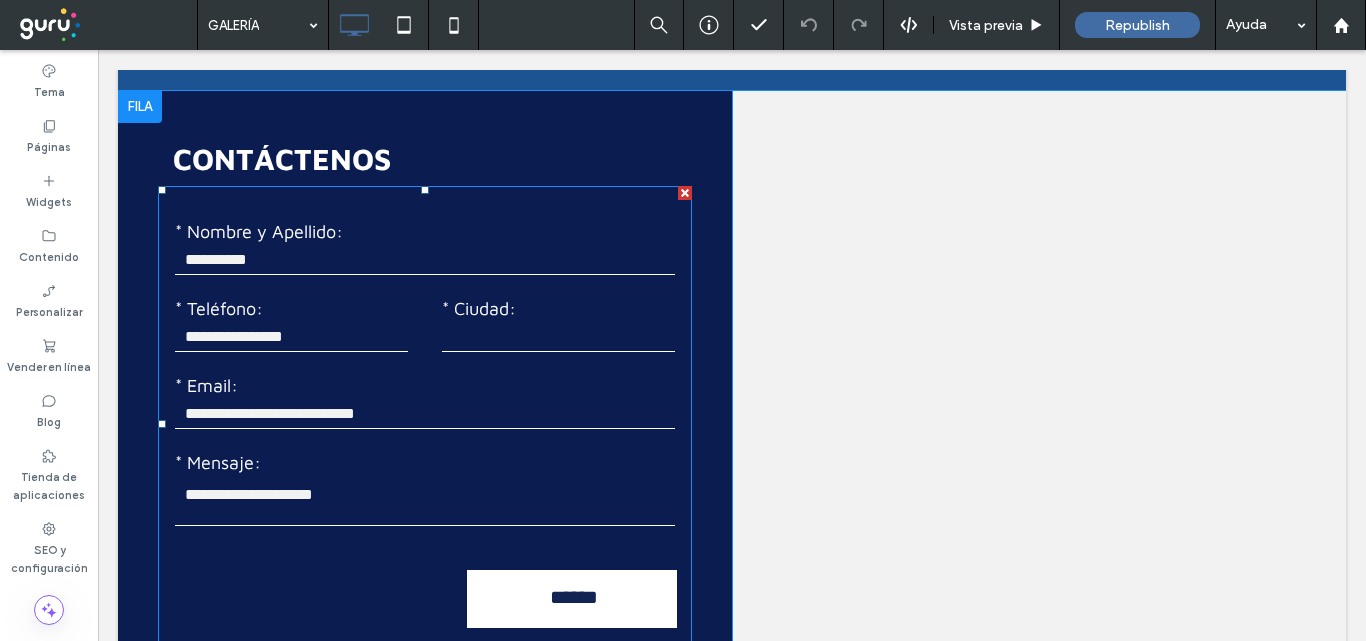 click on "* Nombre y Apellido:
* Teléfono:
* Ciudad:
* Email:
* Mensaje:
******" at bounding box center [425, 424] 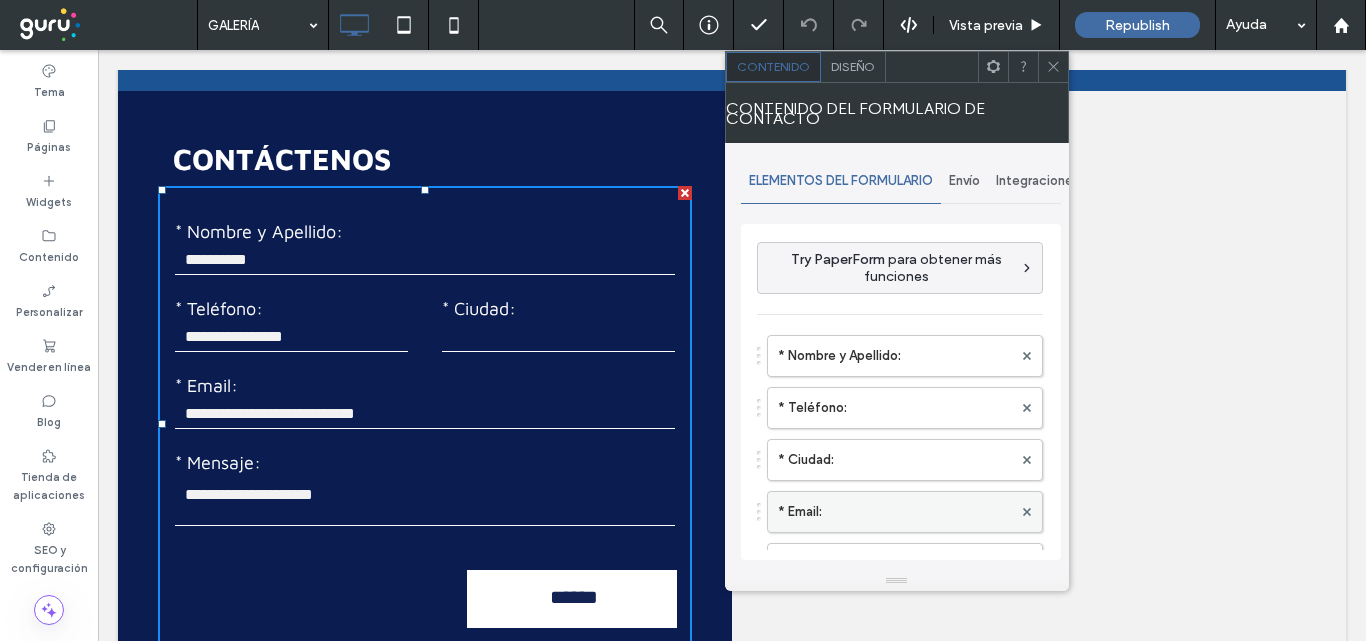 click on "* Email:" at bounding box center [895, 512] 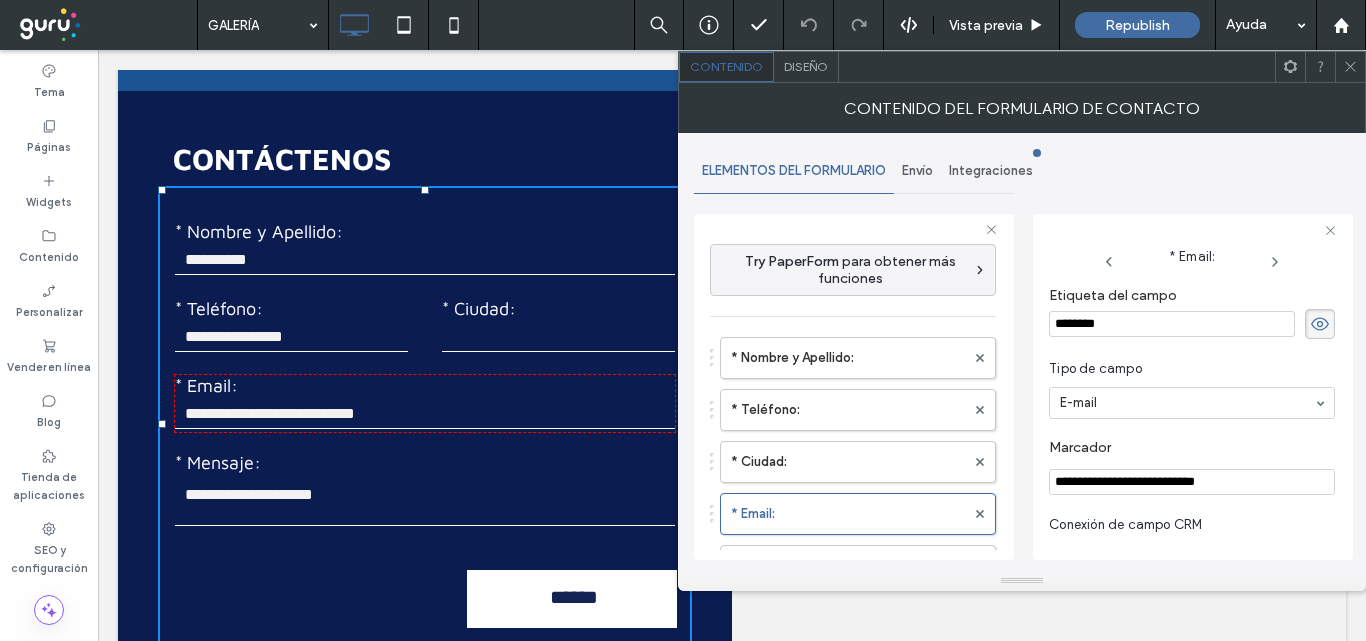 drag, startPoint x: 1262, startPoint y: 479, endPoint x: 1043, endPoint y: 482, distance: 219.02055 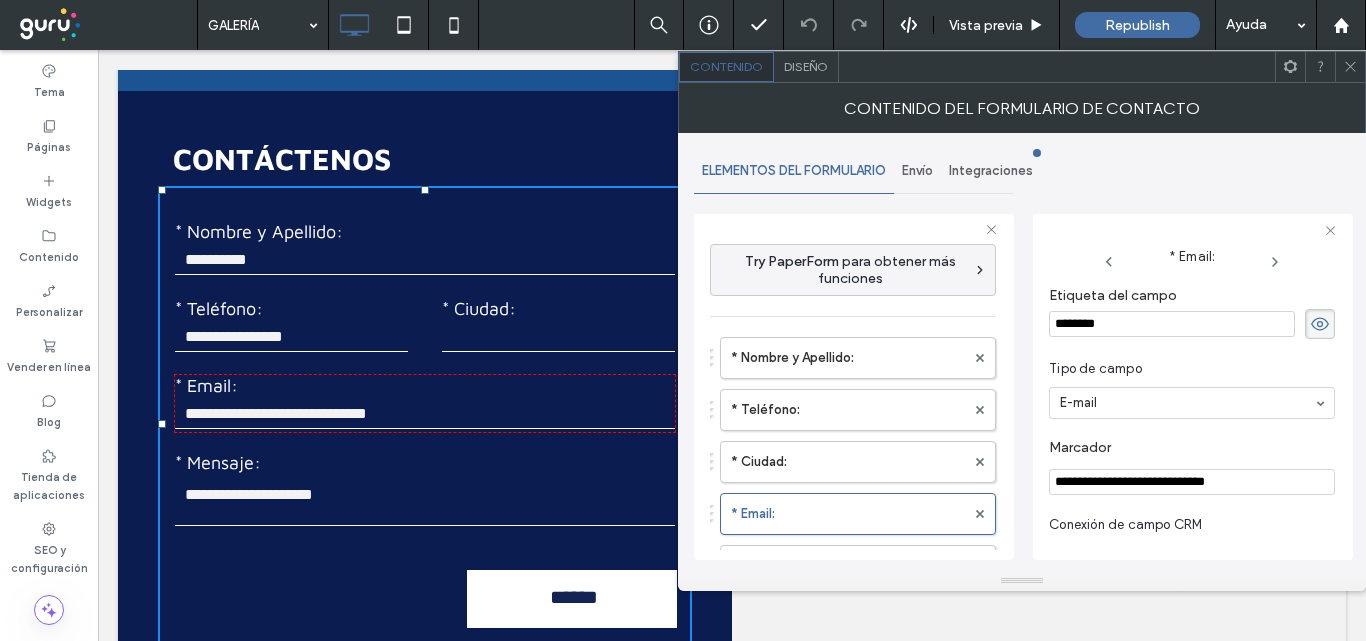 type on "**********" 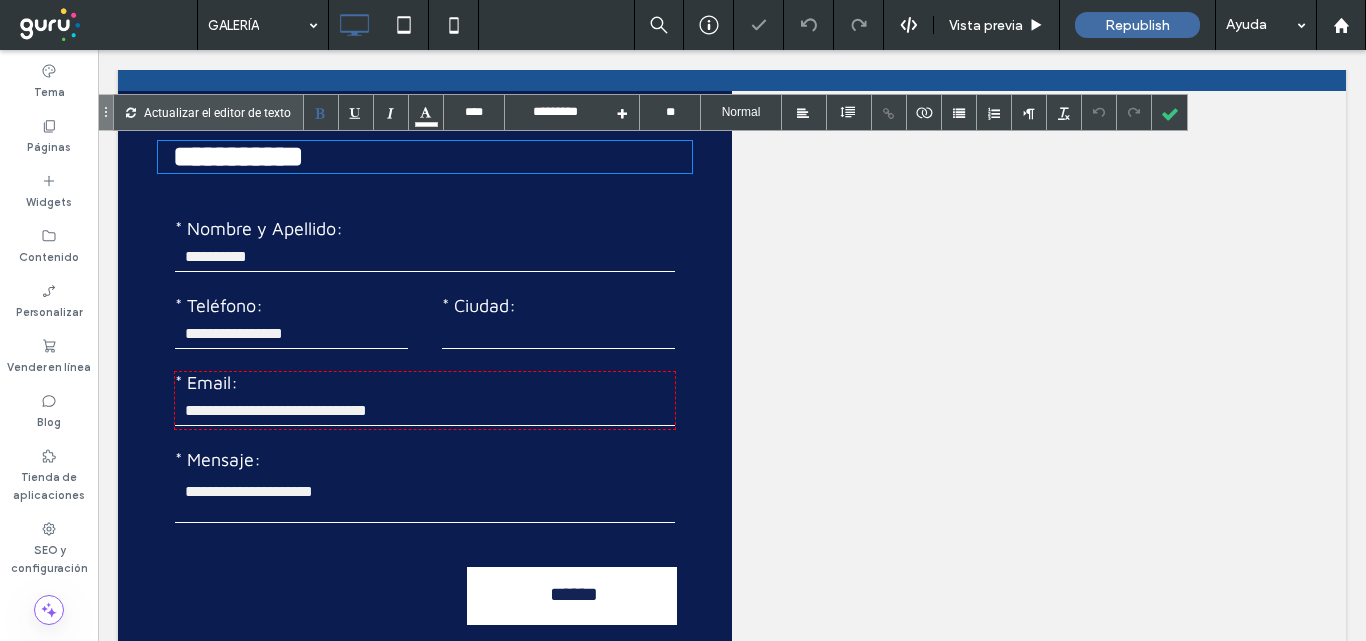type on "****" 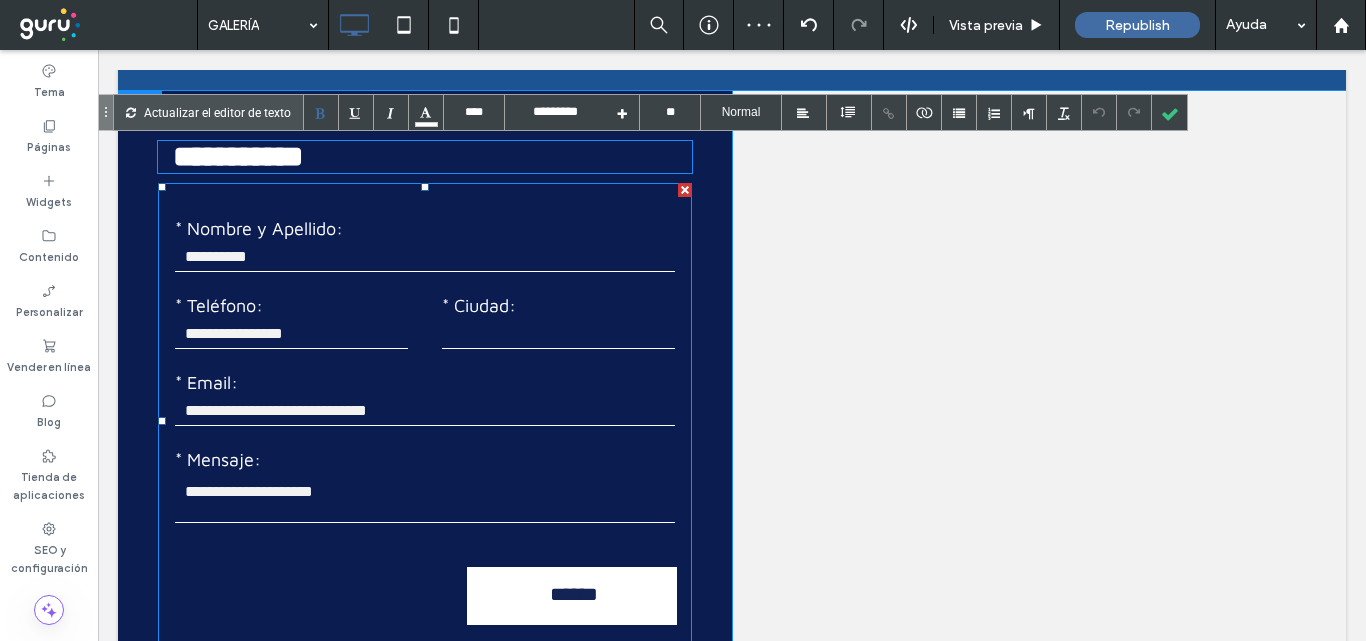 click on "* Nombre y Apellido:" at bounding box center [425, 228] 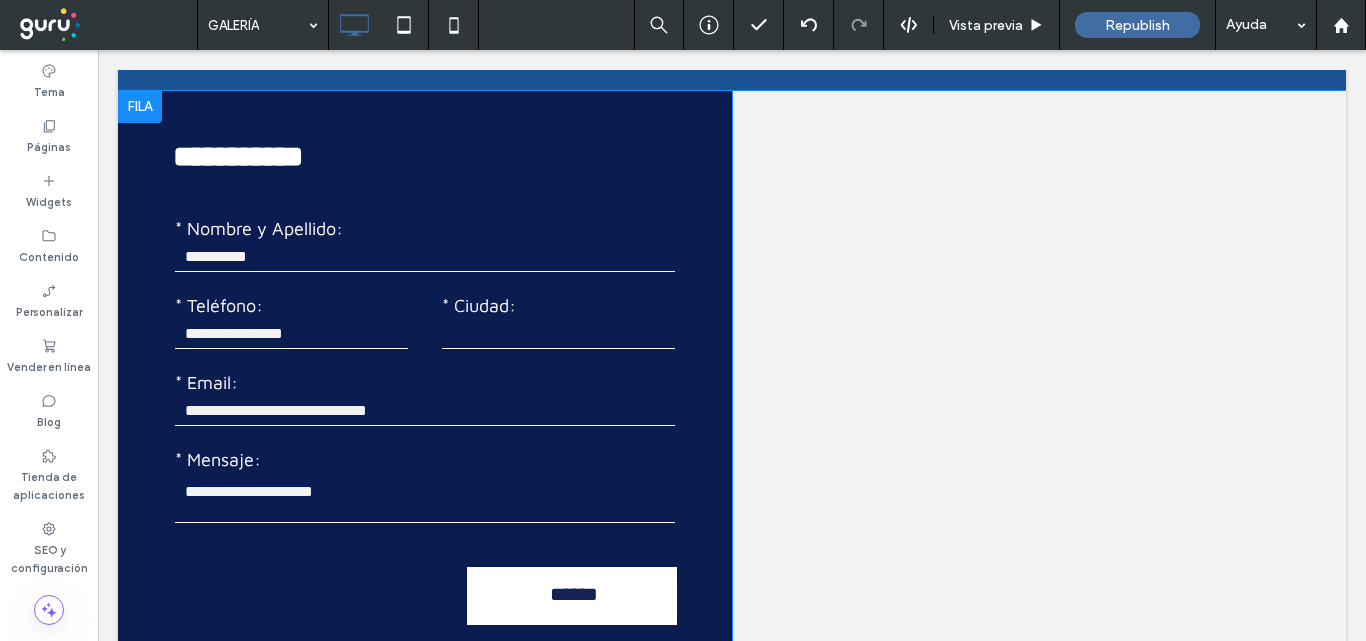 click on "**********" at bounding box center [425, 411] 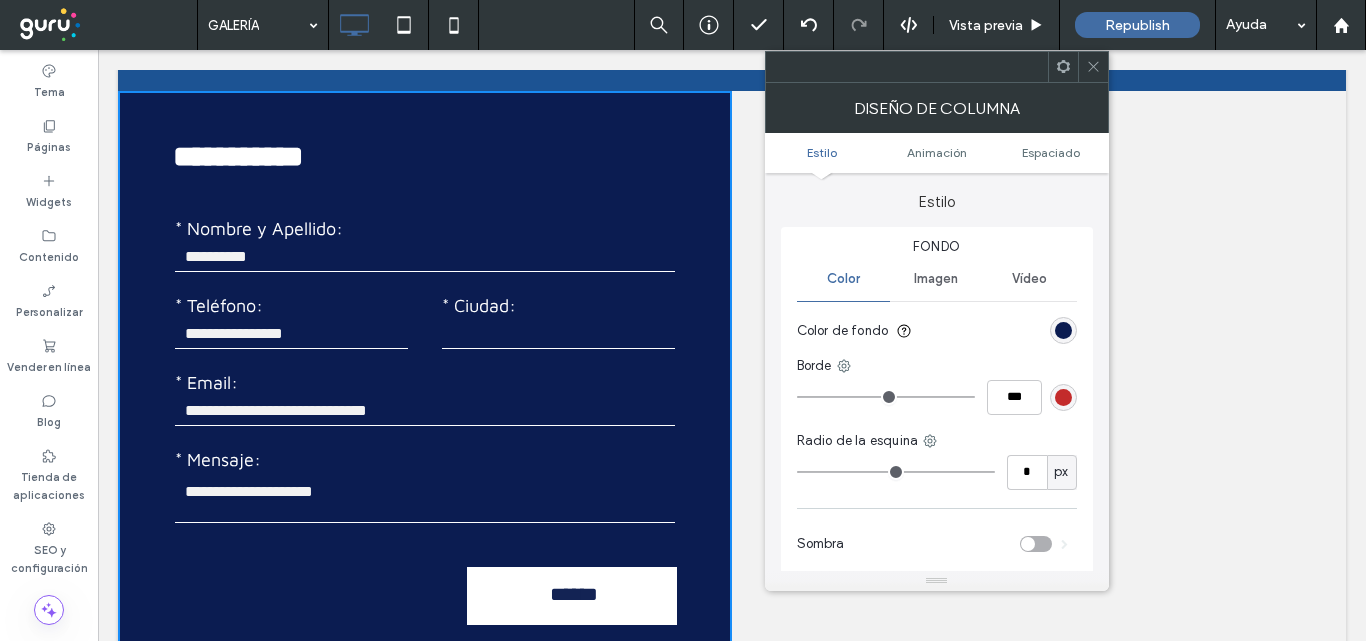 click on "* Nombre y Apellido:
* Teléfono:
* Ciudad:
* Email:
* Mensaje:
******" at bounding box center [425, 421] 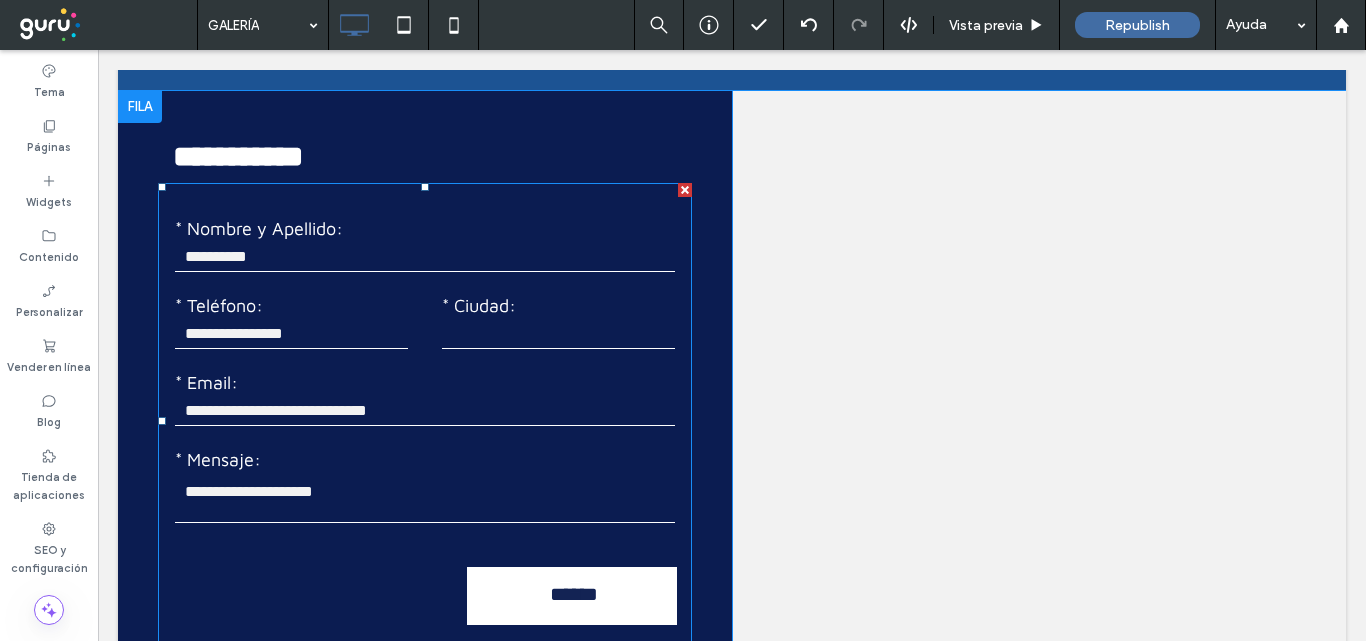 click on "* Nombre y Apellido:" at bounding box center [425, 228] 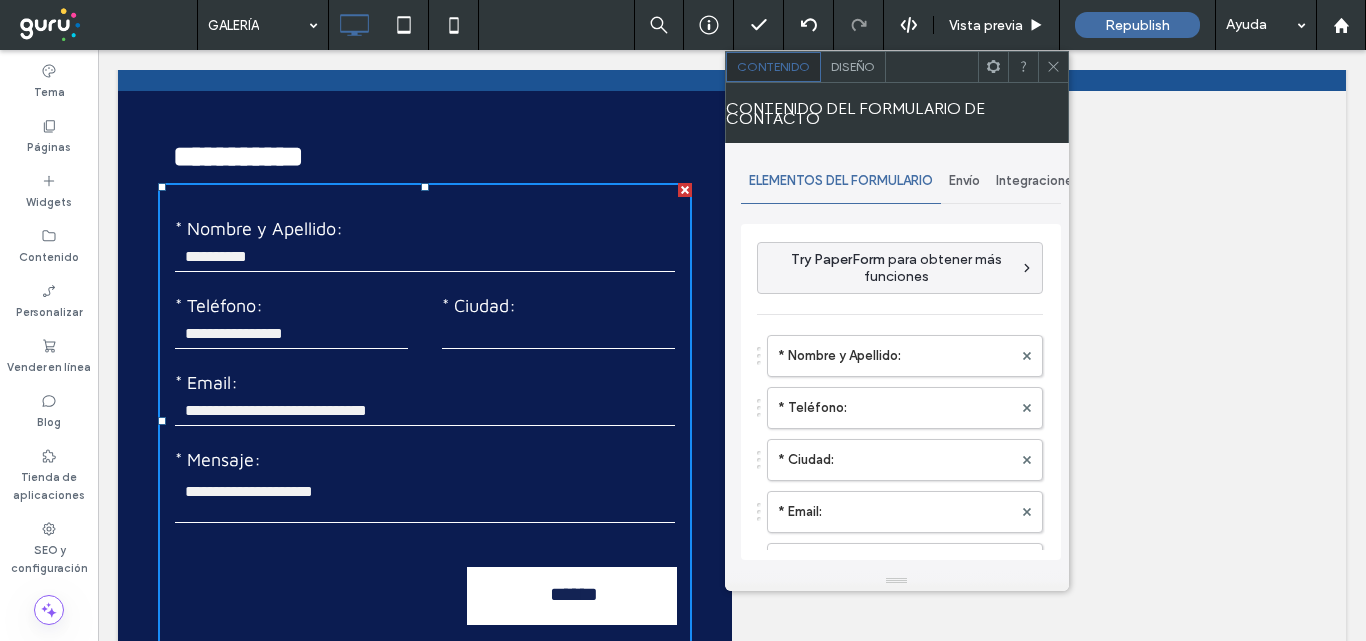 click on "Envío" at bounding box center (964, 181) 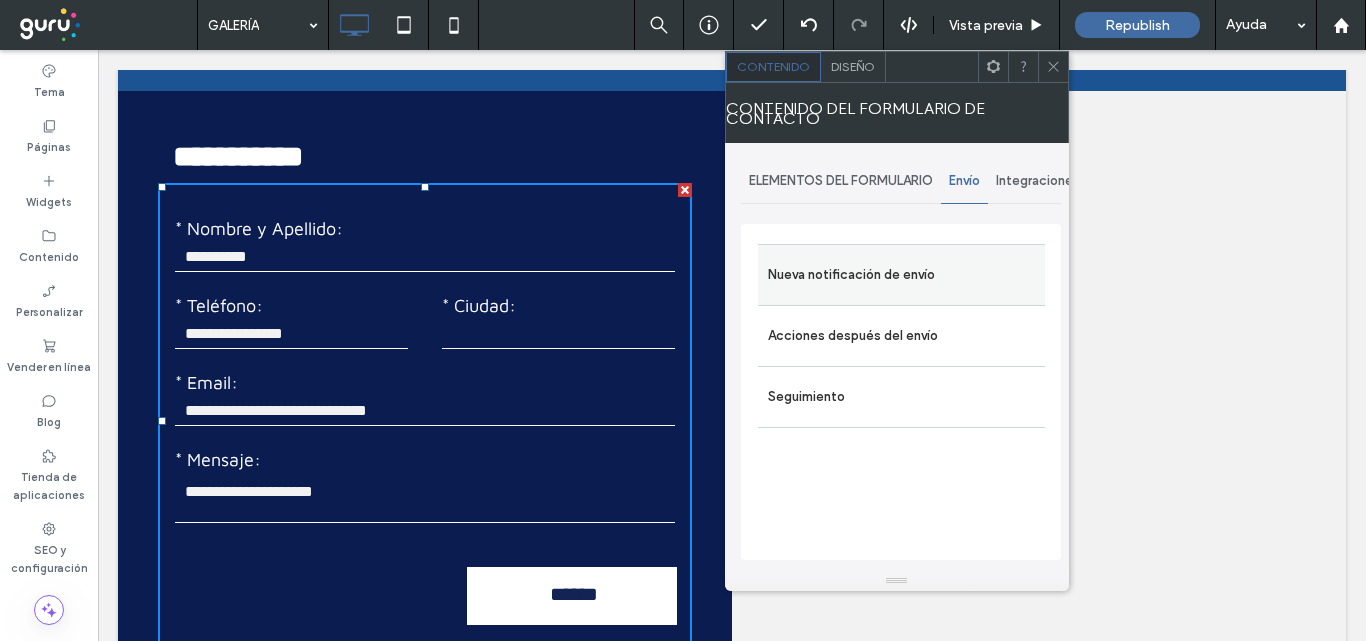 click on "Nueva notificación de envío" at bounding box center (901, 275) 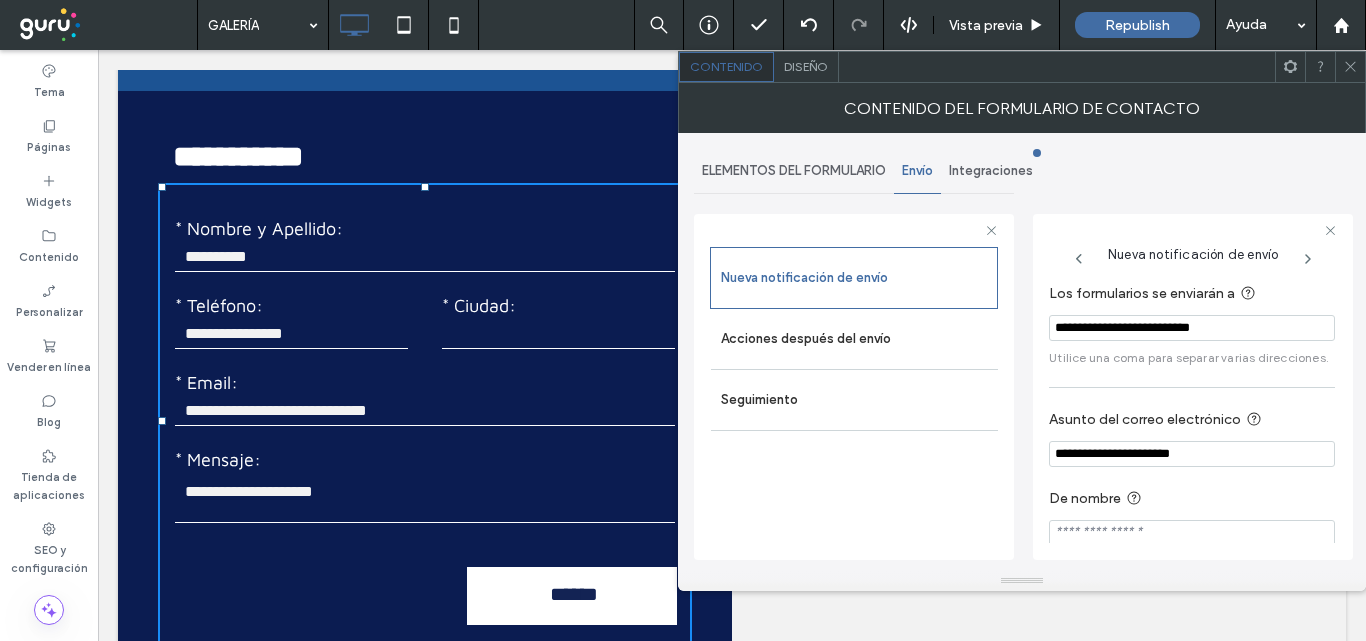 drag, startPoint x: 1261, startPoint y: 329, endPoint x: 1027, endPoint y: 333, distance: 234.03418 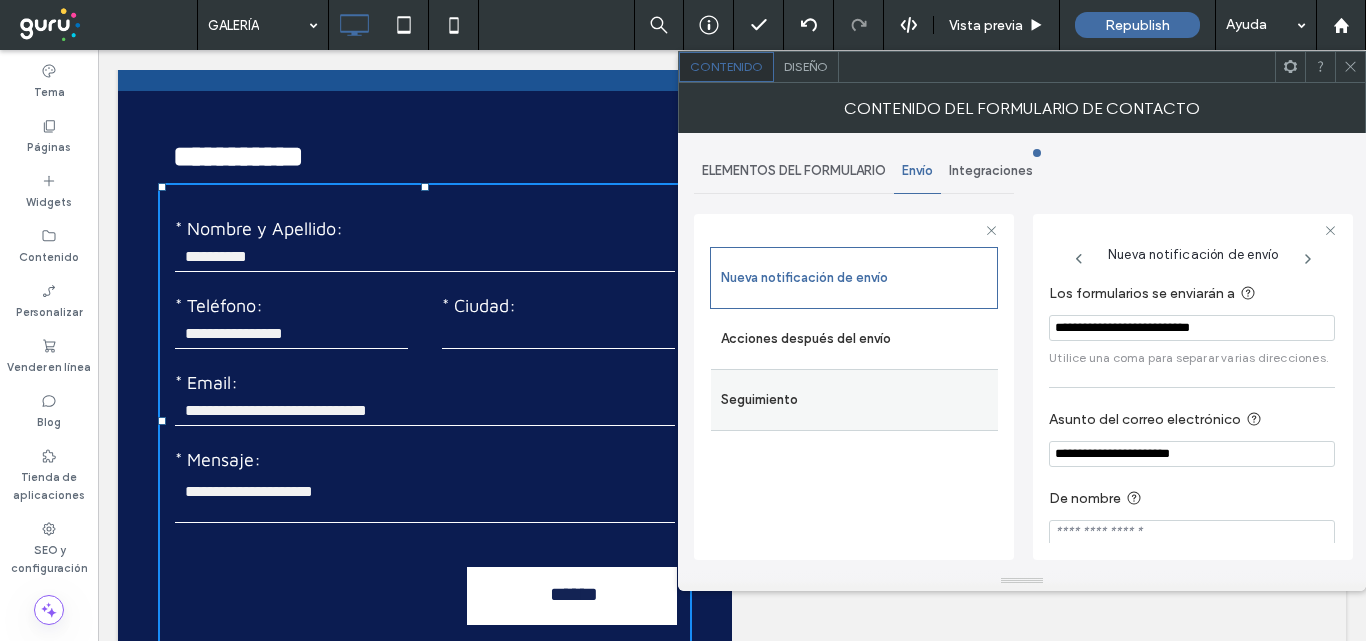 paste on "***" 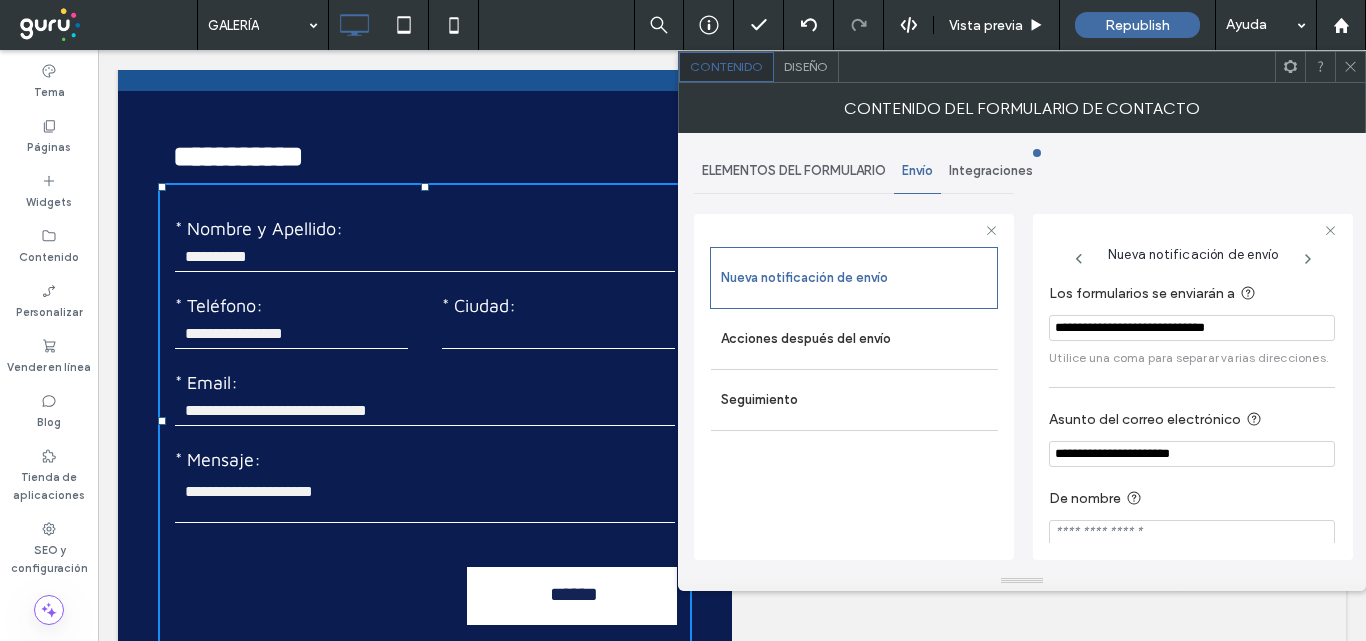 scroll, scrollTop: 18, scrollLeft: 0, axis: vertical 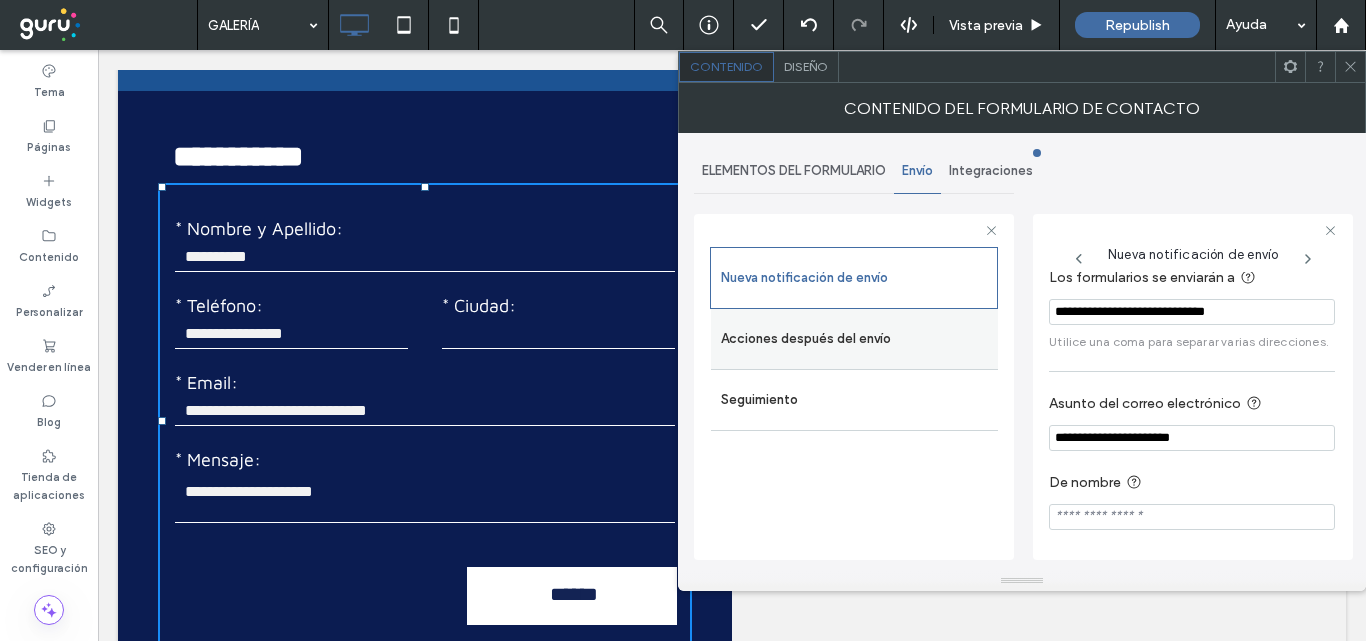 type on "**********" 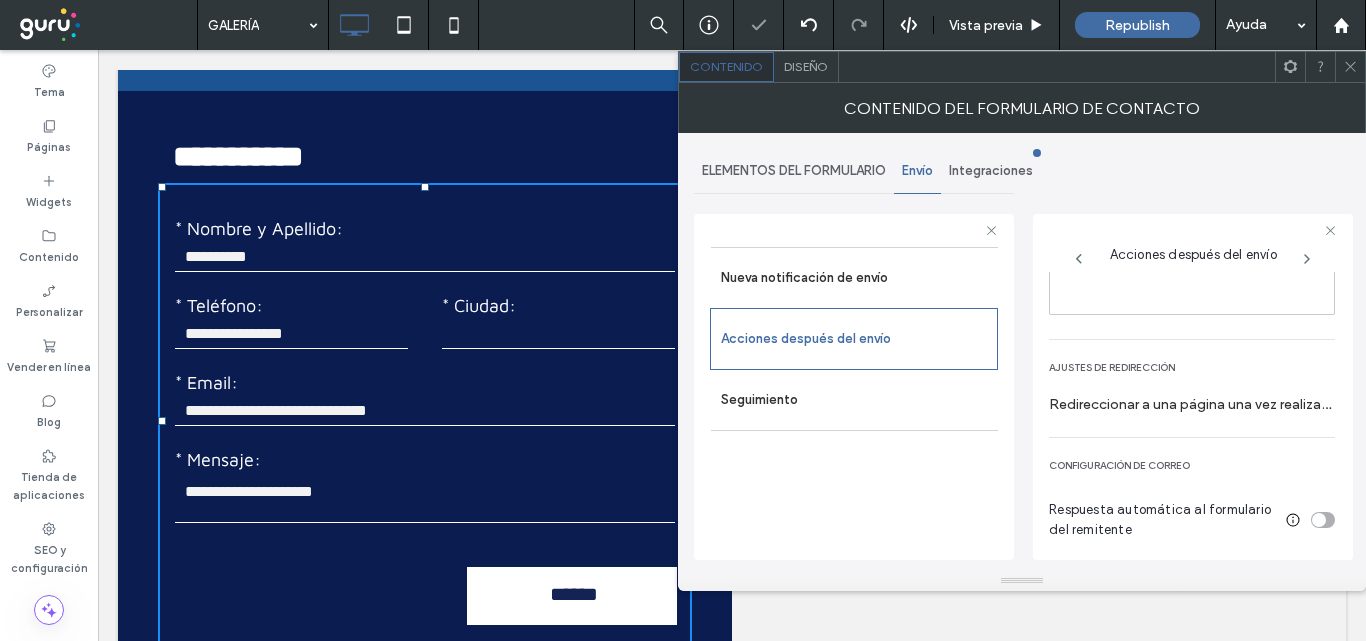 scroll, scrollTop: 361, scrollLeft: 0, axis: vertical 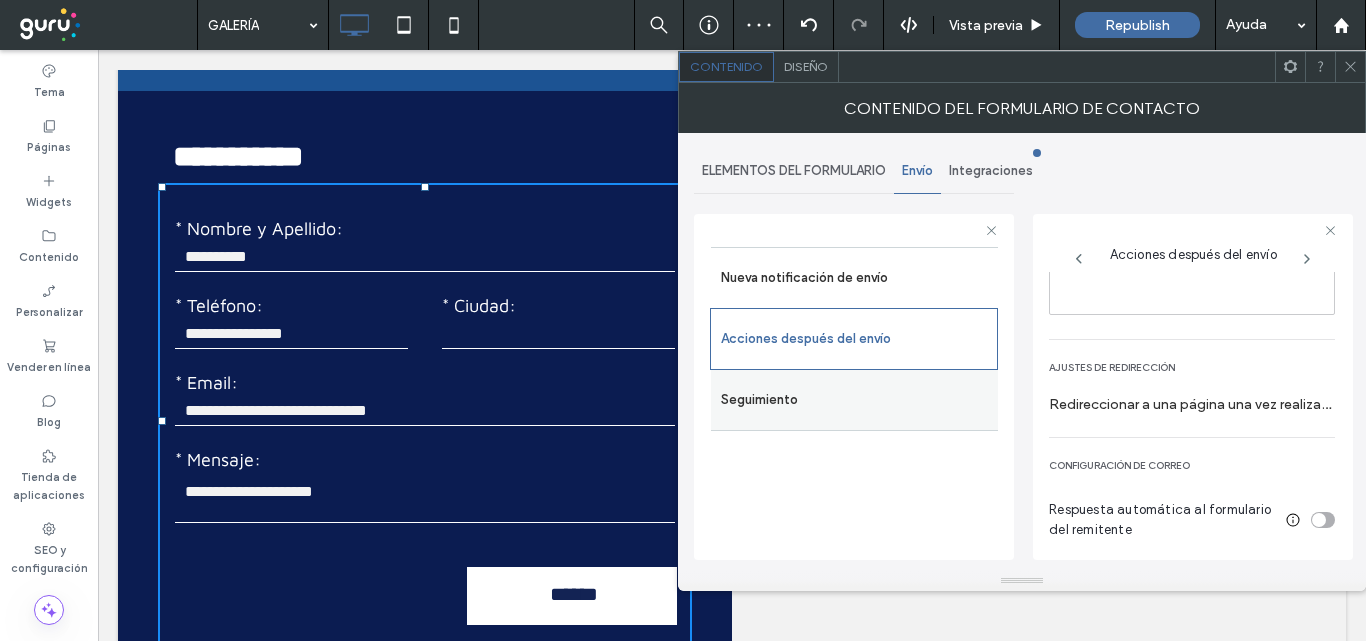 click on "Seguimiento" at bounding box center [854, 400] 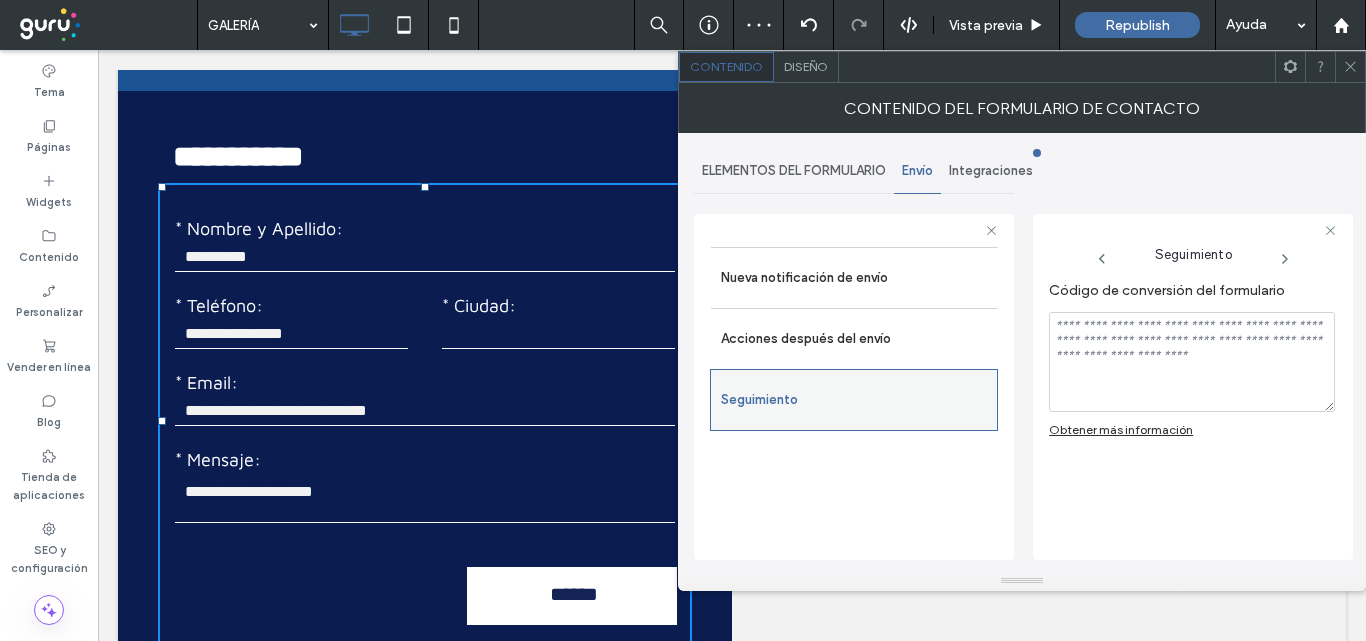 scroll, scrollTop: 0, scrollLeft: 0, axis: both 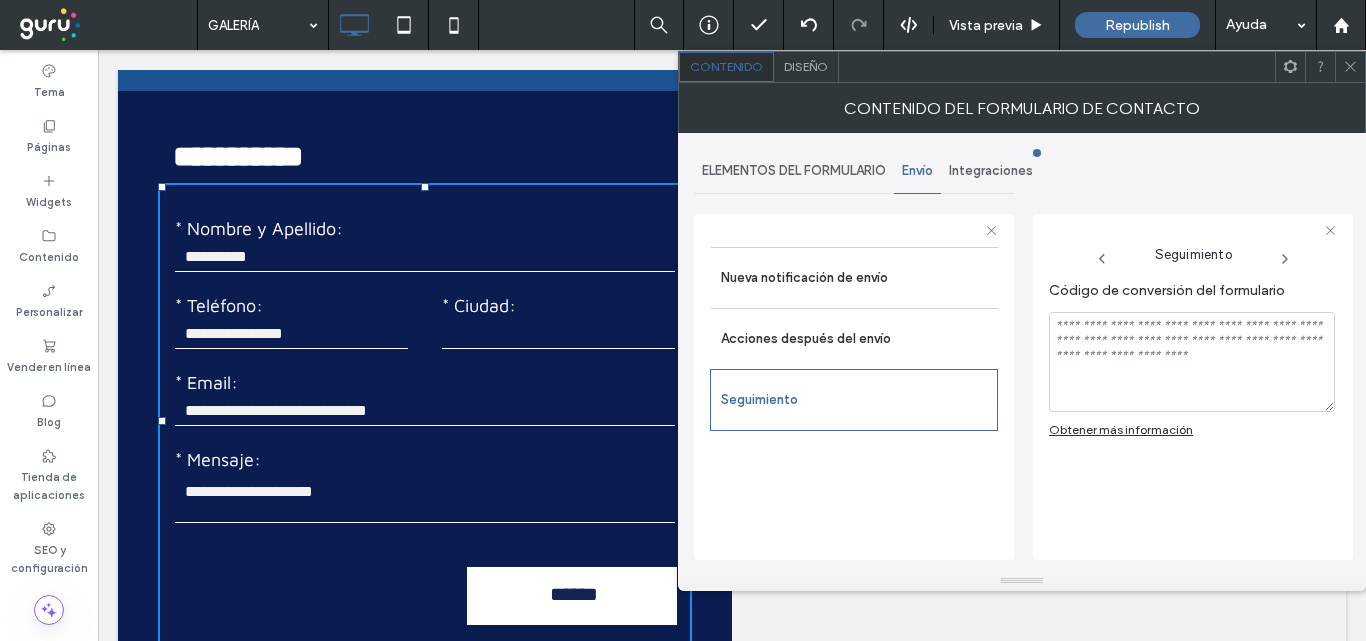 click on "ELEMENTOS DEL FORMULARIO" at bounding box center [794, 171] 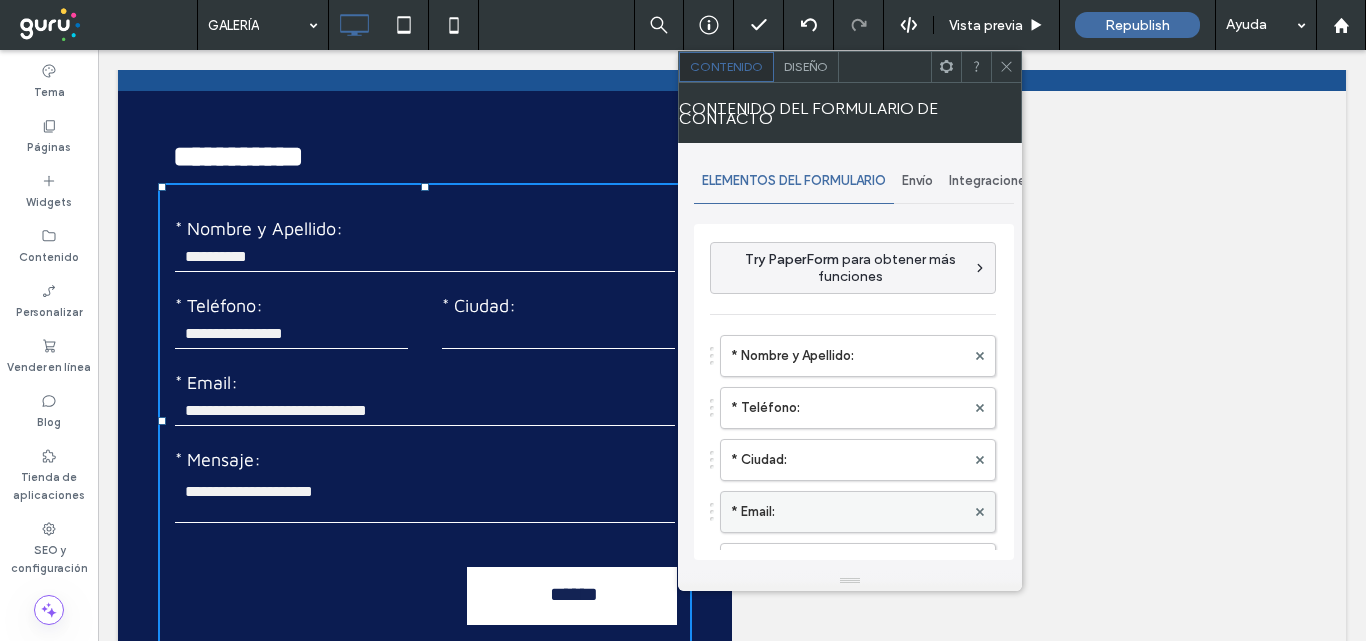 click on "* Email:" at bounding box center [848, 512] 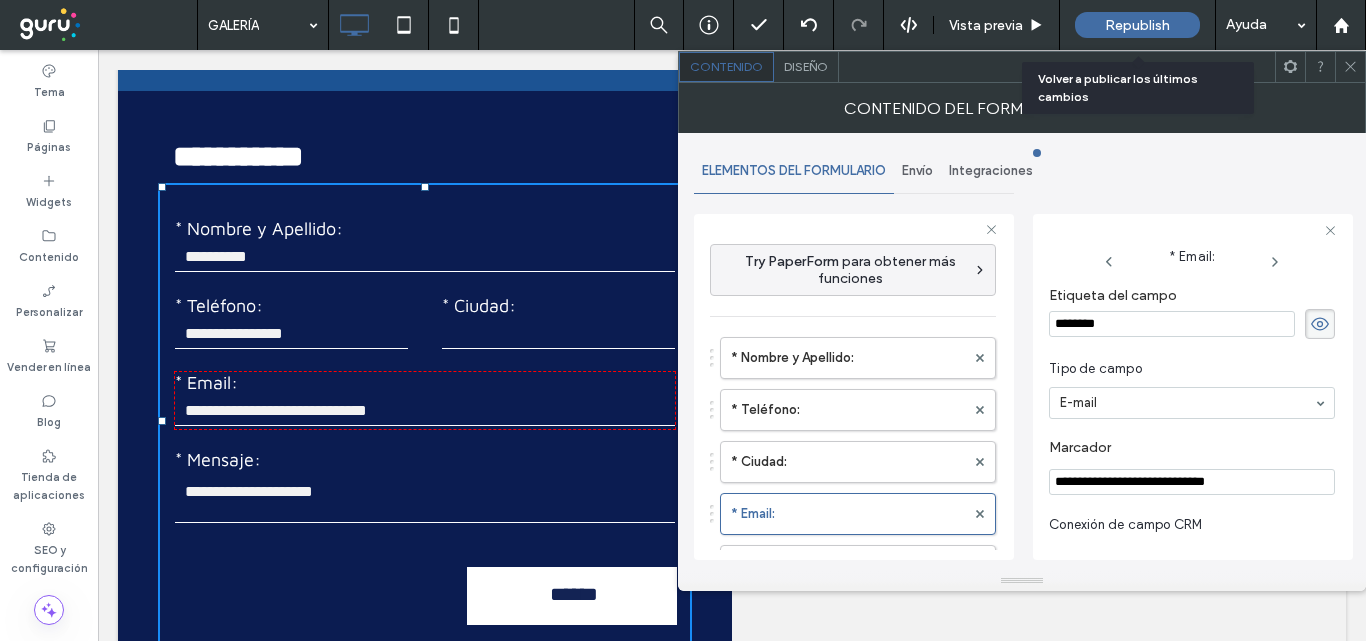 click on "Republish" at bounding box center (1137, 25) 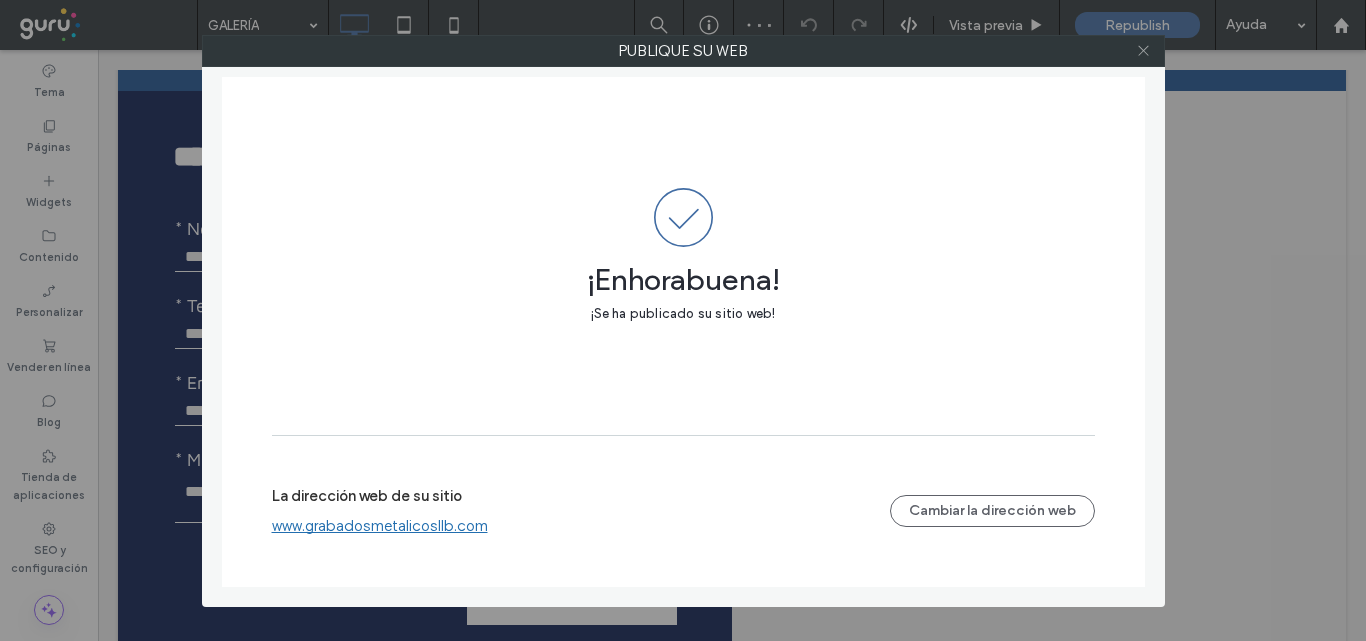 click 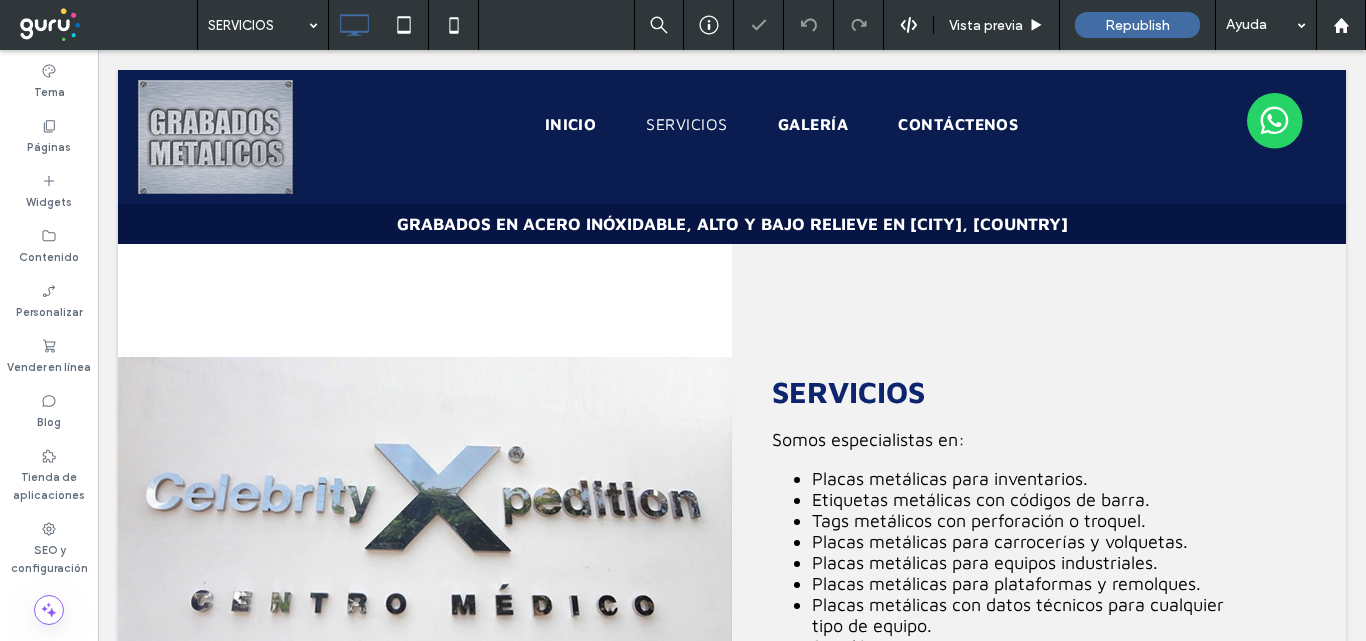 scroll, scrollTop: 0, scrollLeft: 0, axis: both 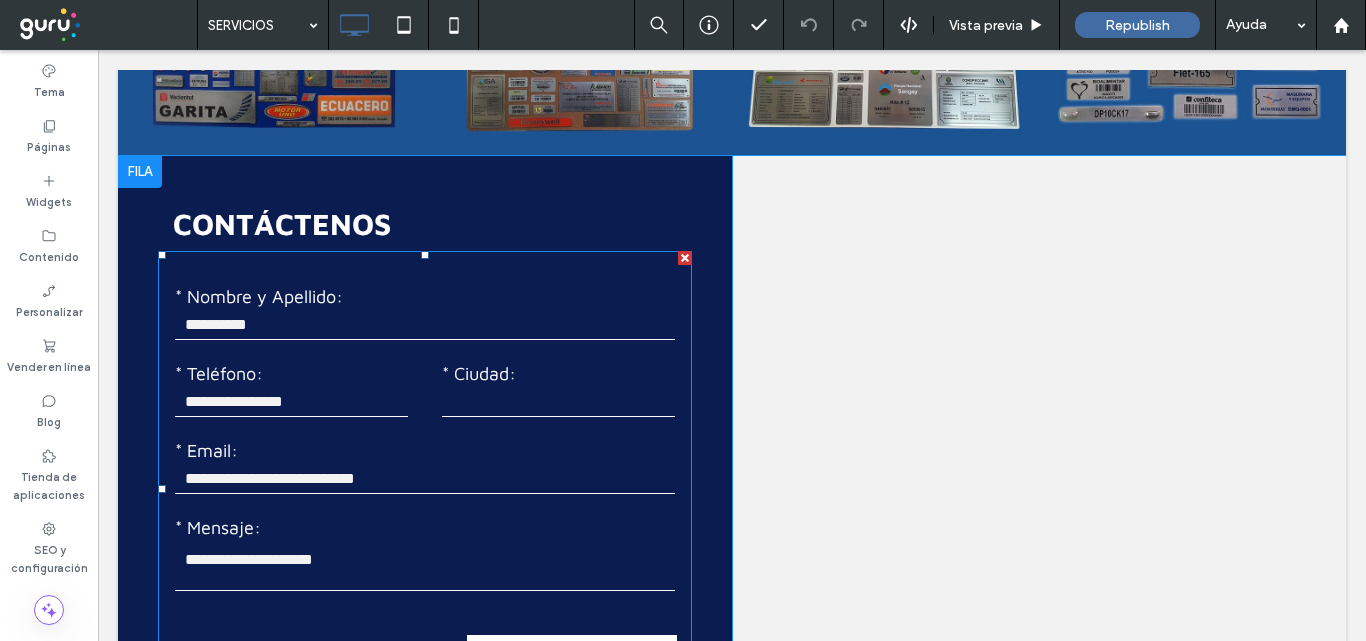 click on "* Nombre y Apellido:
* Teléfono:
* Ciudad:
* Email:
* Mensaje:
******" at bounding box center [425, 489] 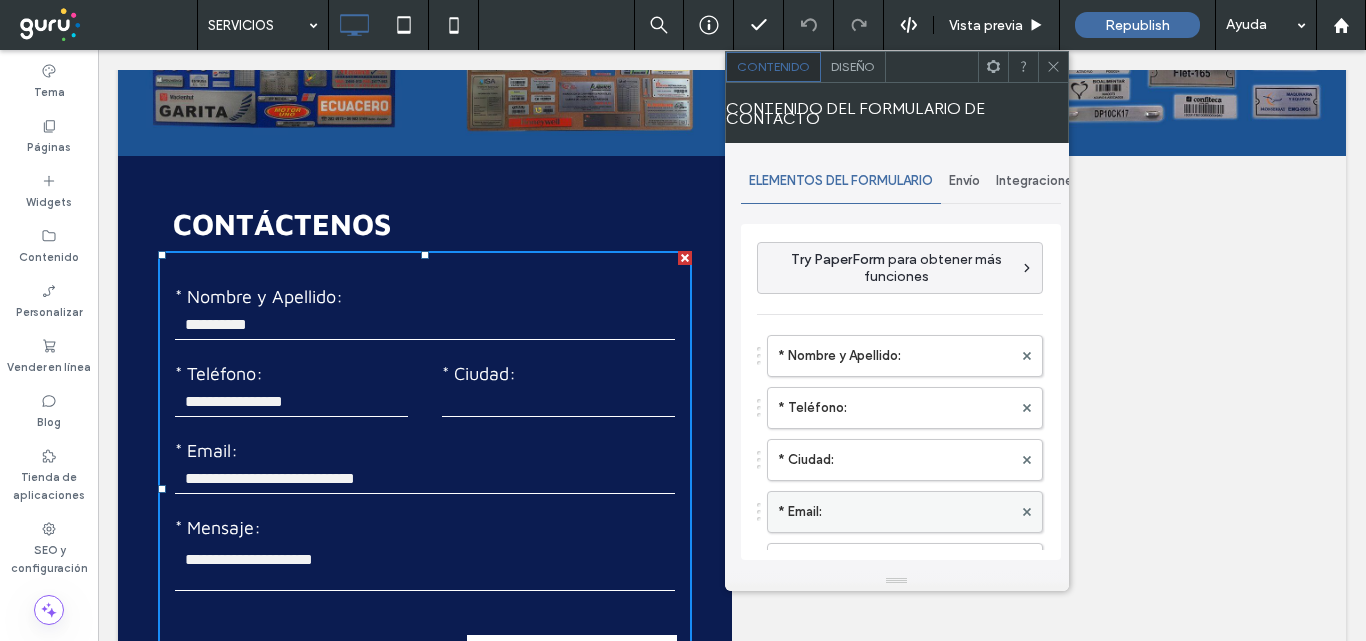 click on "* Email:" at bounding box center (895, 512) 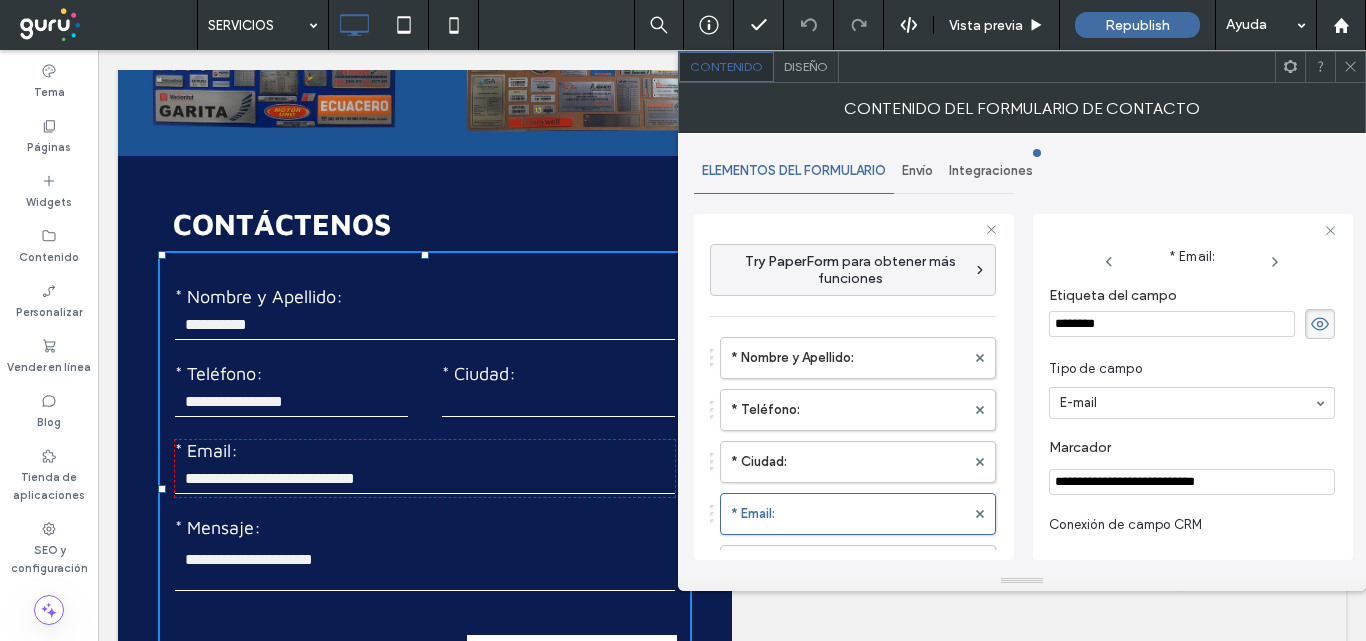 drag, startPoint x: 1261, startPoint y: 483, endPoint x: 1018, endPoint y: 484, distance: 243.00206 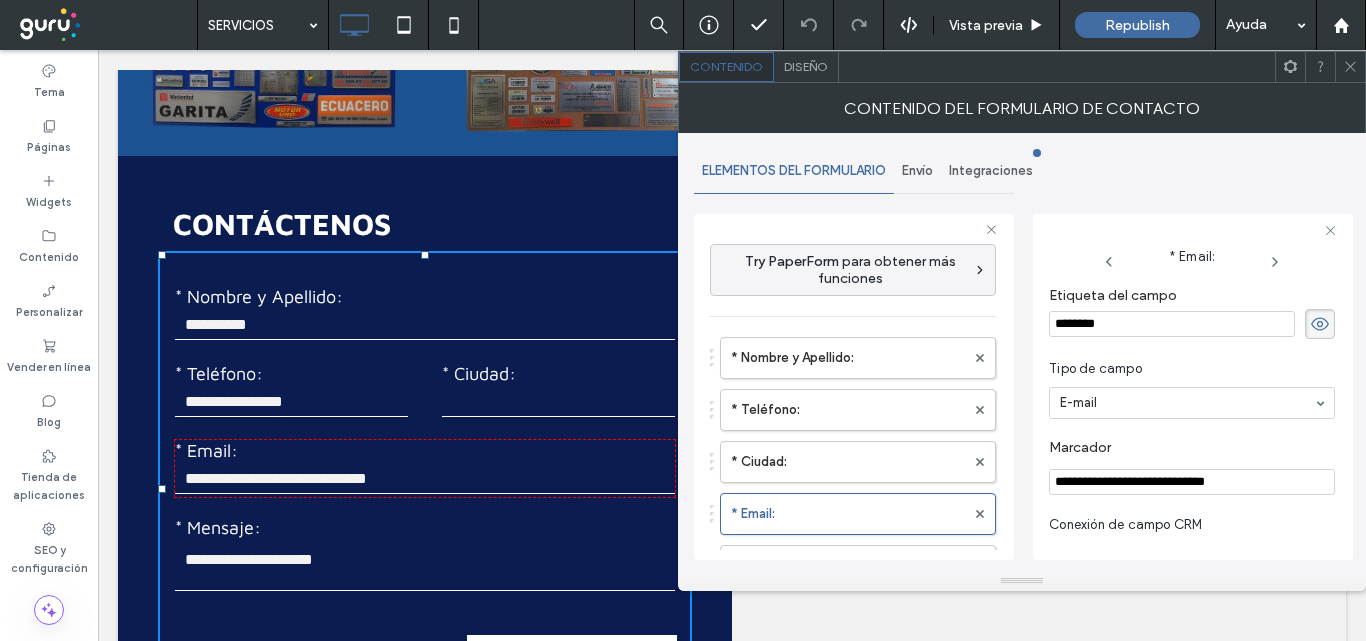 type on "**********" 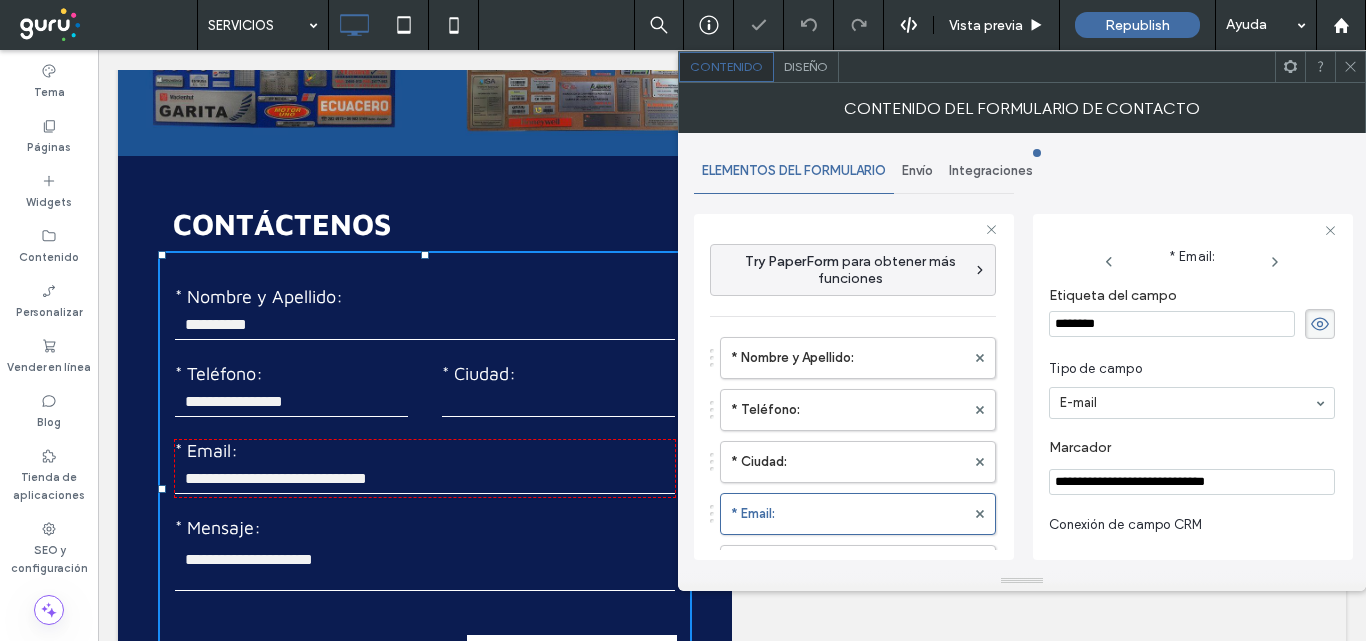 click on "Envío" at bounding box center [917, 171] 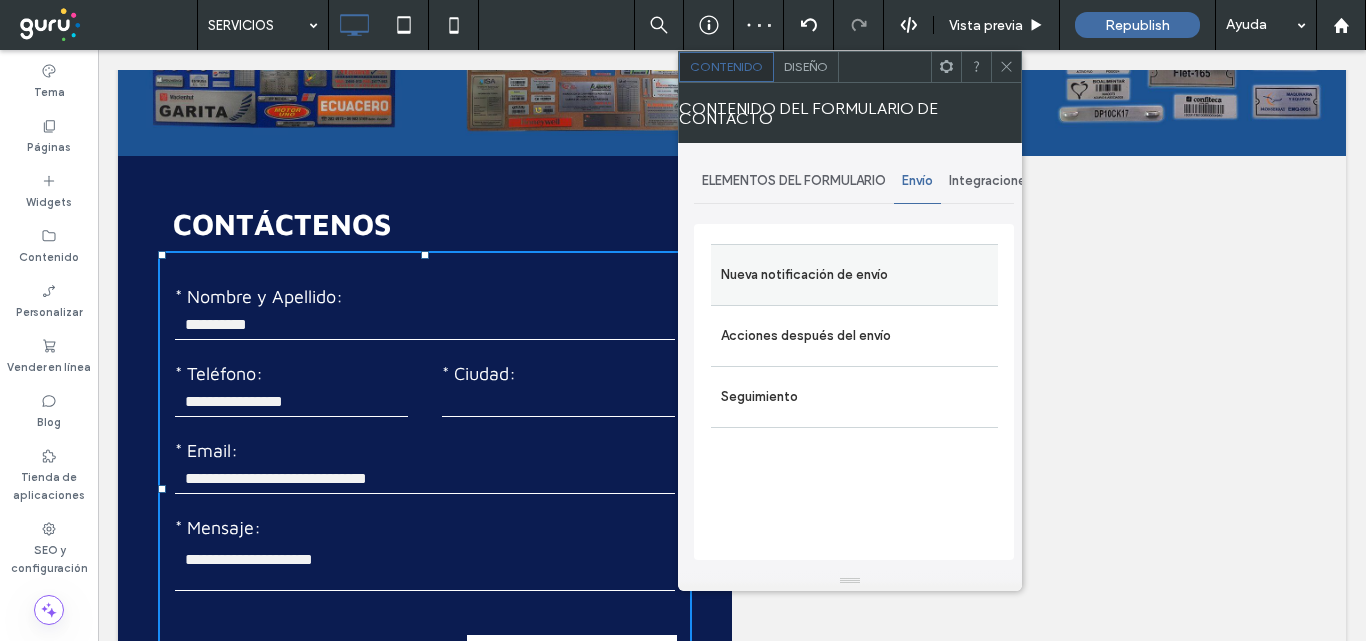 click on "Nueva notificación de envío" at bounding box center (854, 275) 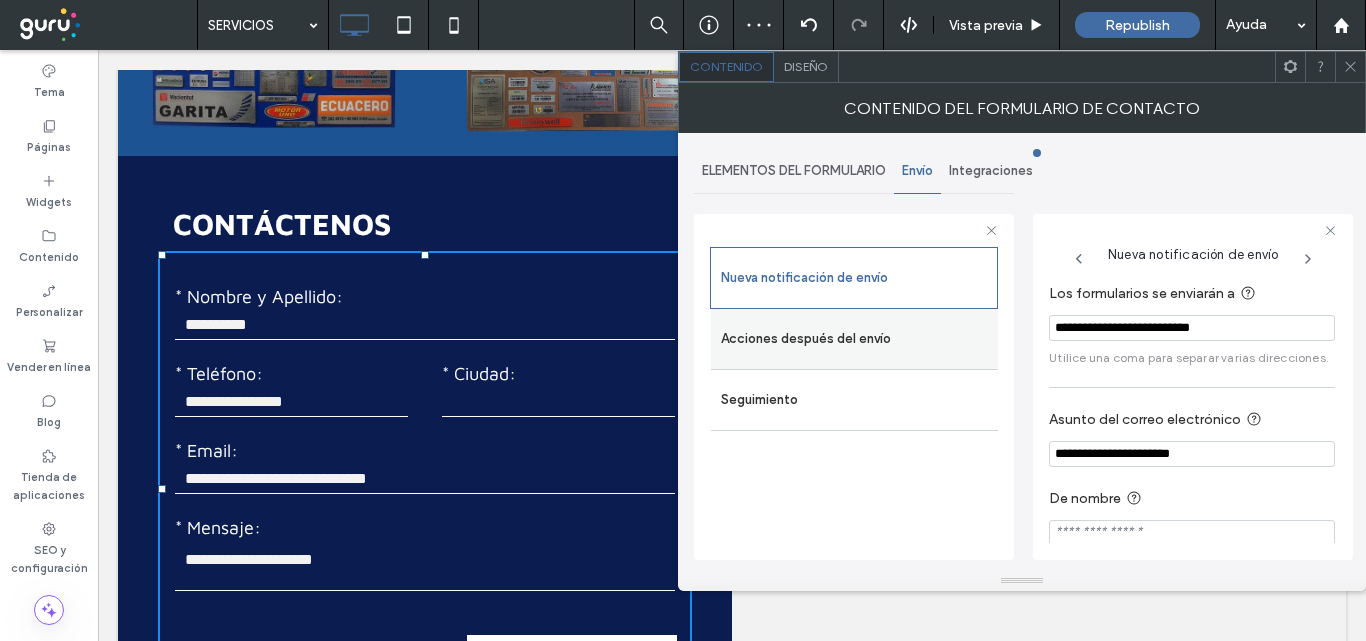 drag, startPoint x: 1233, startPoint y: 327, endPoint x: 957, endPoint y: 315, distance: 276.26074 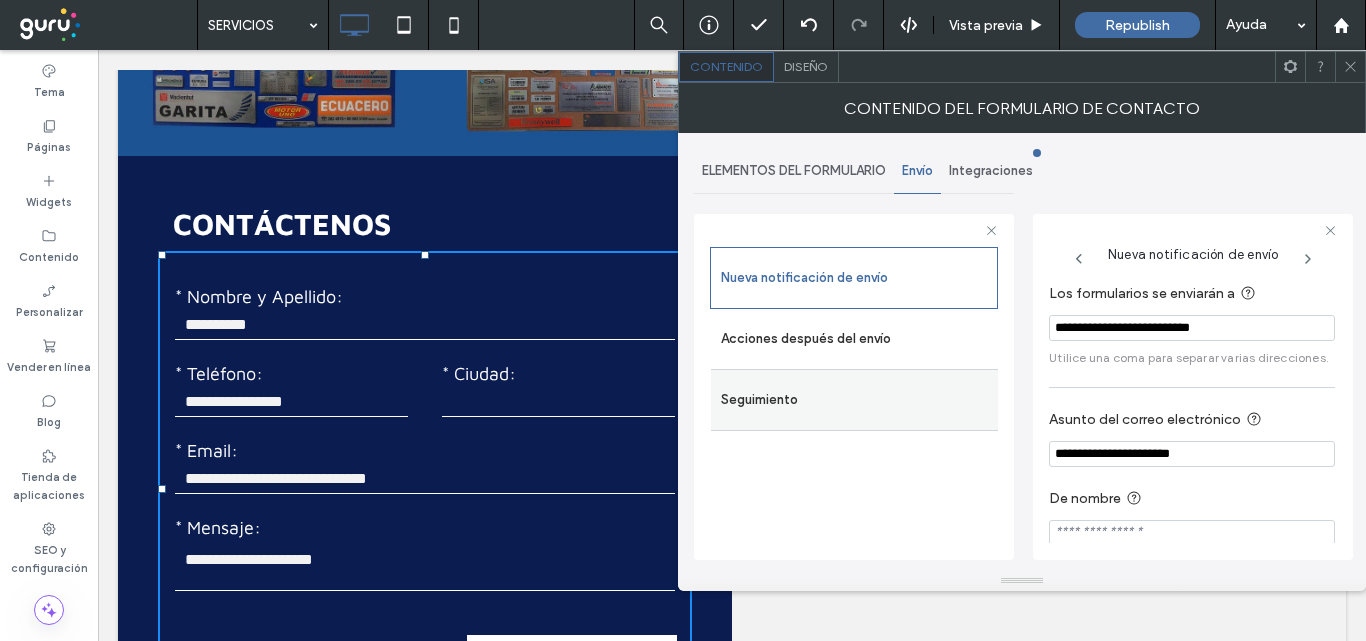 paste on "***" 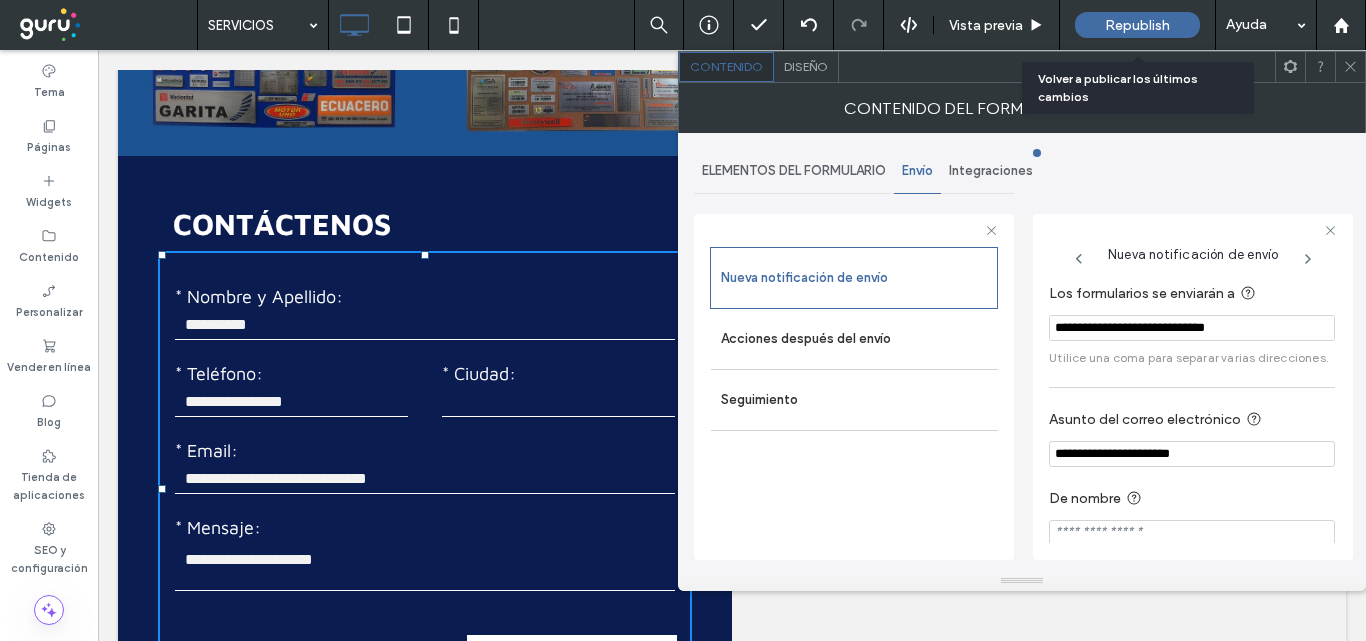 type on "**********" 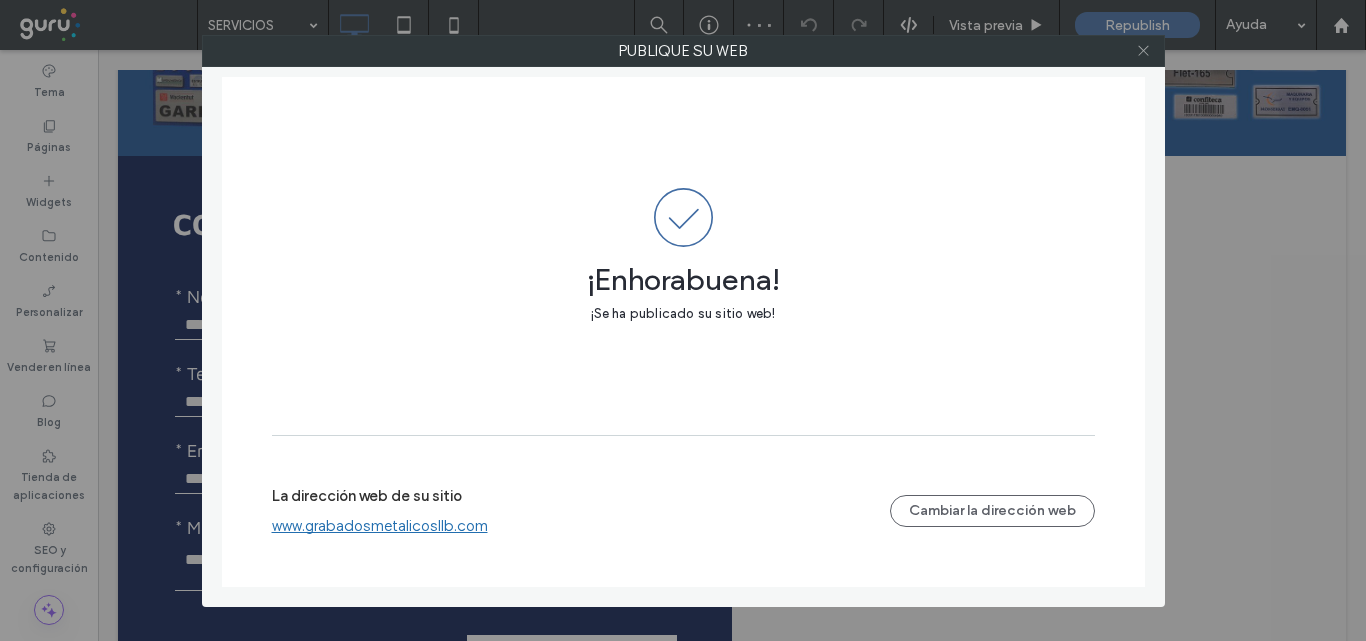 click 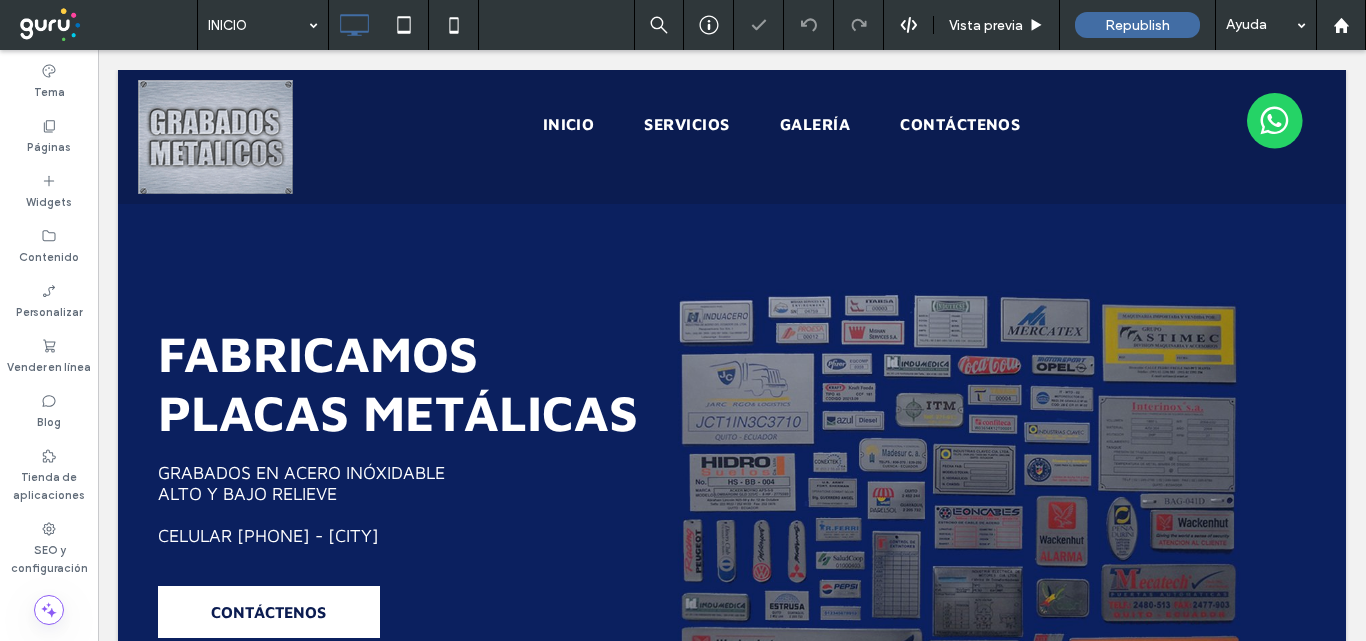 scroll, scrollTop: 1000, scrollLeft: 0, axis: vertical 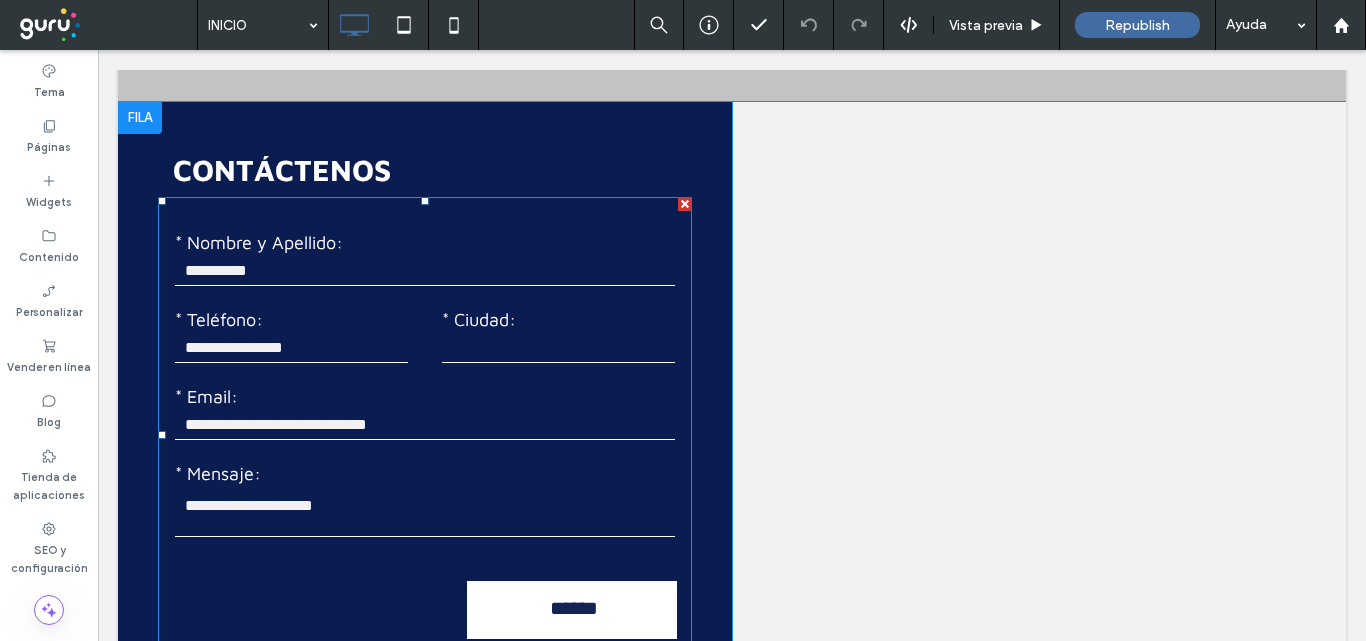 click on "* Nombre y Apellido:" at bounding box center [425, 242] 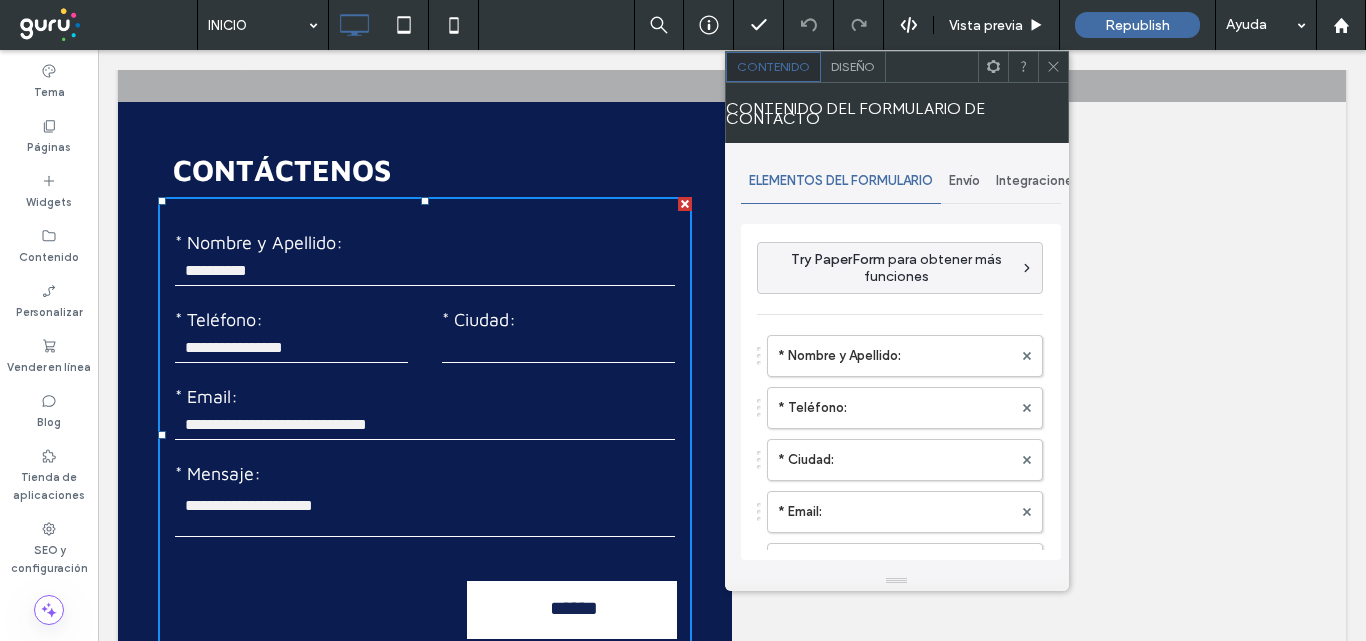 click on "Envío" at bounding box center (964, 181) 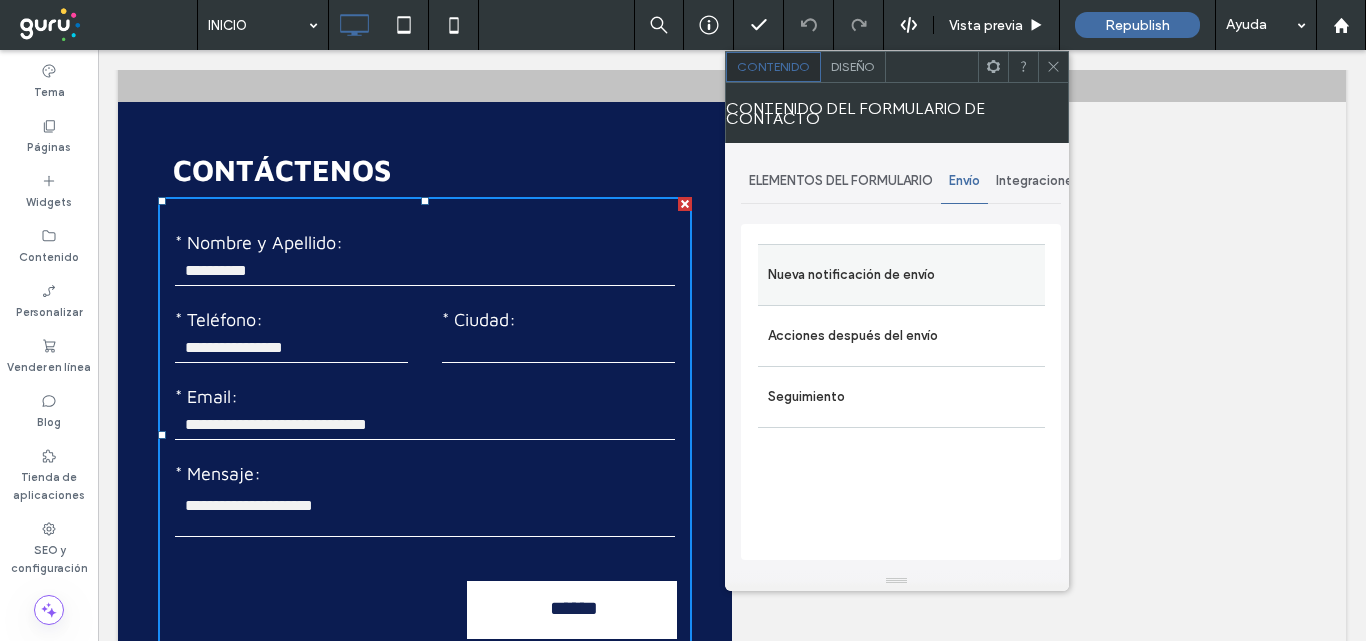 click on "Nueva notificación de envío" at bounding box center (901, 275) 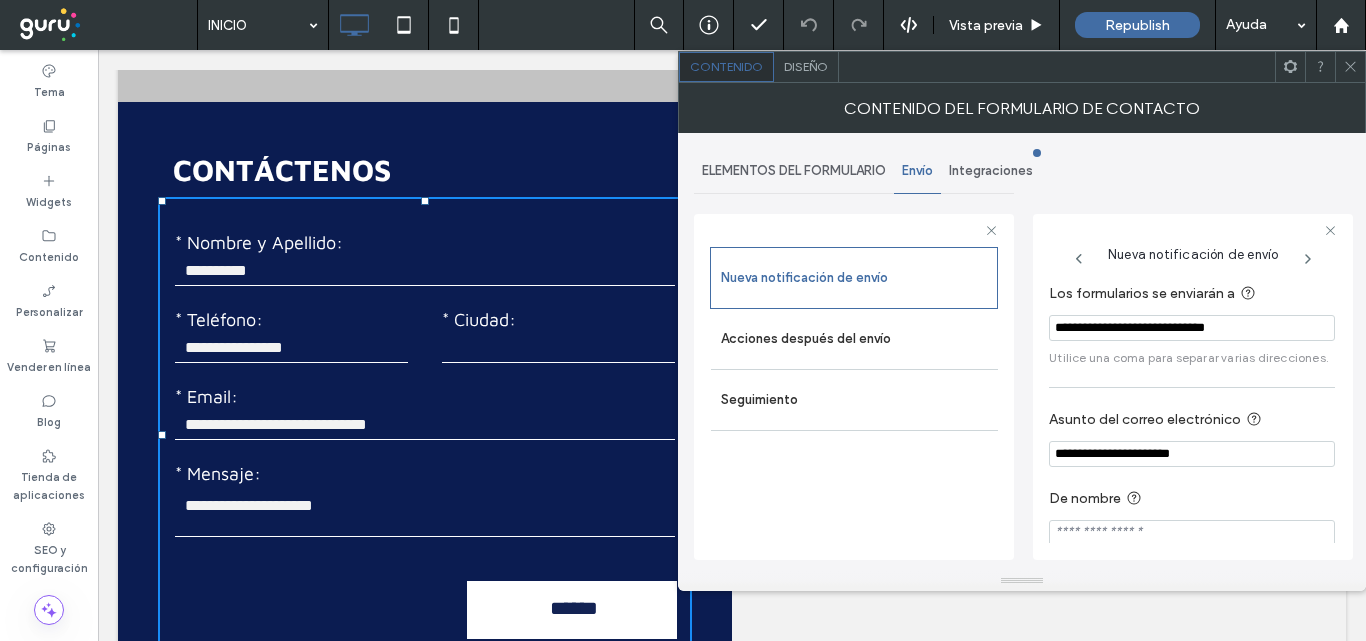 click on "ELEMENTOS DEL FORMULARIO" at bounding box center (794, 171) 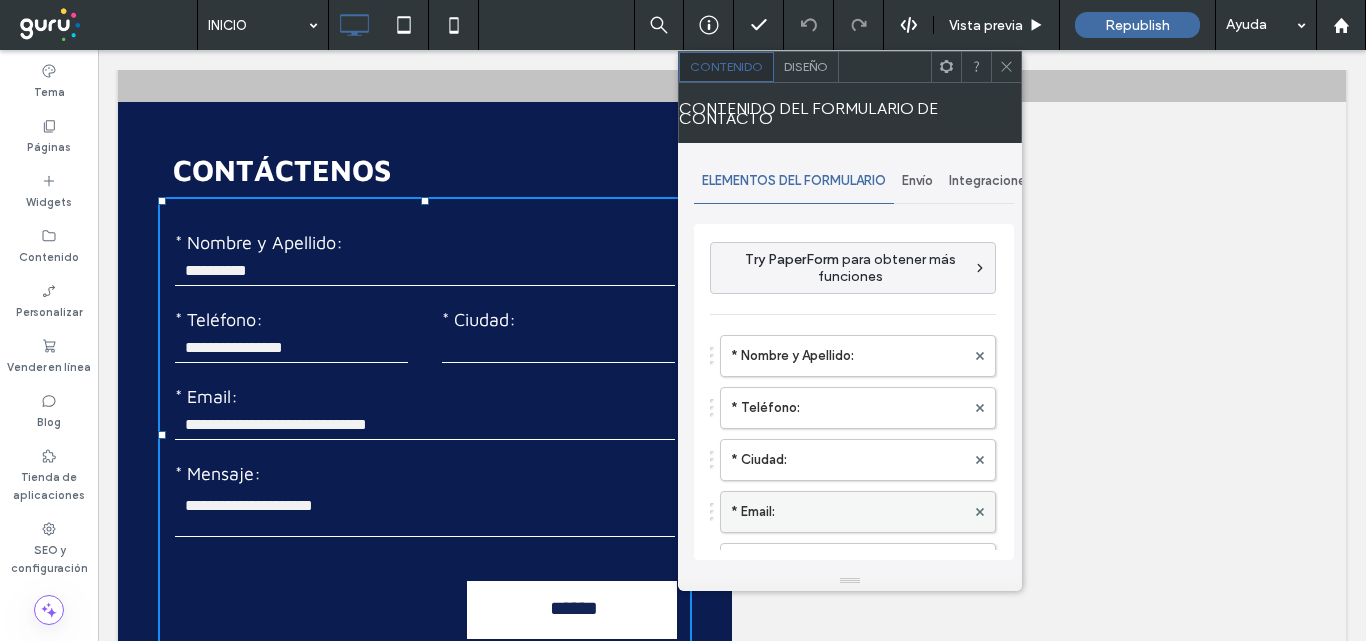 click on "* Email:" at bounding box center (848, 512) 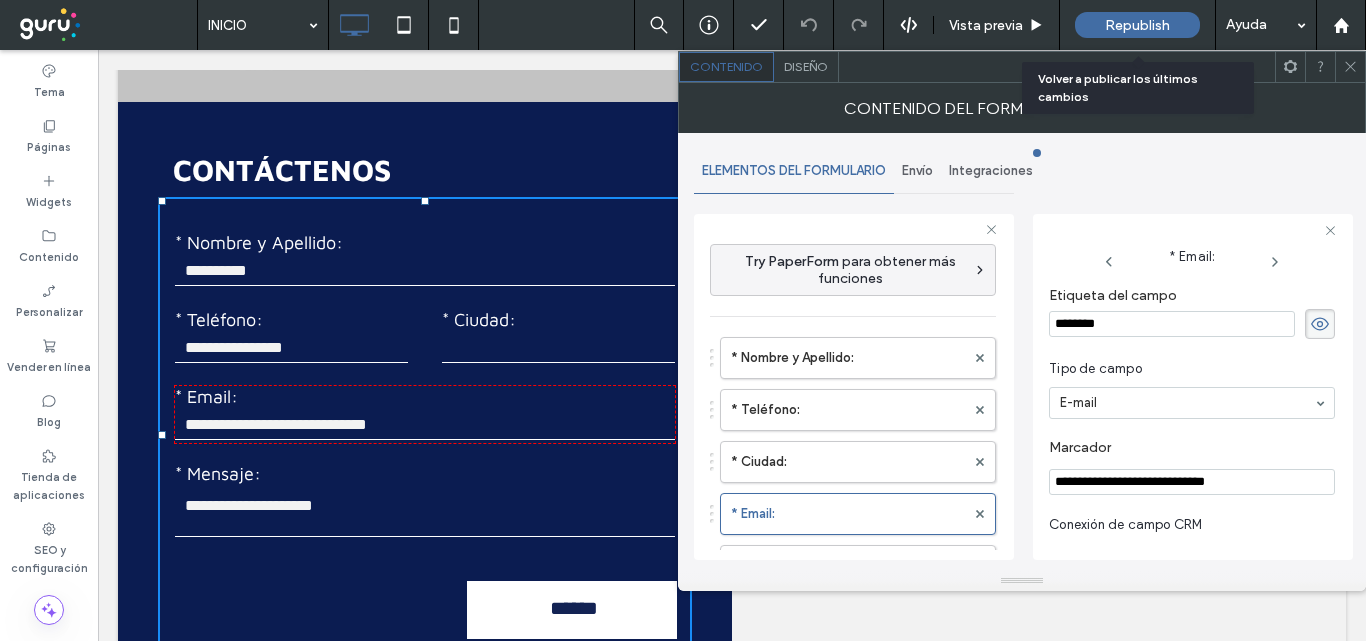 click on "Republish" at bounding box center (1137, 25) 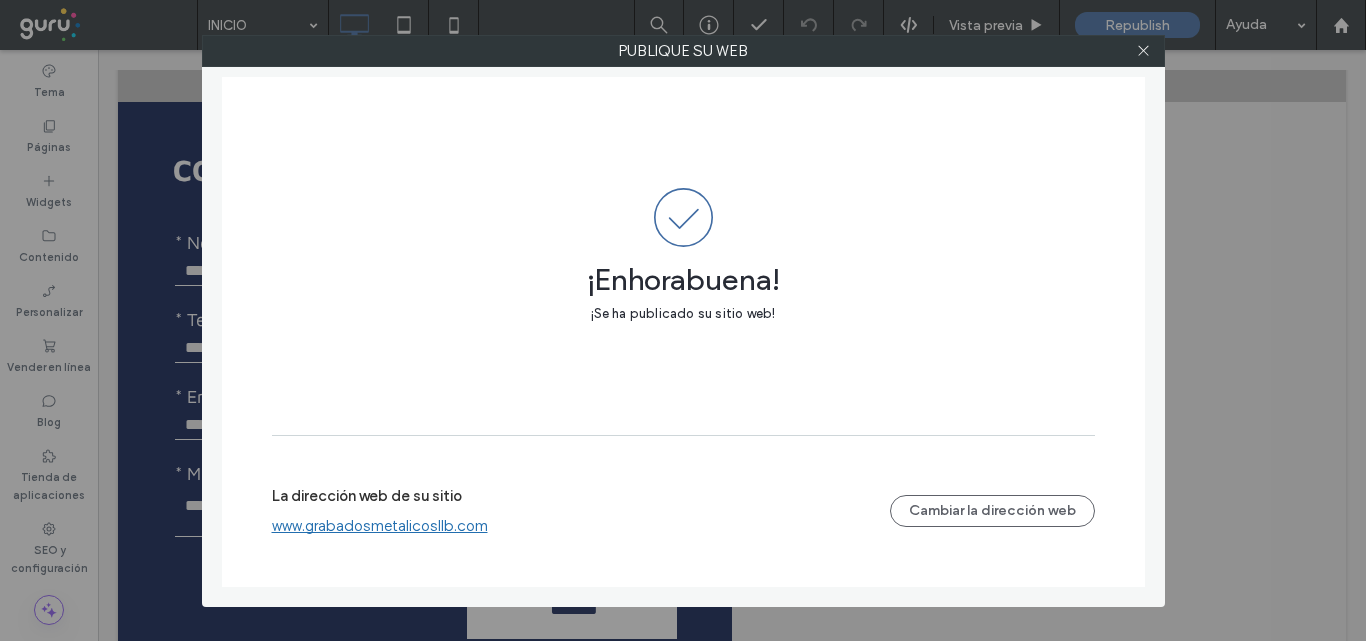 click at bounding box center [1144, 51] 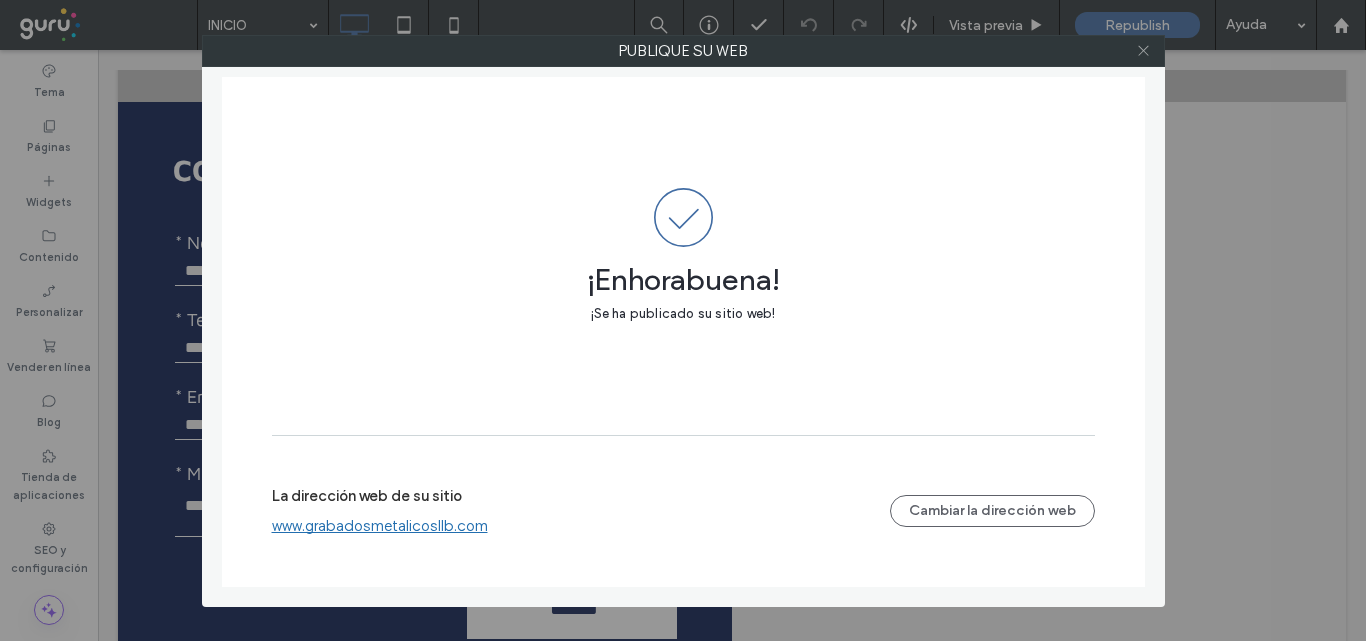 click 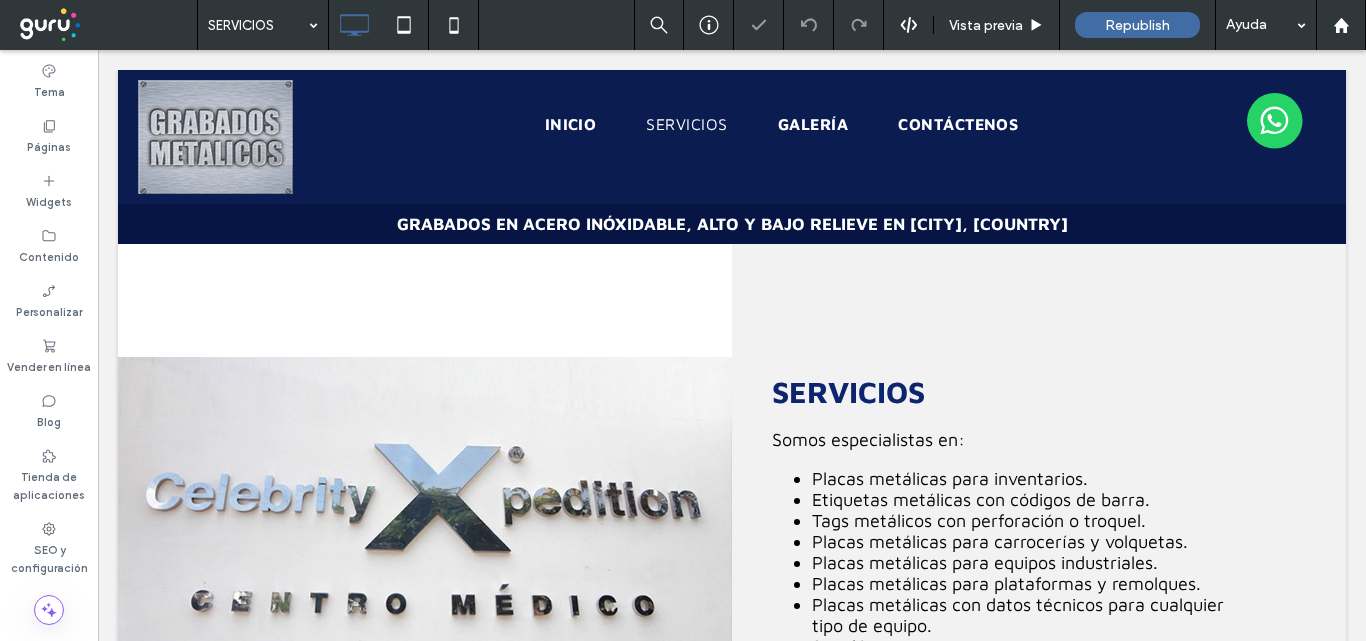 scroll, scrollTop: 0, scrollLeft: 0, axis: both 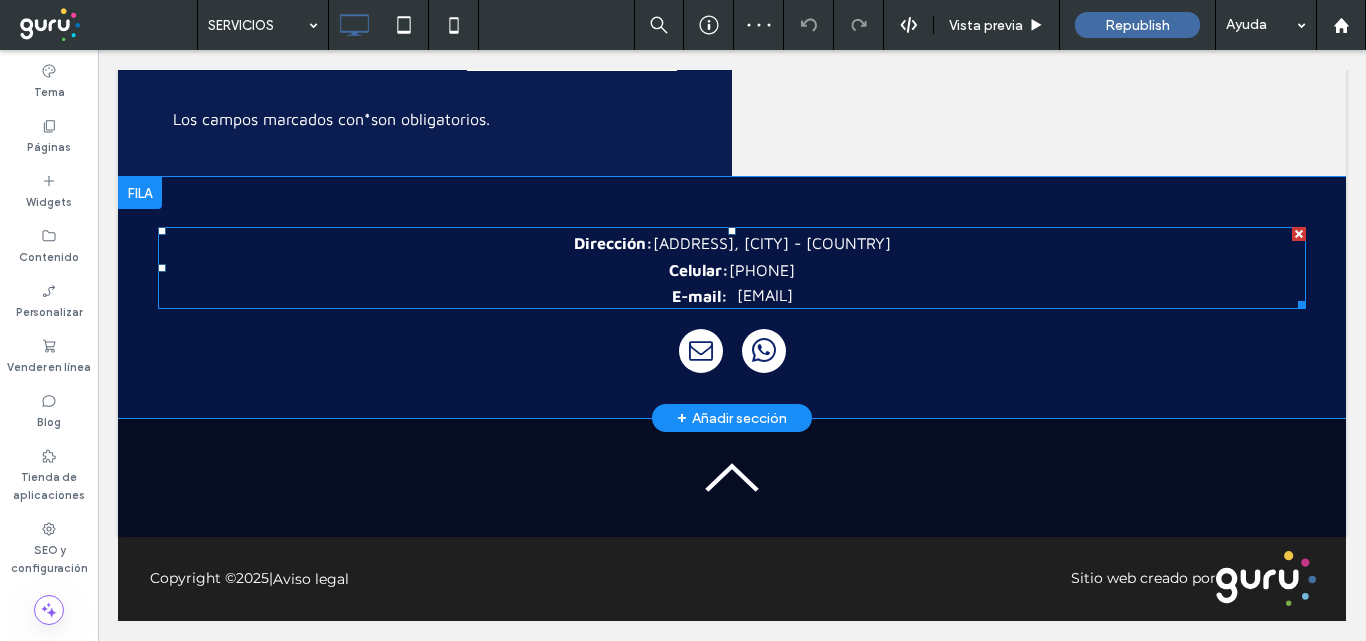 click on "E-mail:
luislopezb@cablemodem.com.ec" at bounding box center (732, 295) 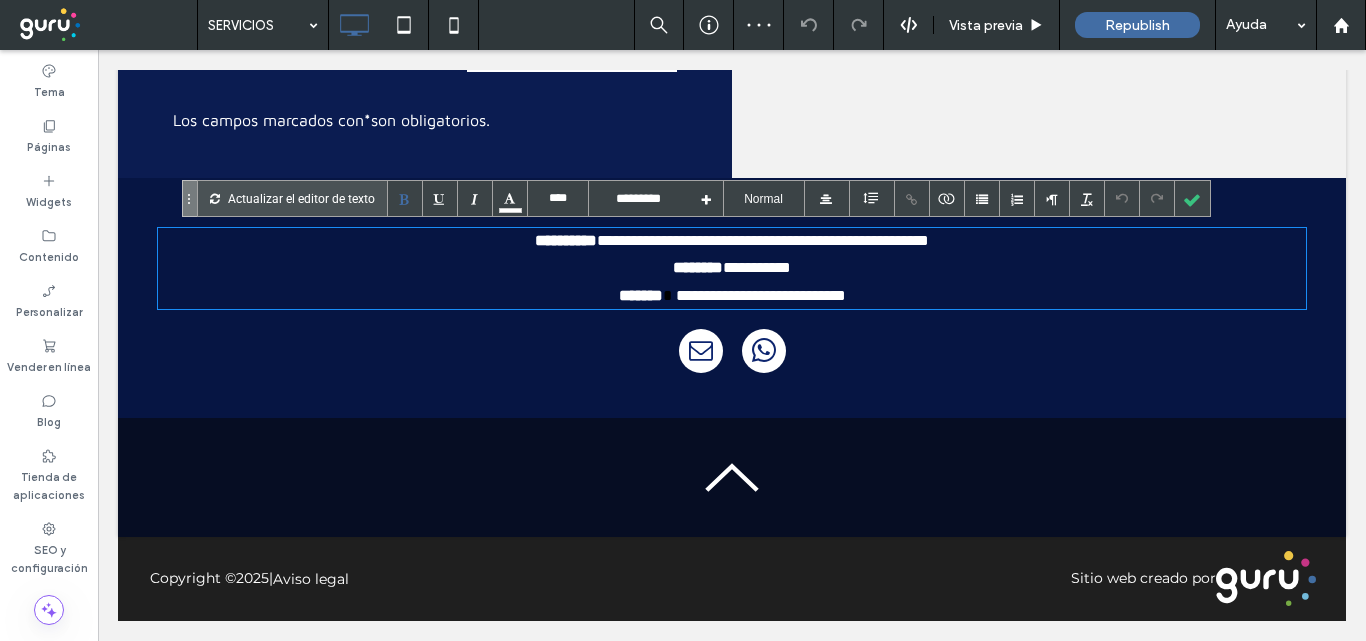 click on "**********" at bounding box center [732, 295] 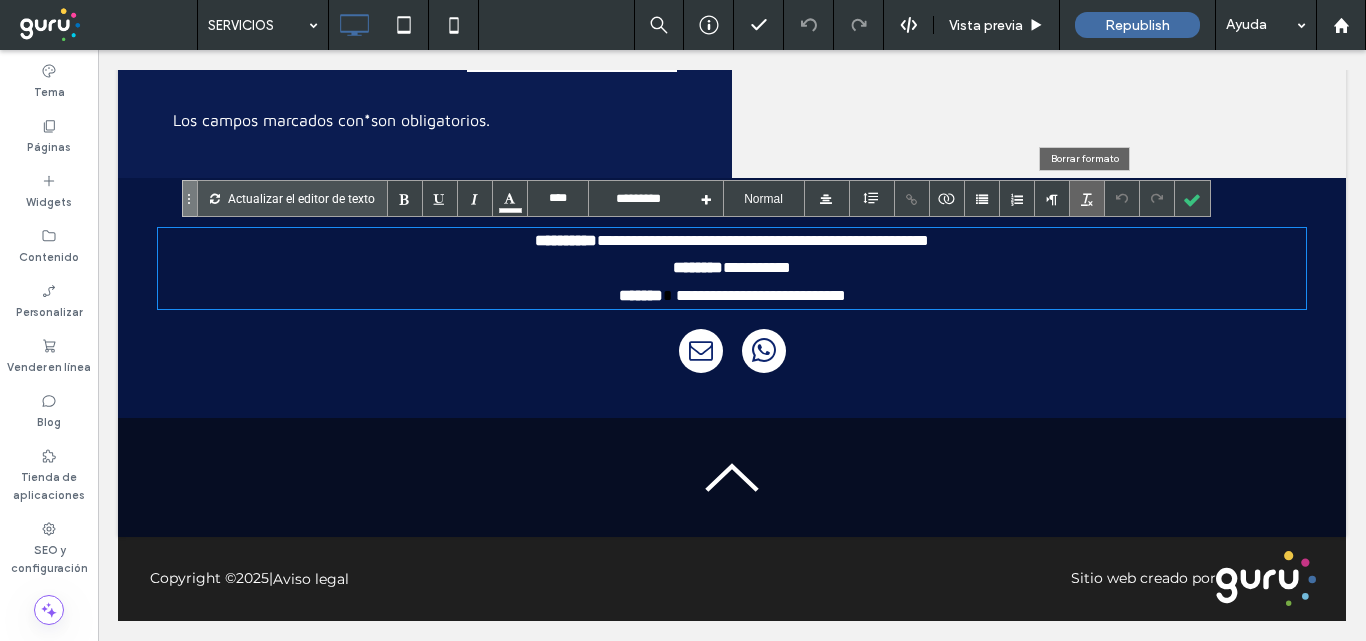 type 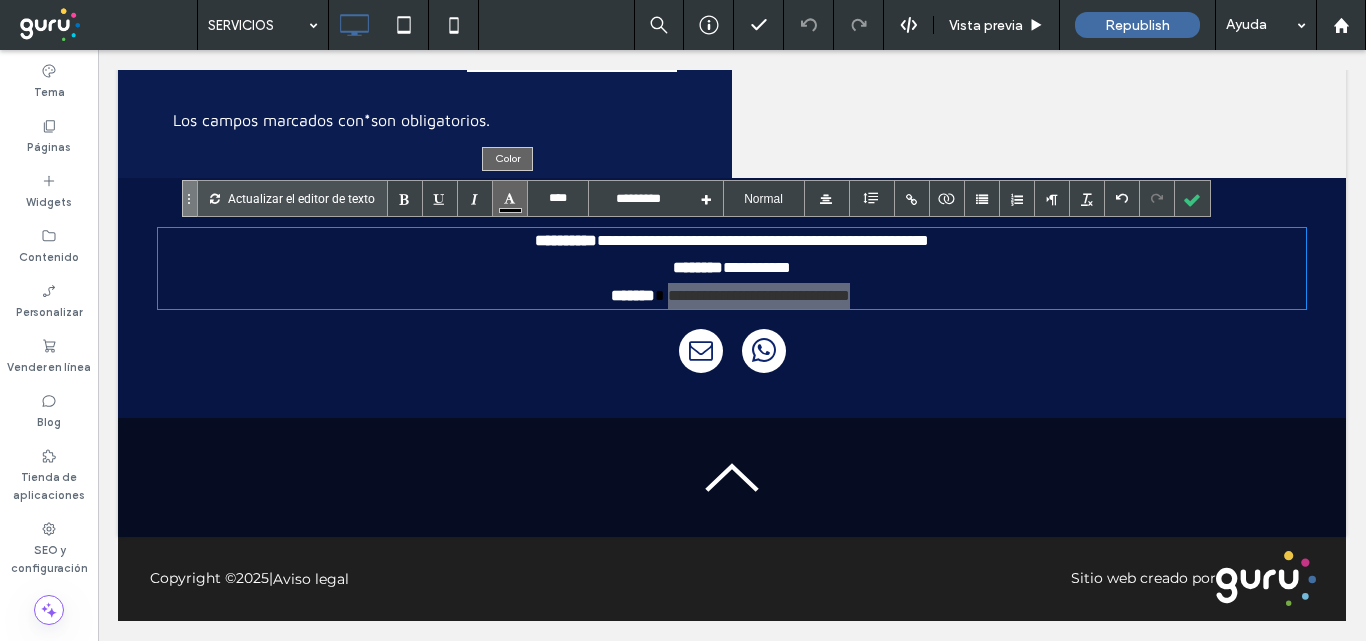 click at bounding box center [510, 198] 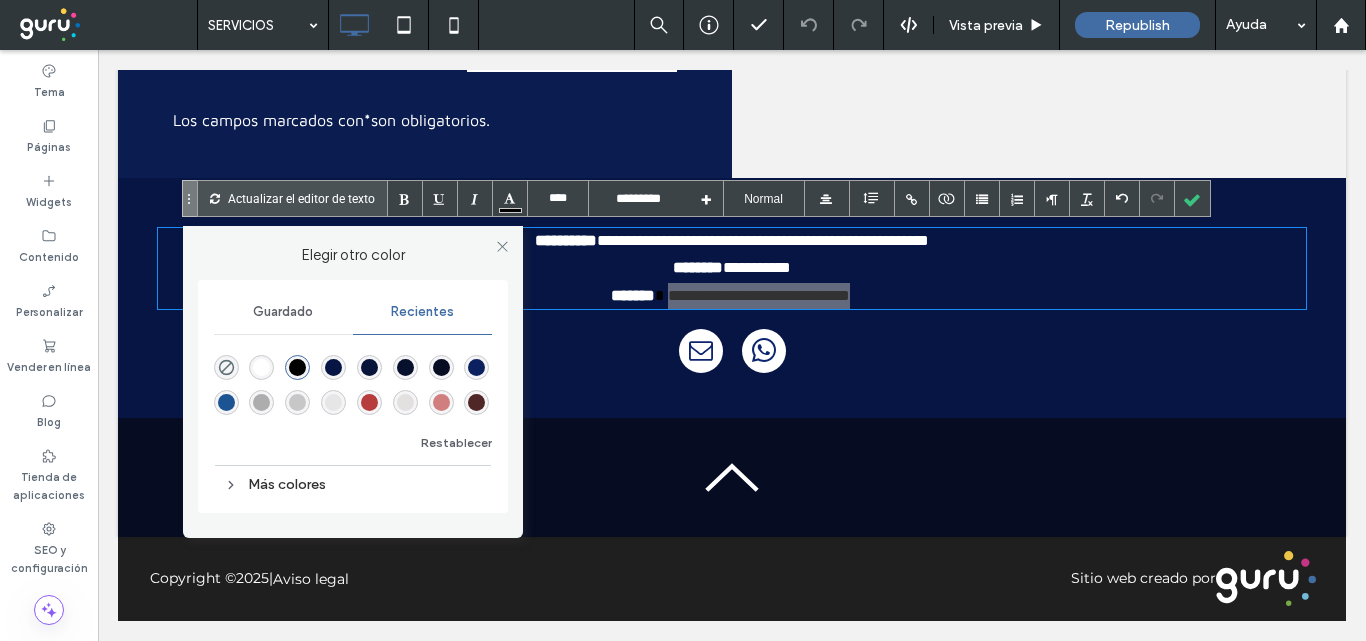 click at bounding box center [261, 367] 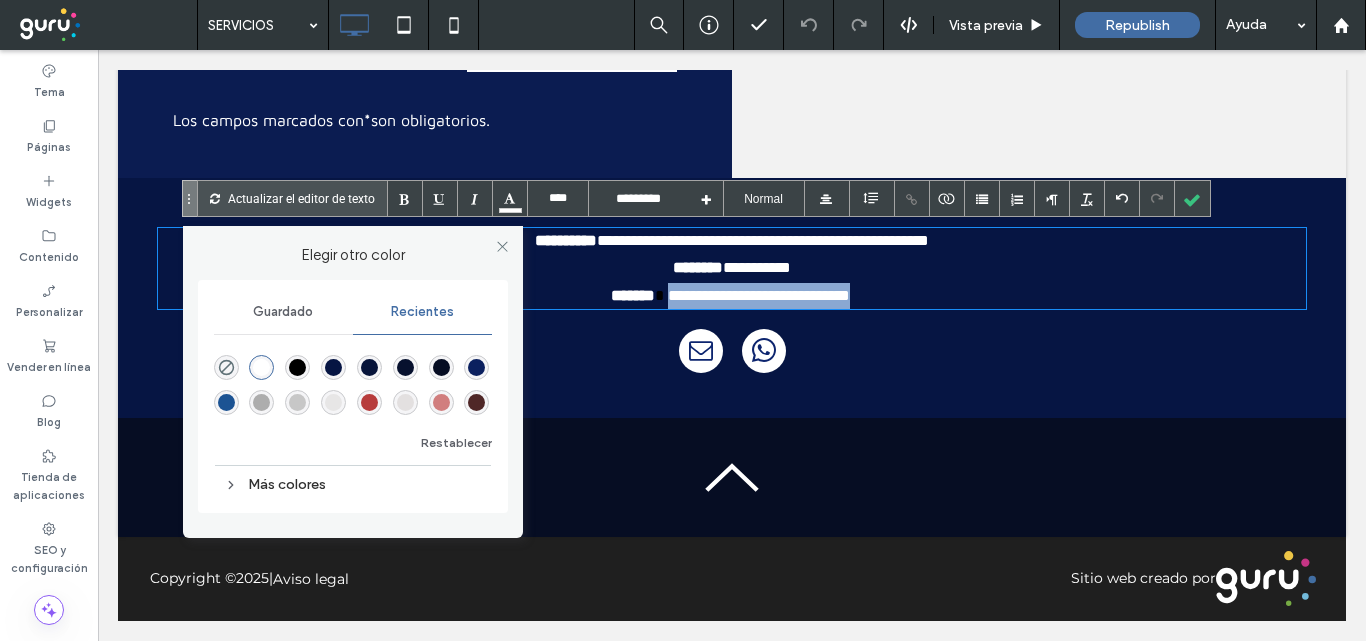 click on "**********" at bounding box center [732, 268] 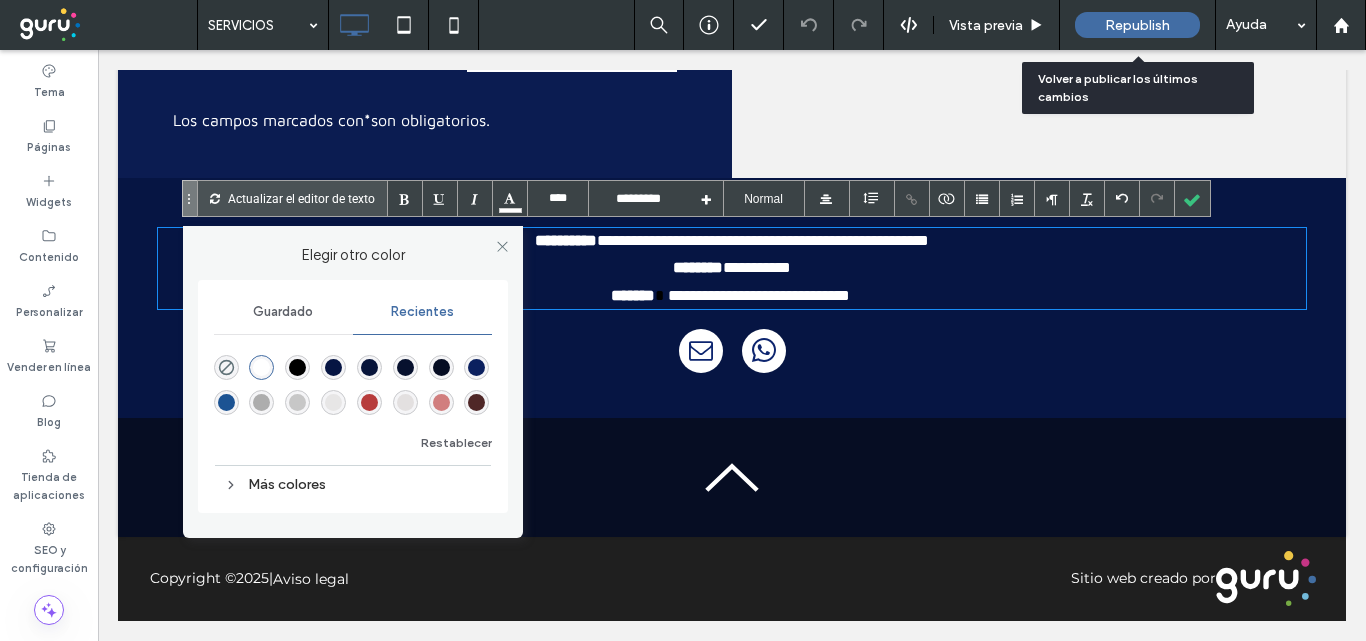 click on "Republish" at bounding box center (1137, 25) 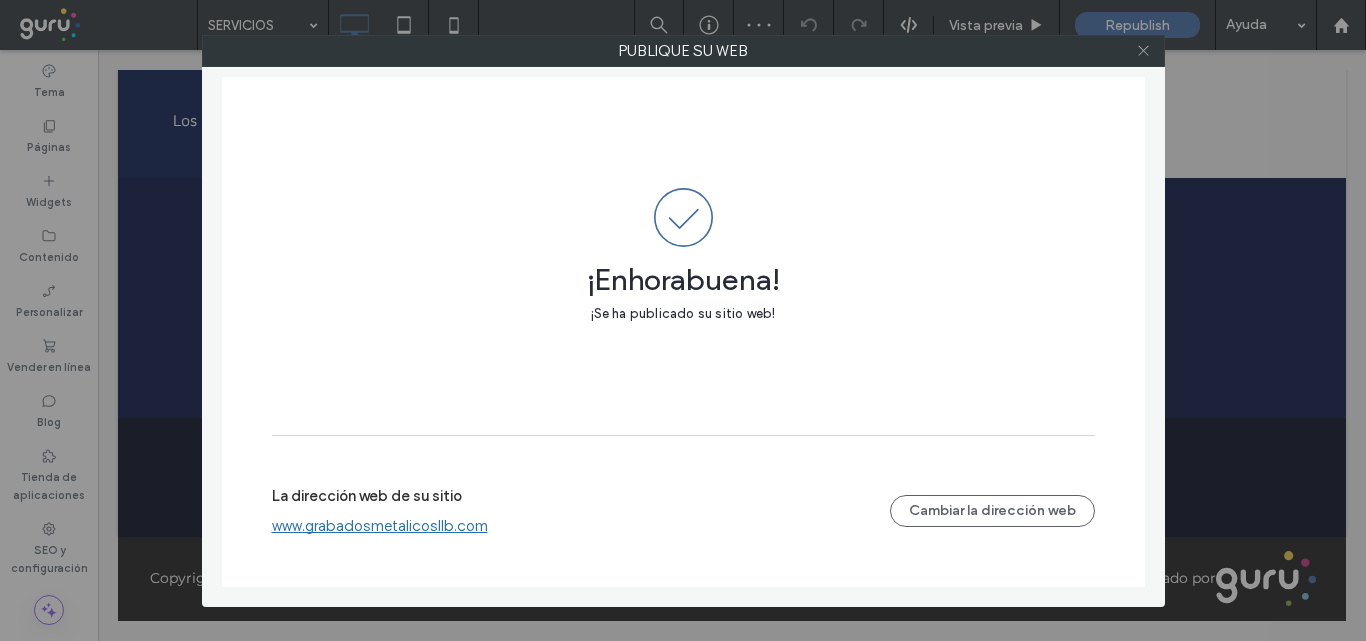 click 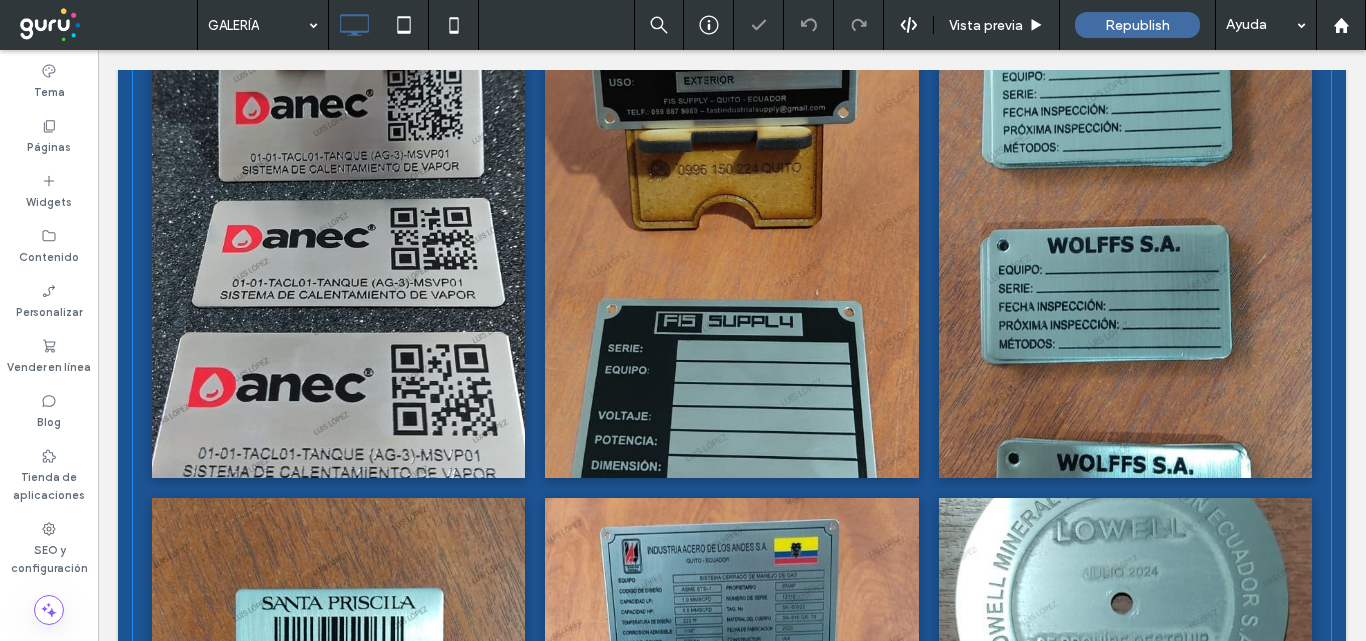 scroll, scrollTop: 0, scrollLeft: 0, axis: both 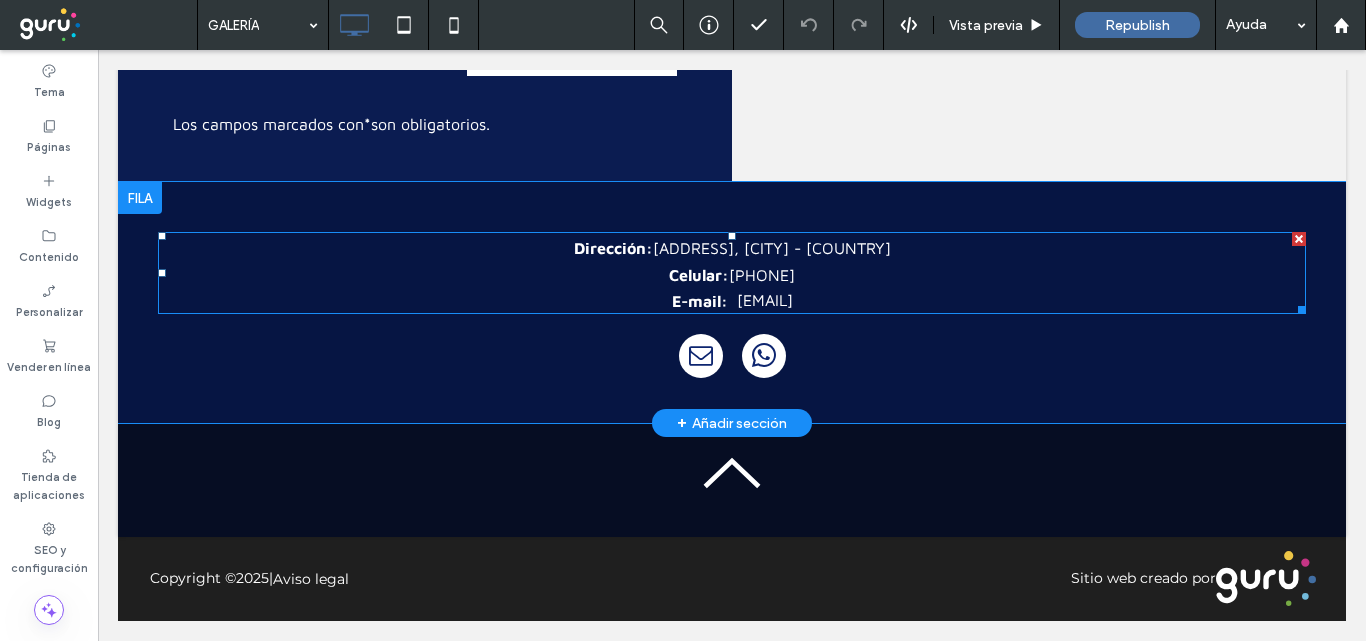 click on "luislopezb@cablemodem.com.ec" at bounding box center (765, 300) 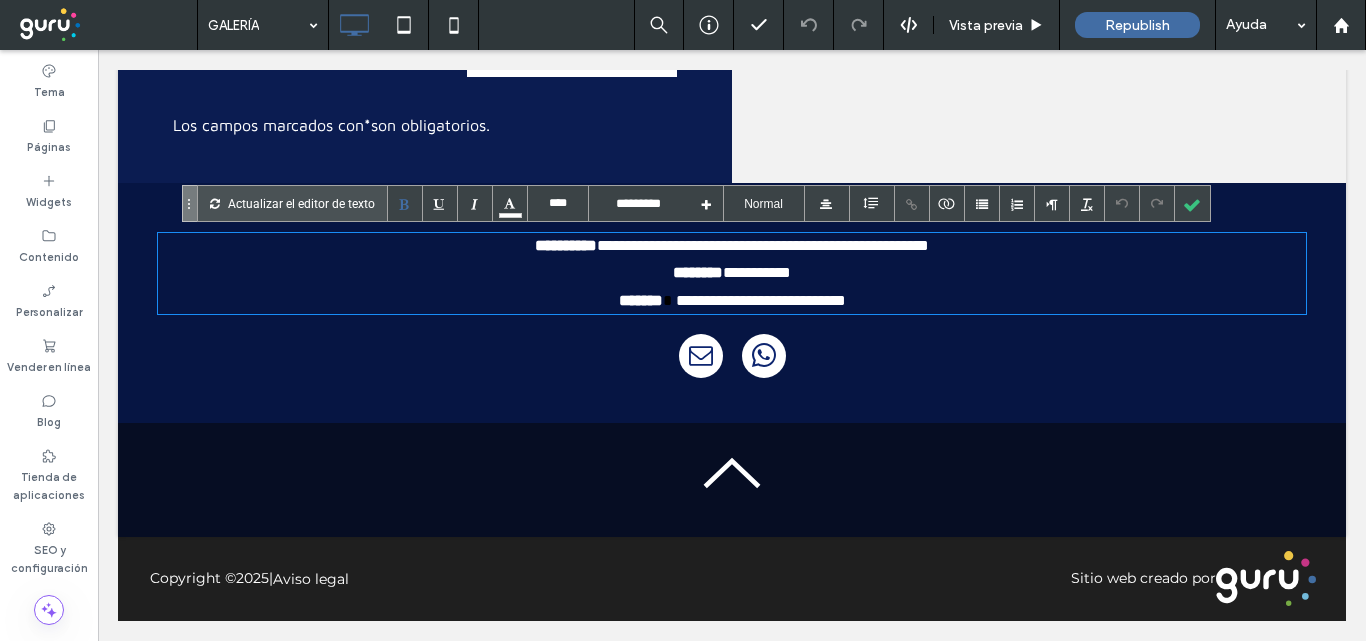 click on "**********" at bounding box center [761, 300] 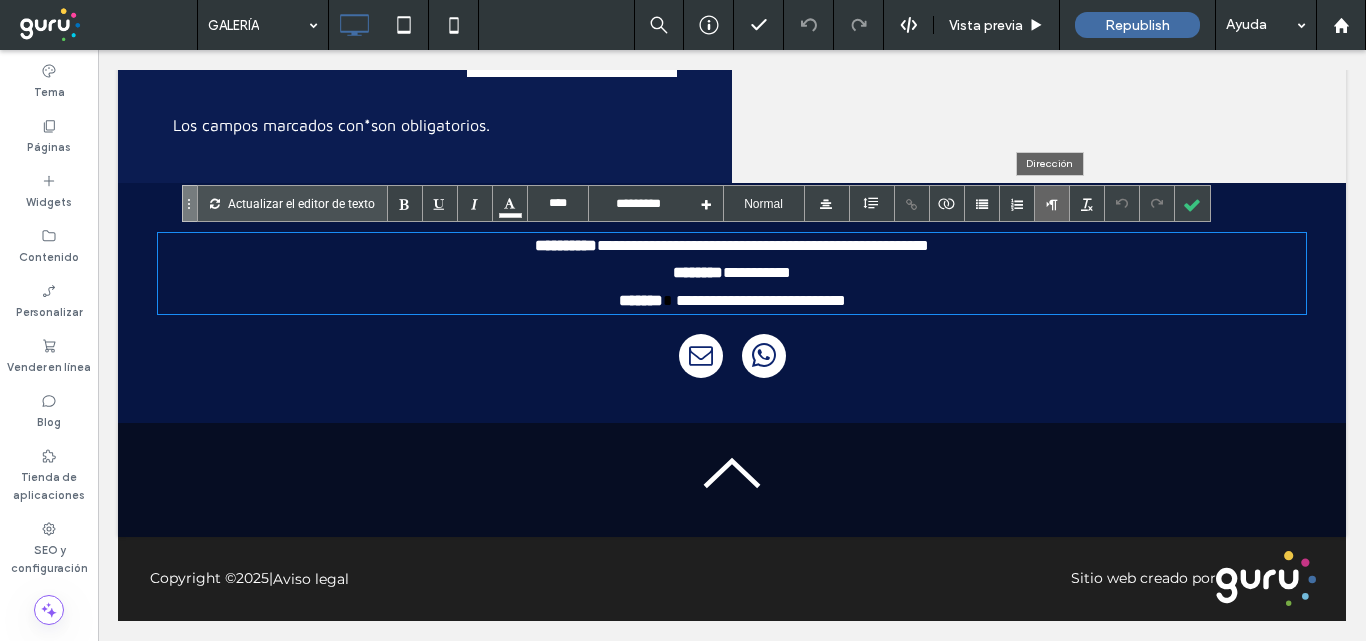 type 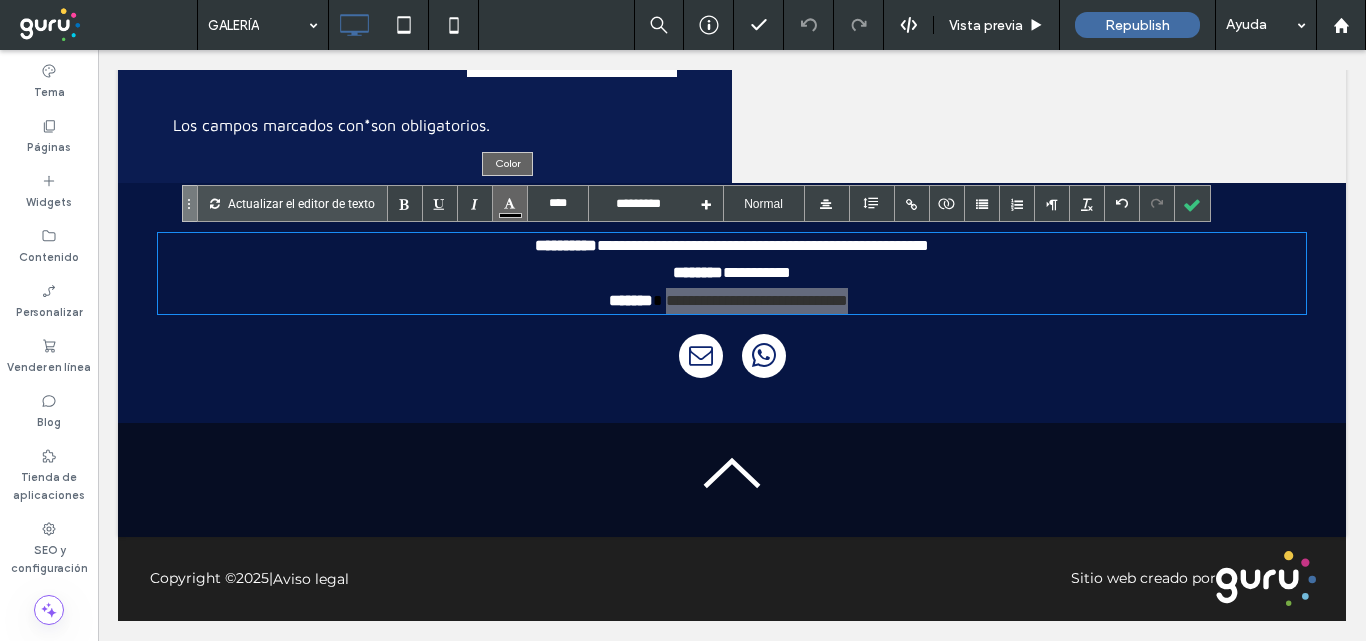 click at bounding box center (510, 203) 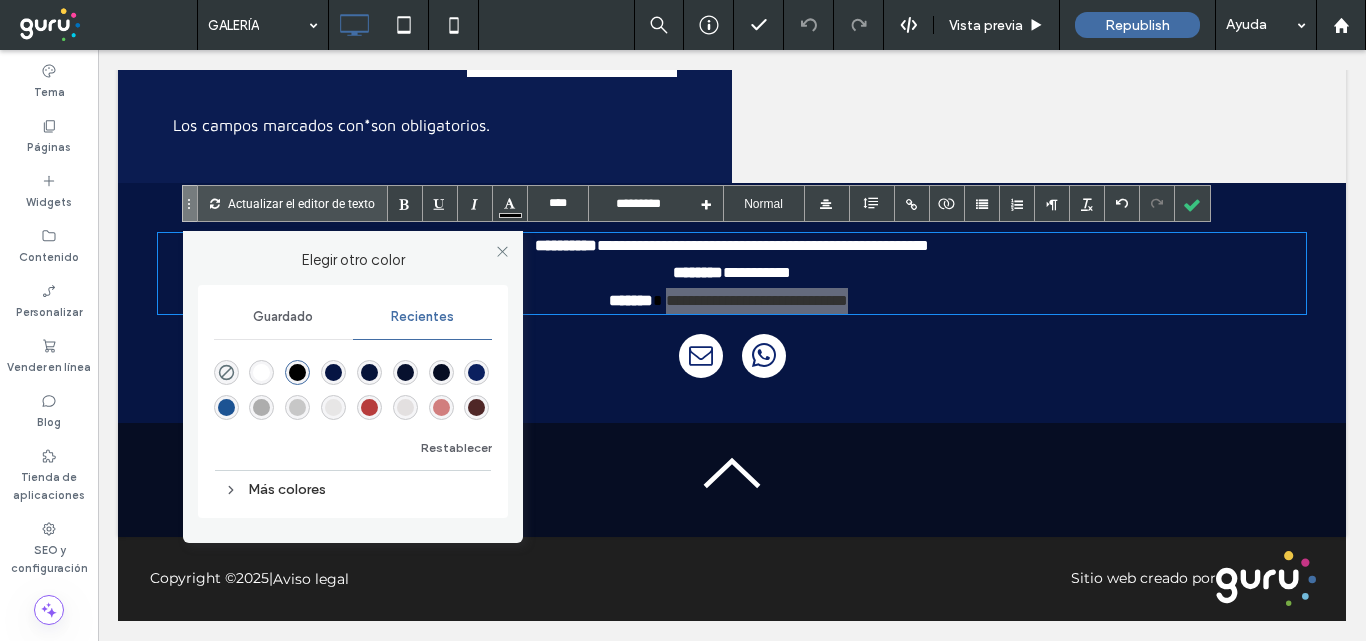 click at bounding box center [261, 372] 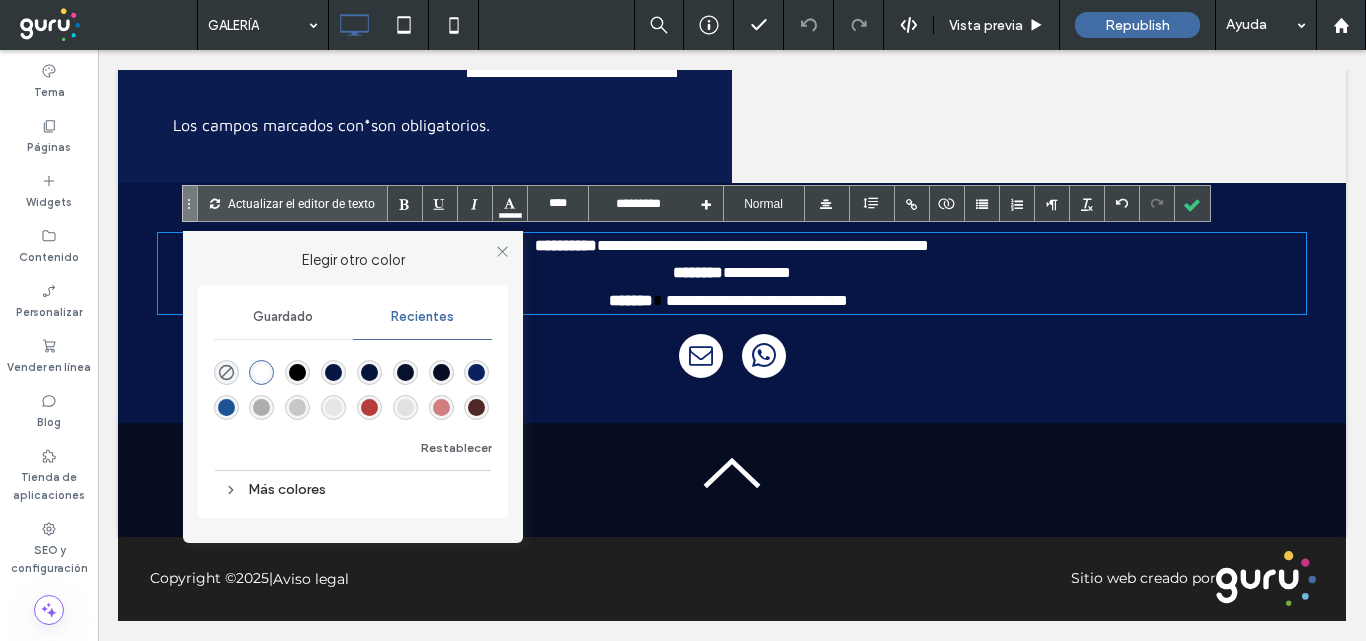 type on "****" 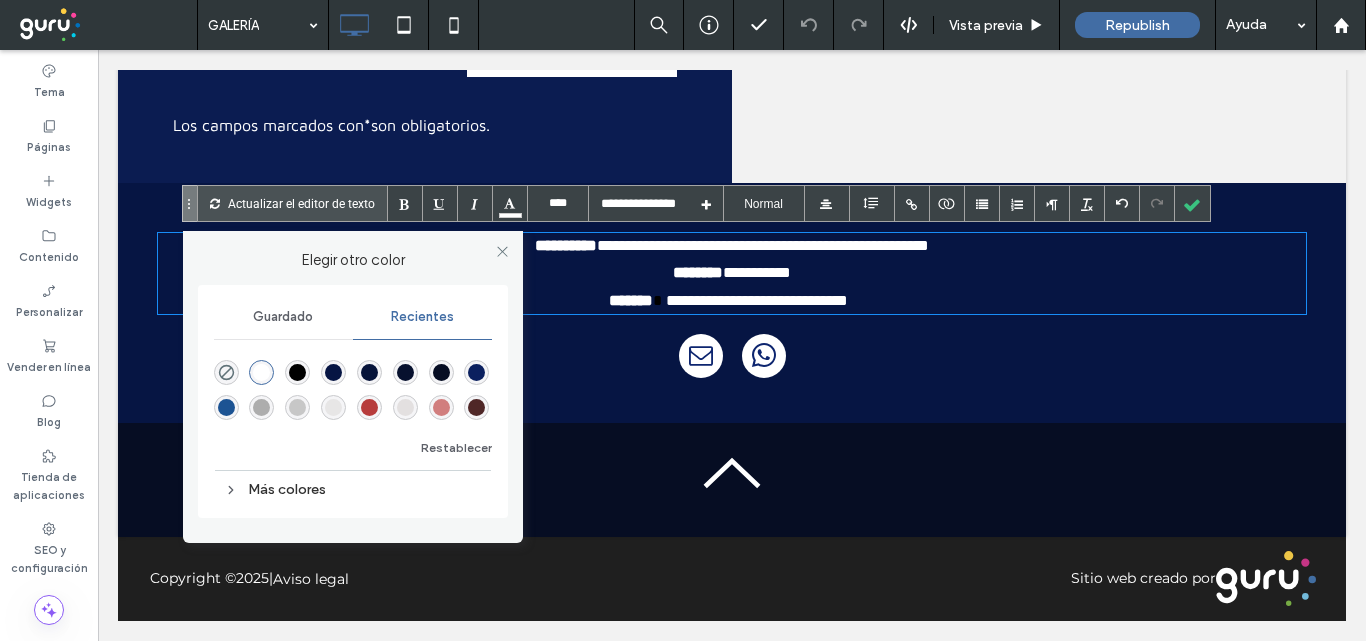 click at bounding box center [732, 358] 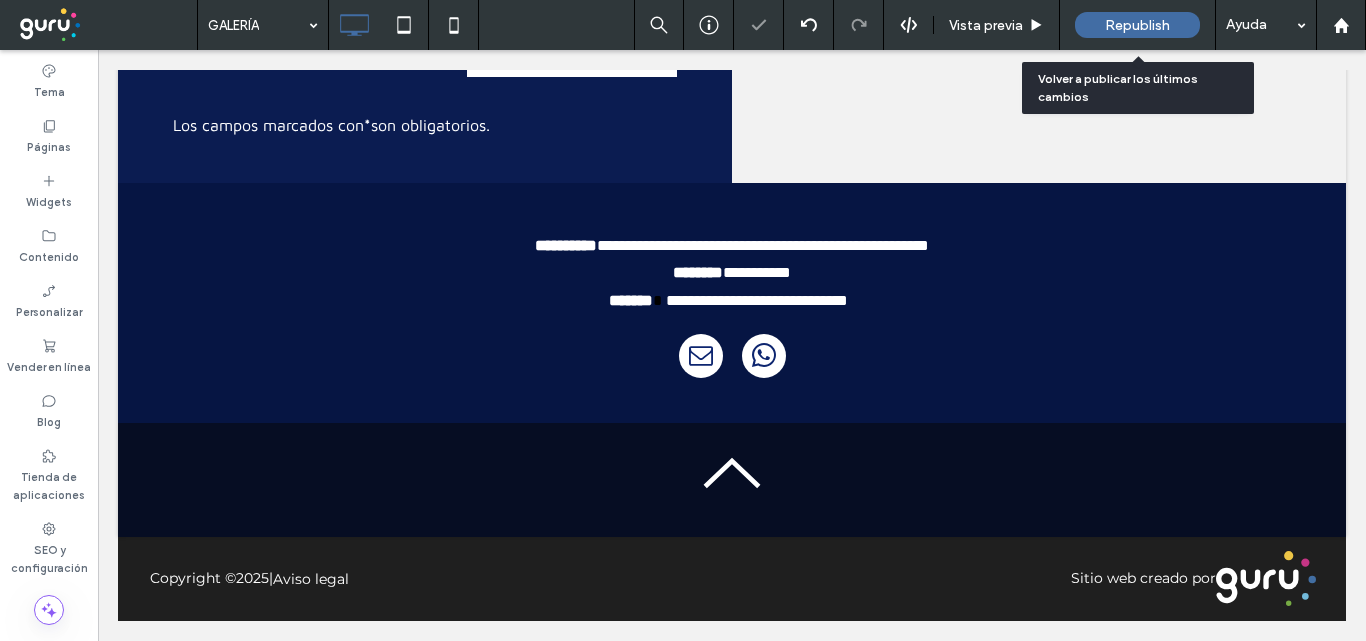 click on "Republish" at bounding box center (1137, 25) 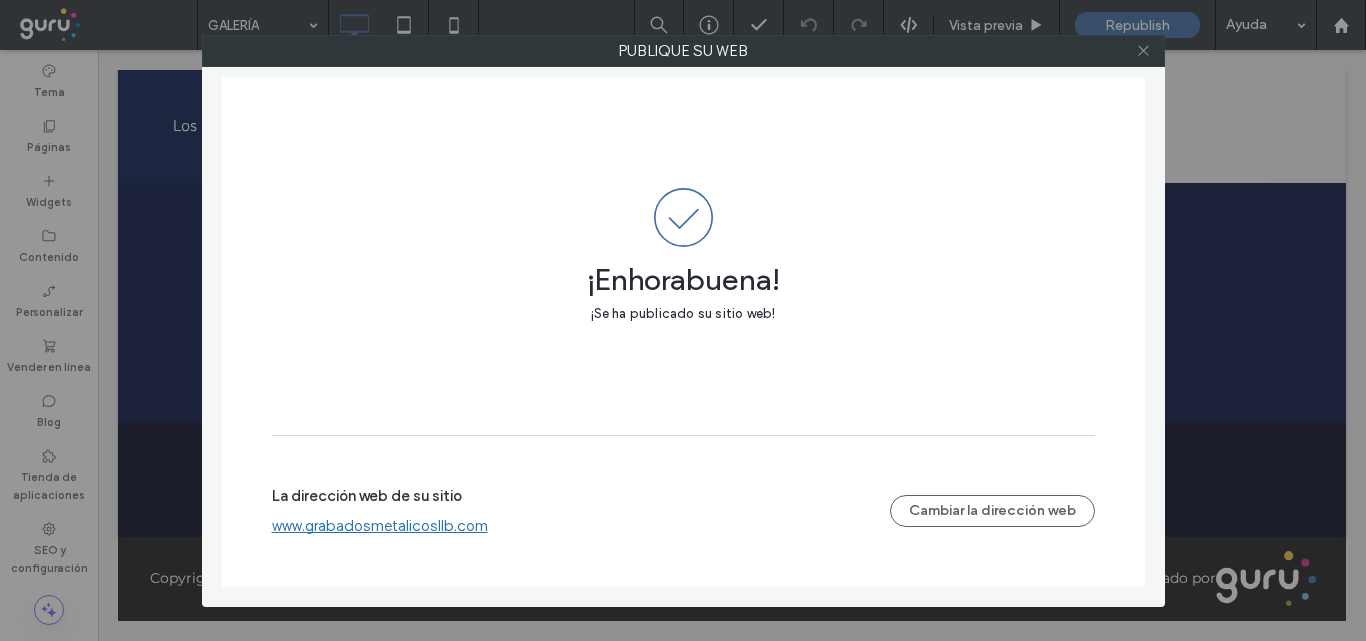 click 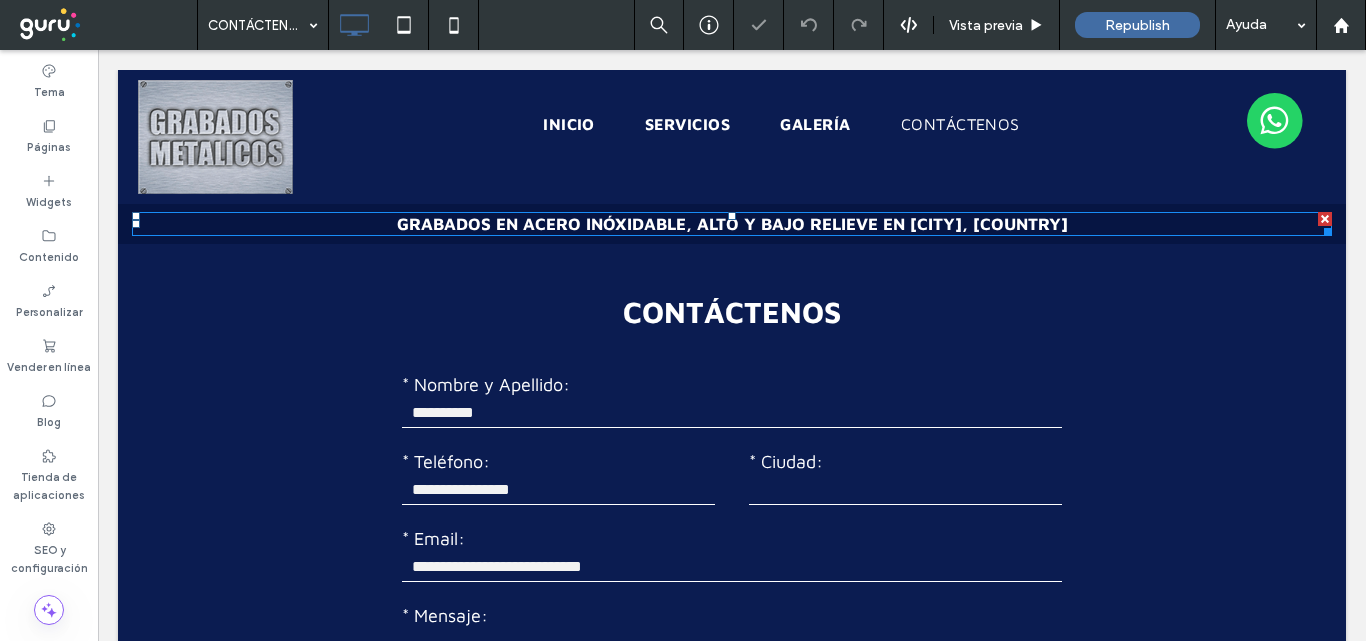 scroll, scrollTop: 0, scrollLeft: 0, axis: both 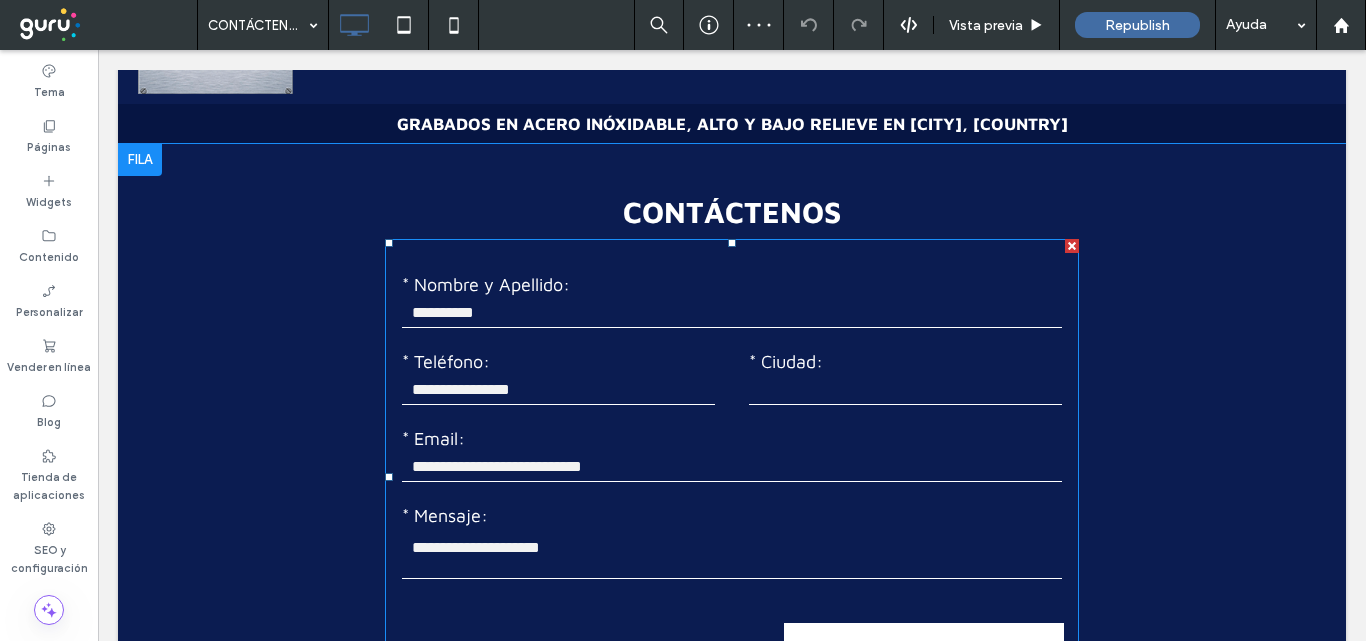 click on "* Nombre y Apellido:" at bounding box center (732, 284) 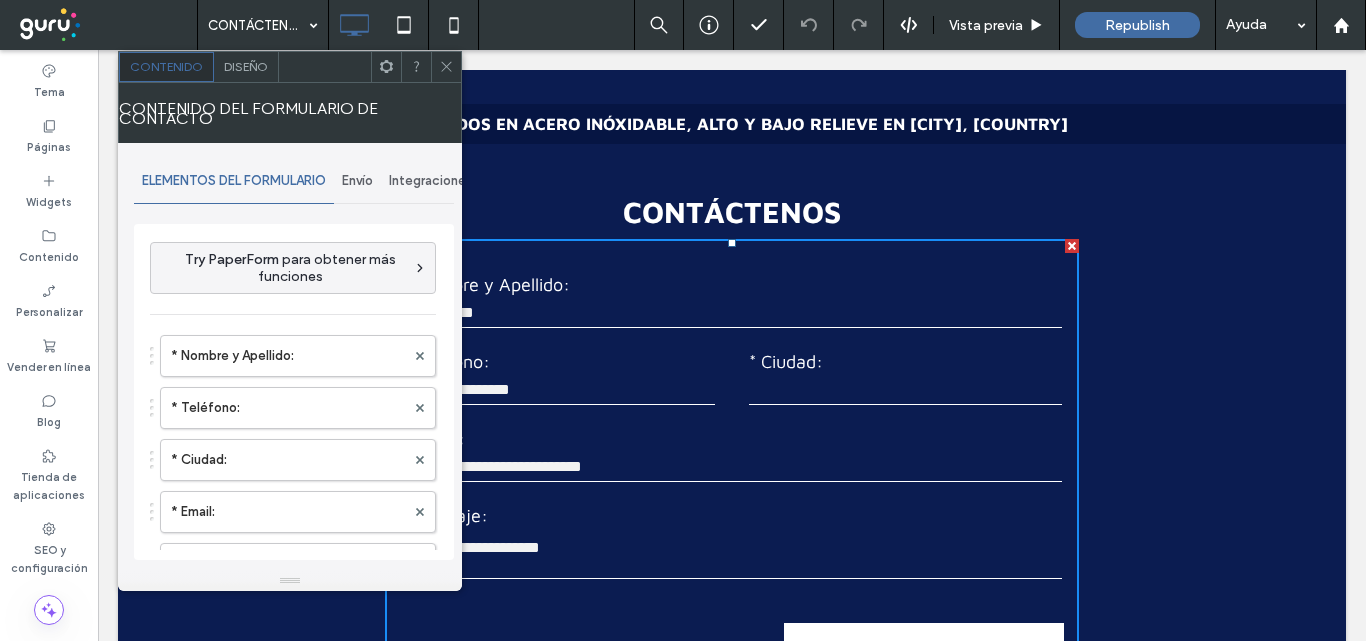click on "Envío" at bounding box center (357, 181) 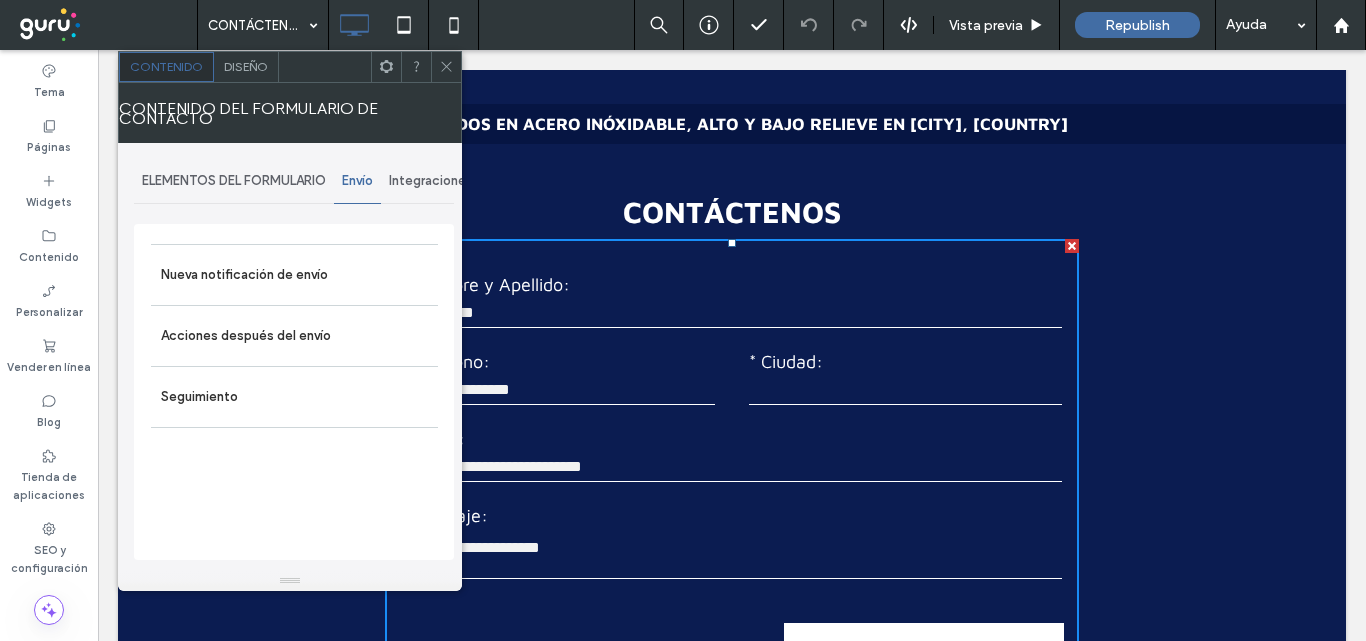 click on "Envío" at bounding box center [357, 181] 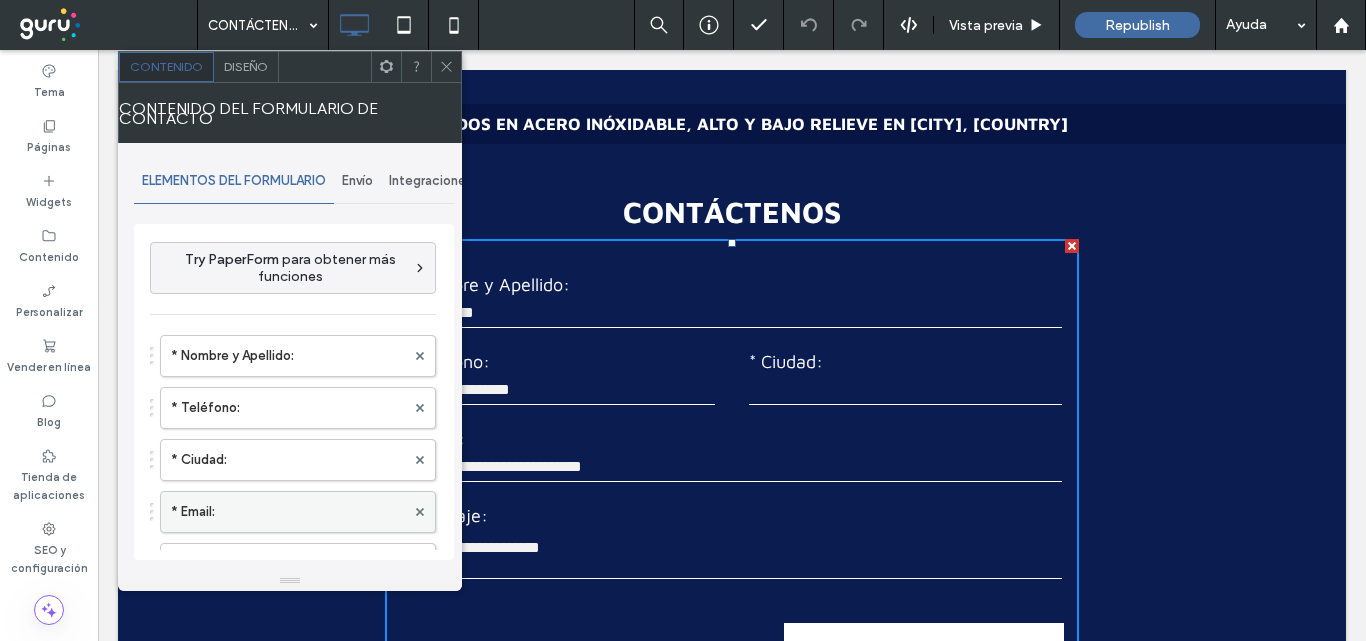 click on "* Email:" at bounding box center [288, 512] 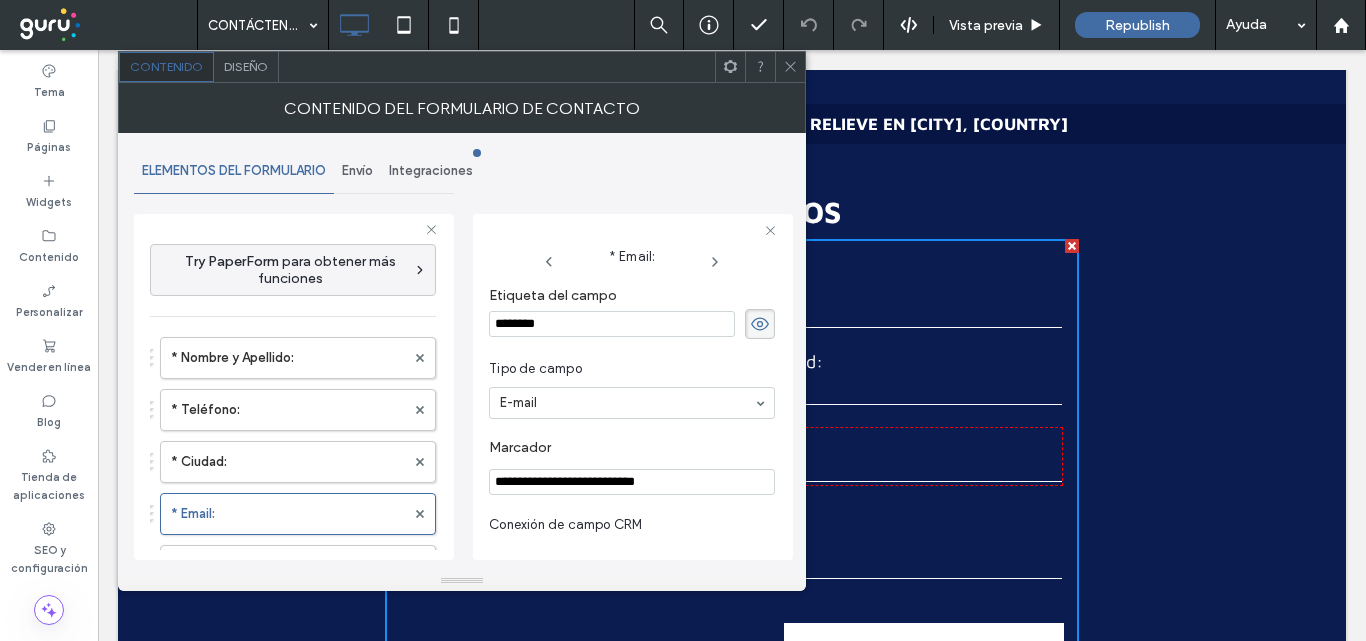drag, startPoint x: 733, startPoint y: 484, endPoint x: 469, endPoint y: 481, distance: 264.01706 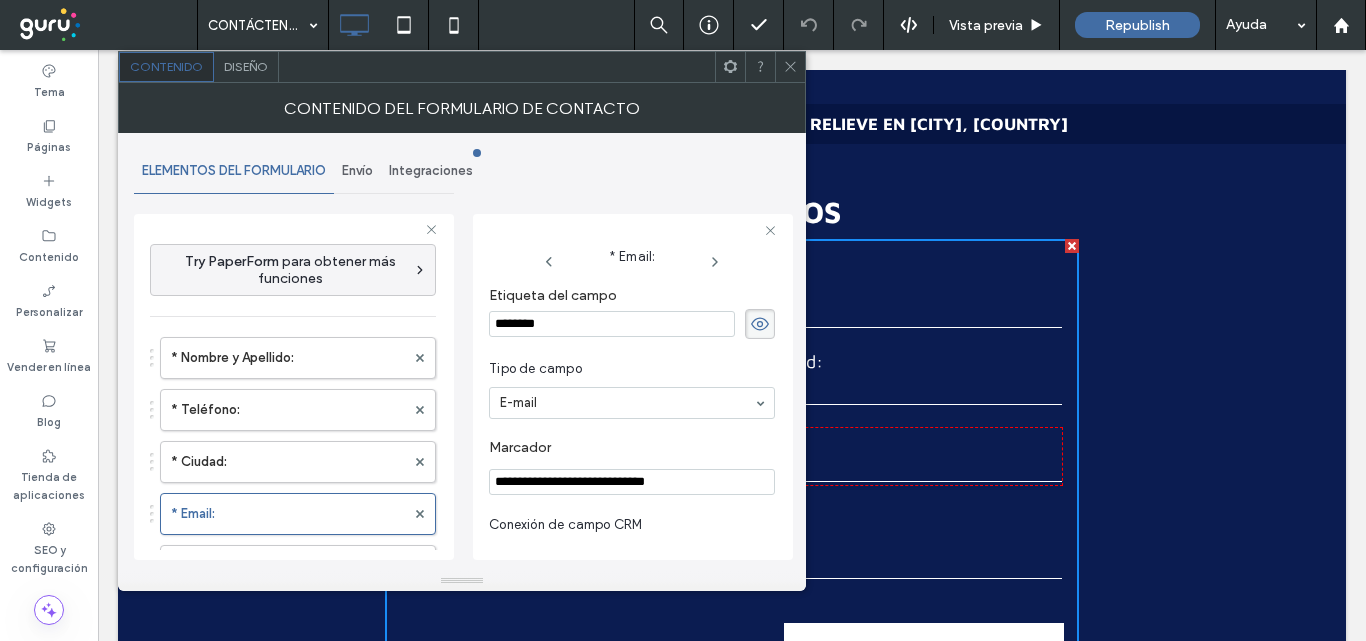 type on "**********" 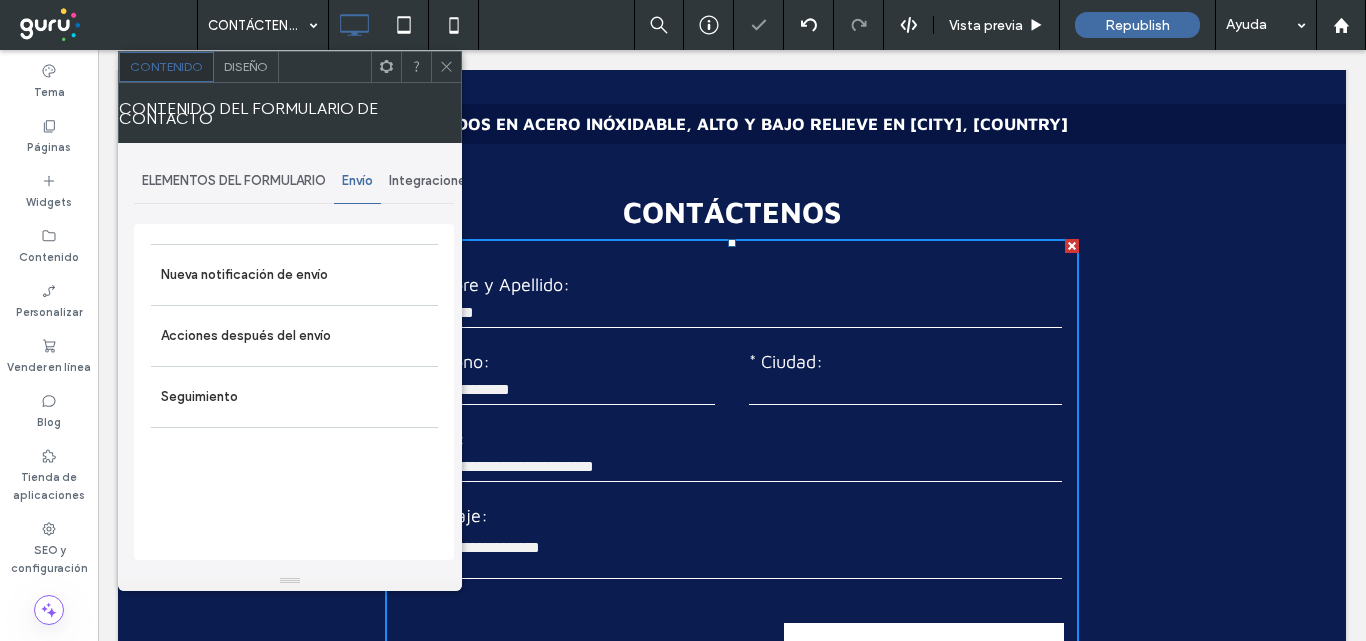 click on "Envío" at bounding box center [357, 181] 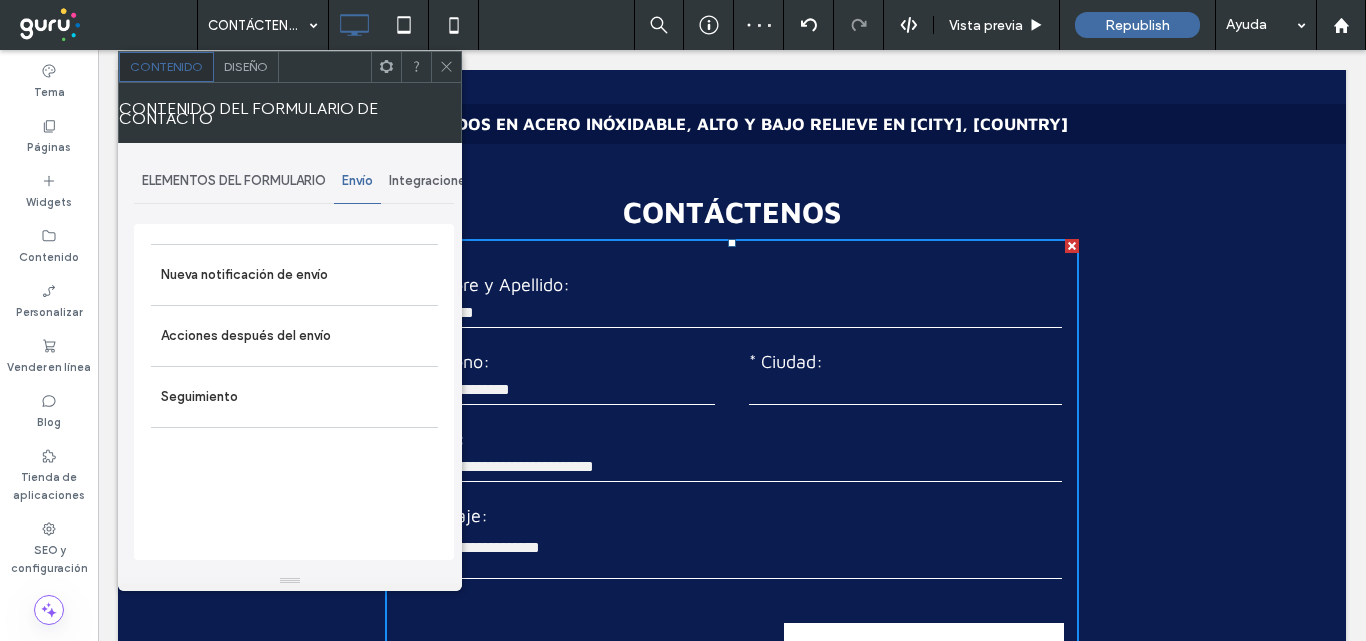 click on "CONTÁCTENOS" at bounding box center (732, 211) 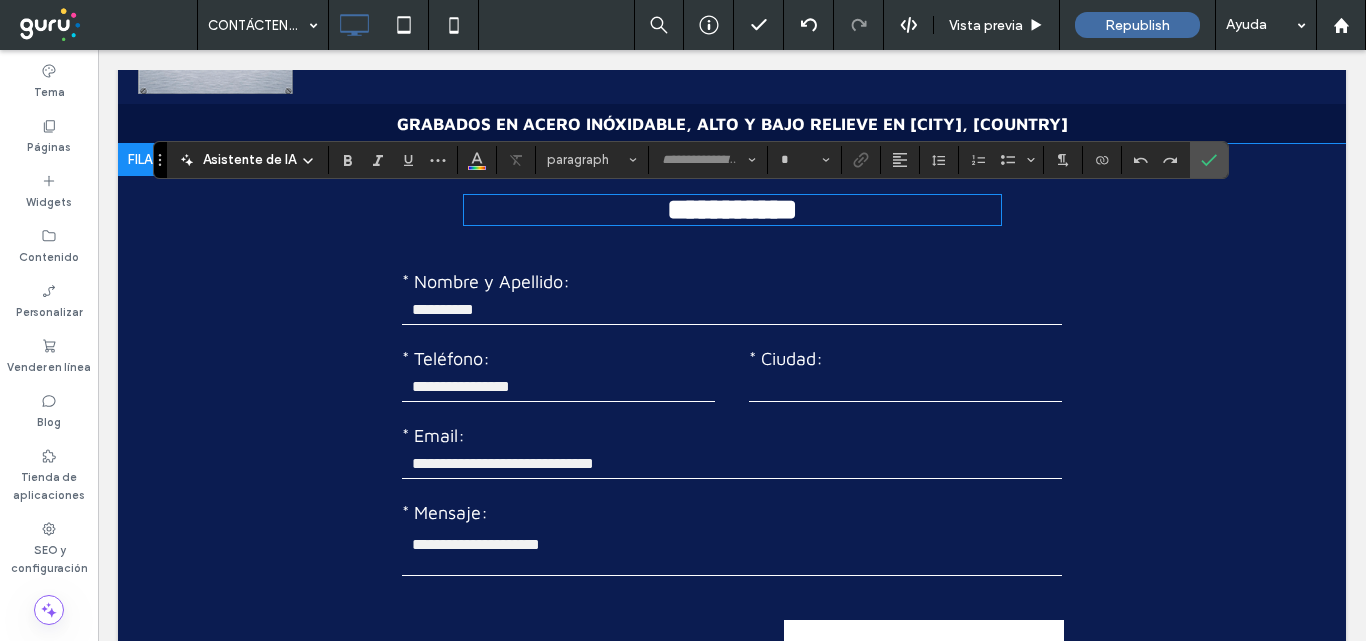 type on "*********" 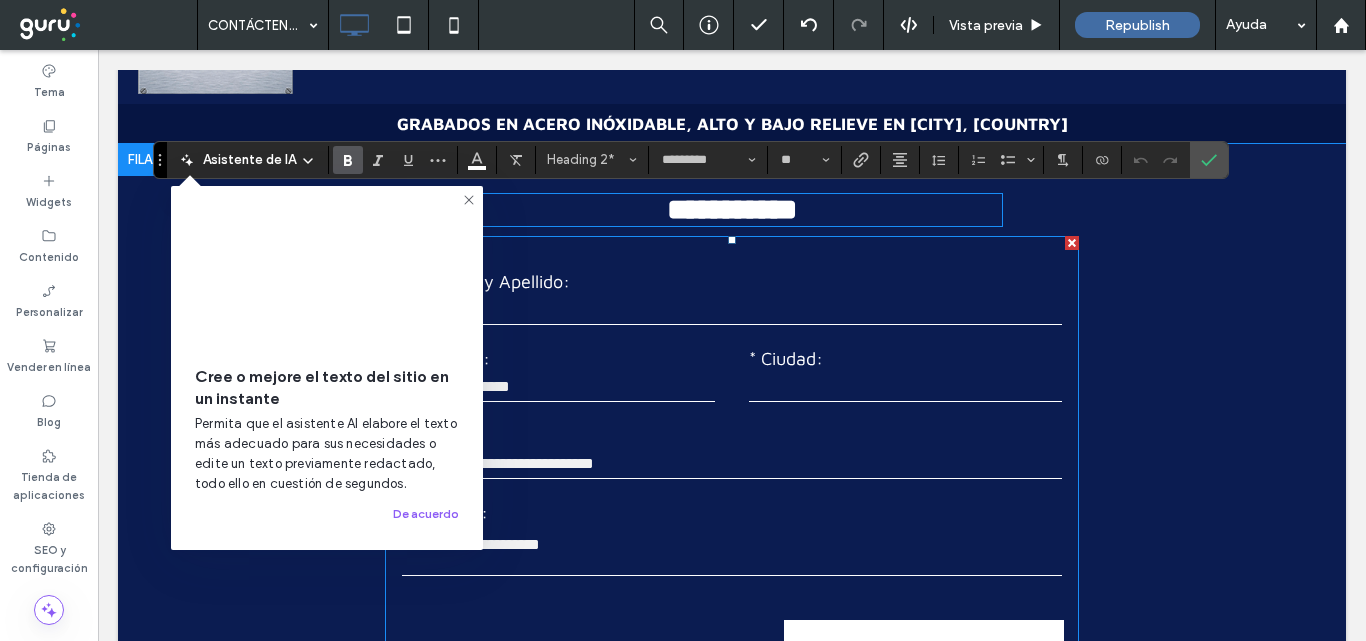 click on "* Nombre y Apellido:" at bounding box center [732, 281] 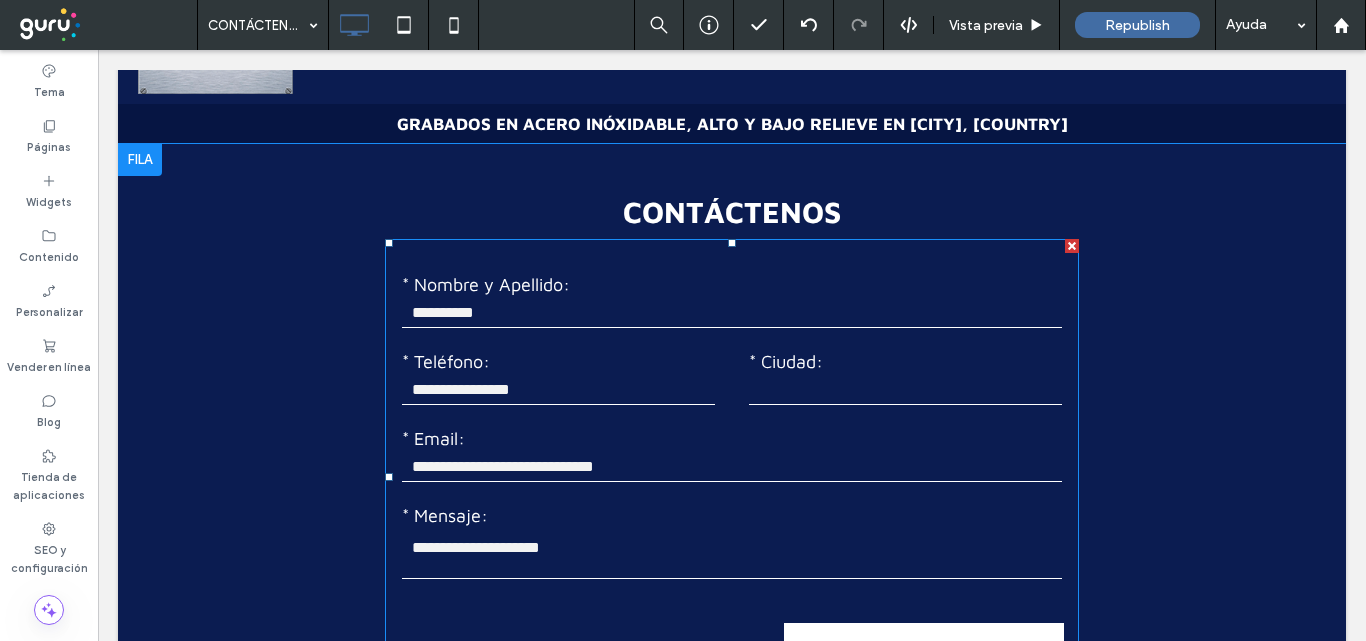click on "* Nombre y Apellido:" at bounding box center [732, 302] 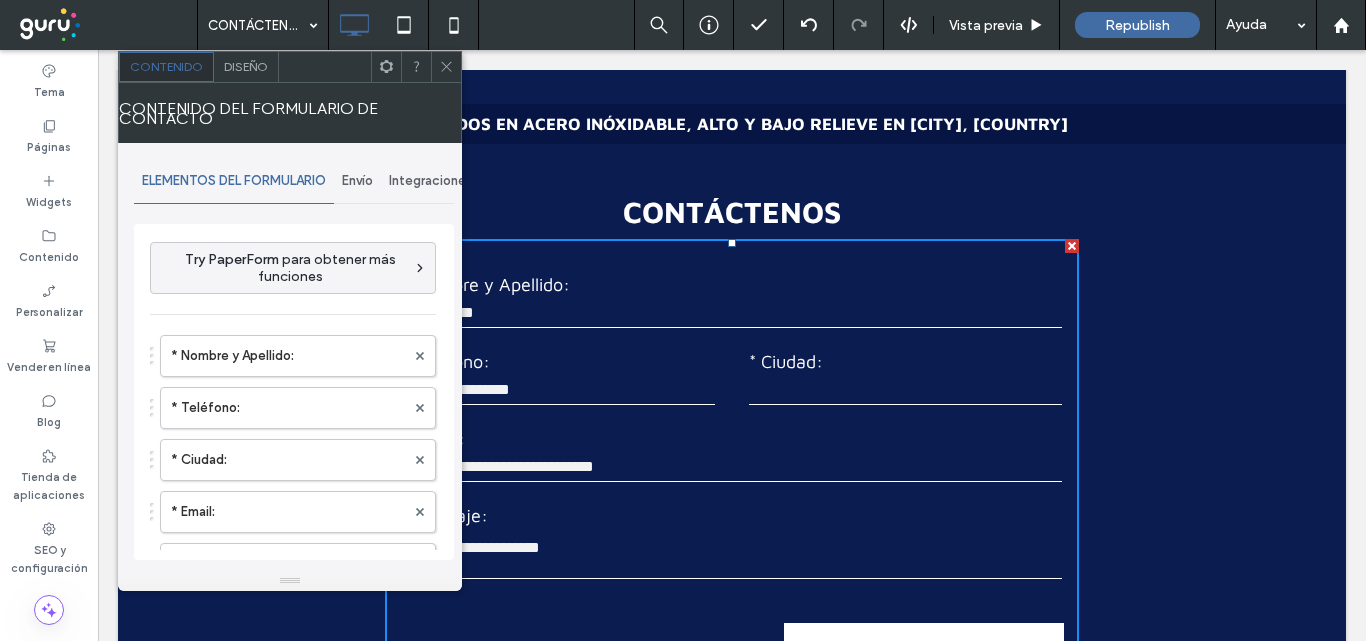 click on "Envío" at bounding box center [357, 181] 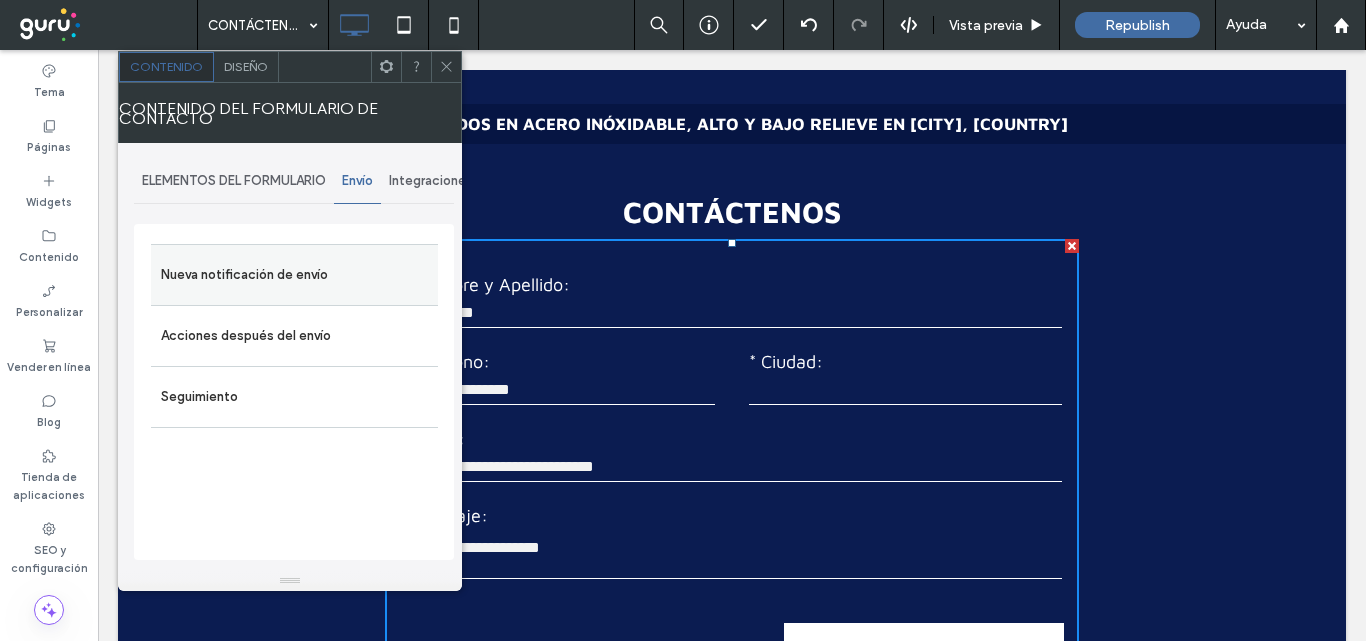 click on "Nueva notificación de envío" at bounding box center [294, 275] 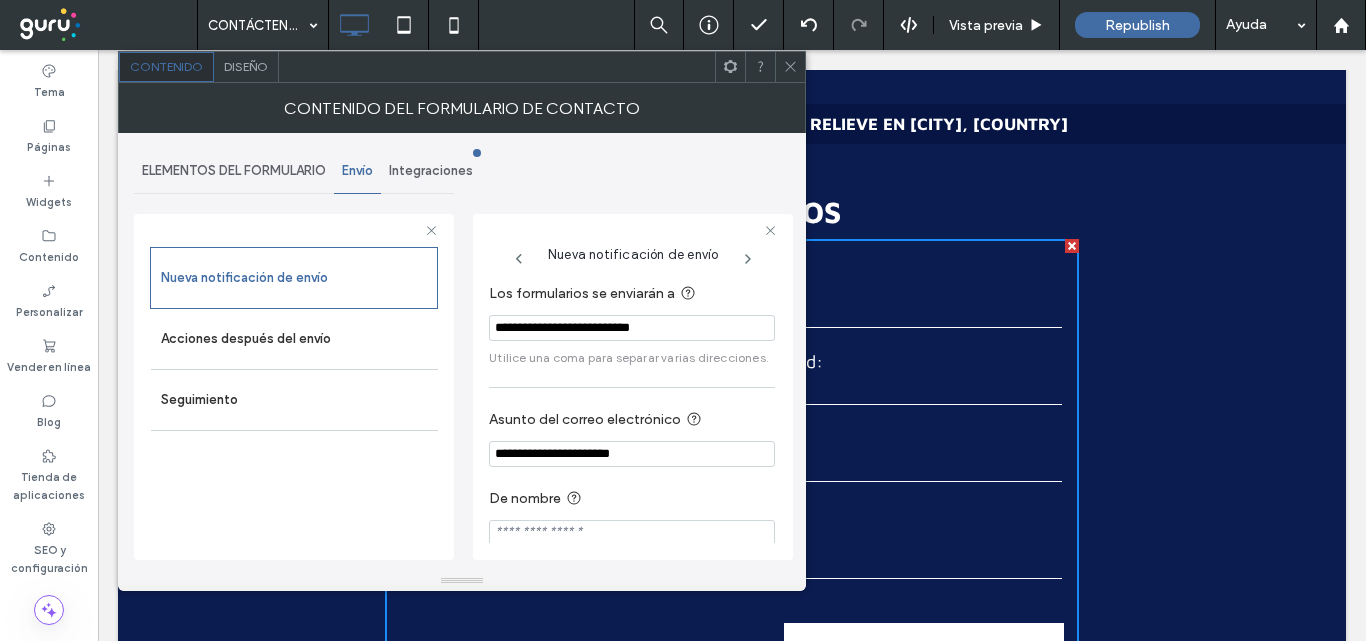 drag, startPoint x: 694, startPoint y: 326, endPoint x: 454, endPoint y: 336, distance: 240.20824 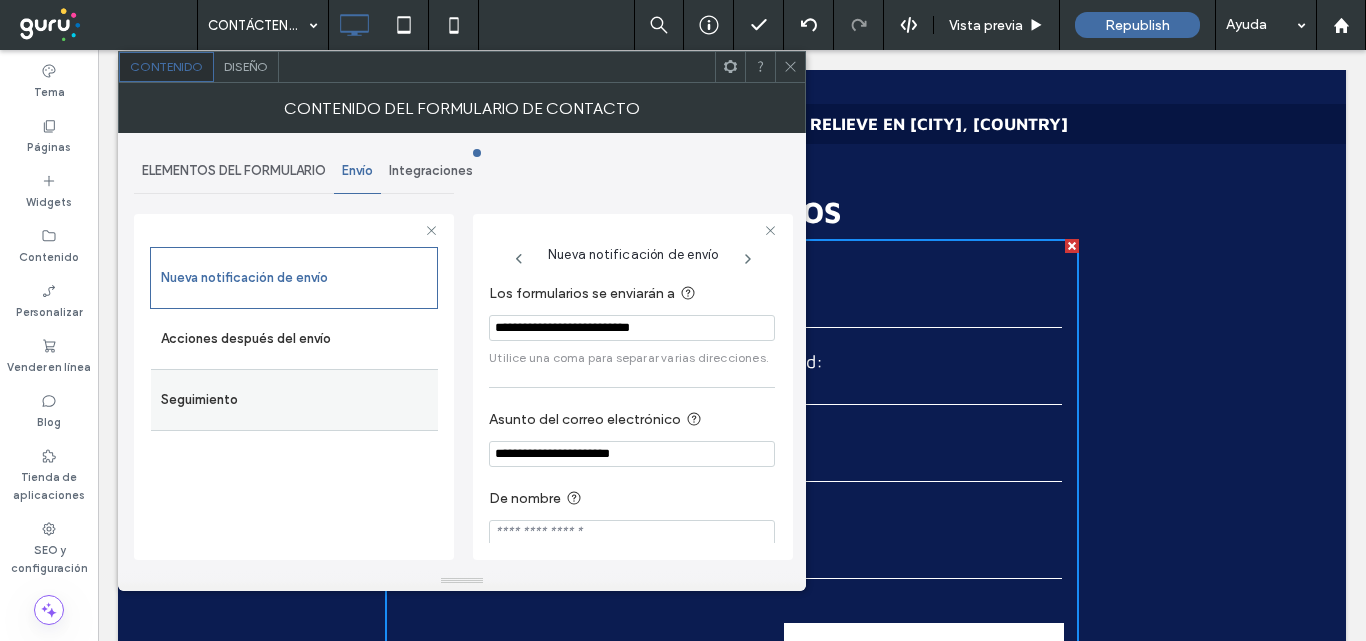 paste on "***" 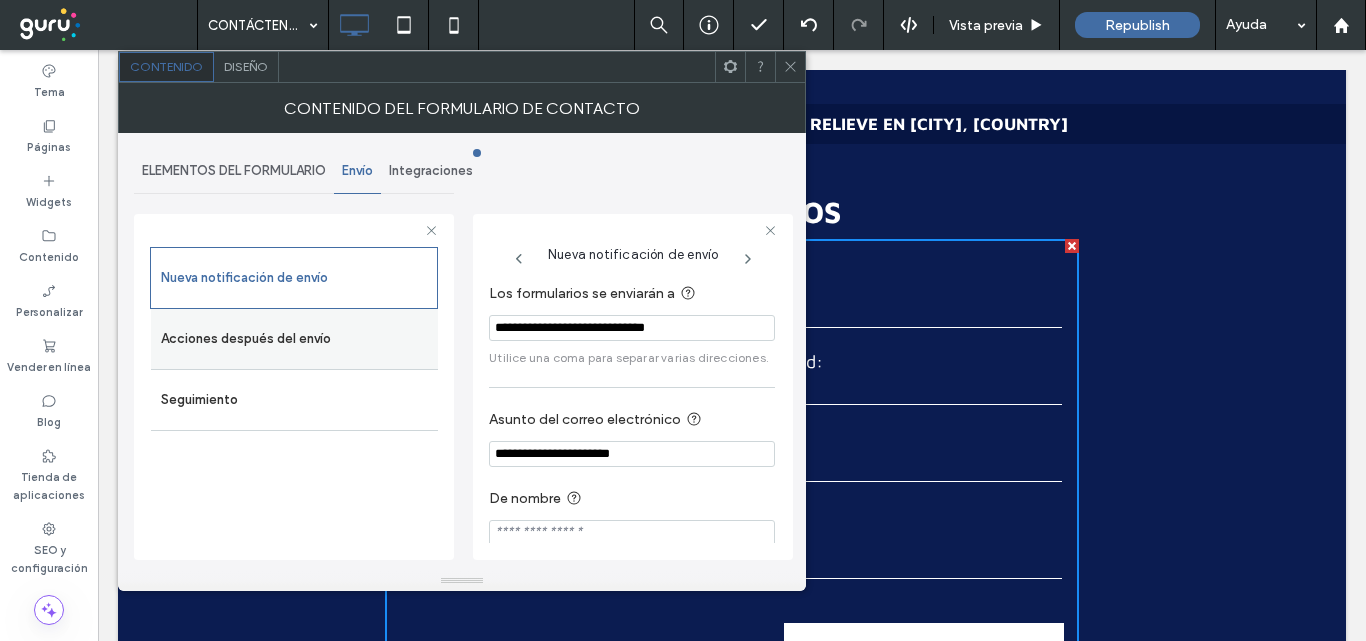 type on "**********" 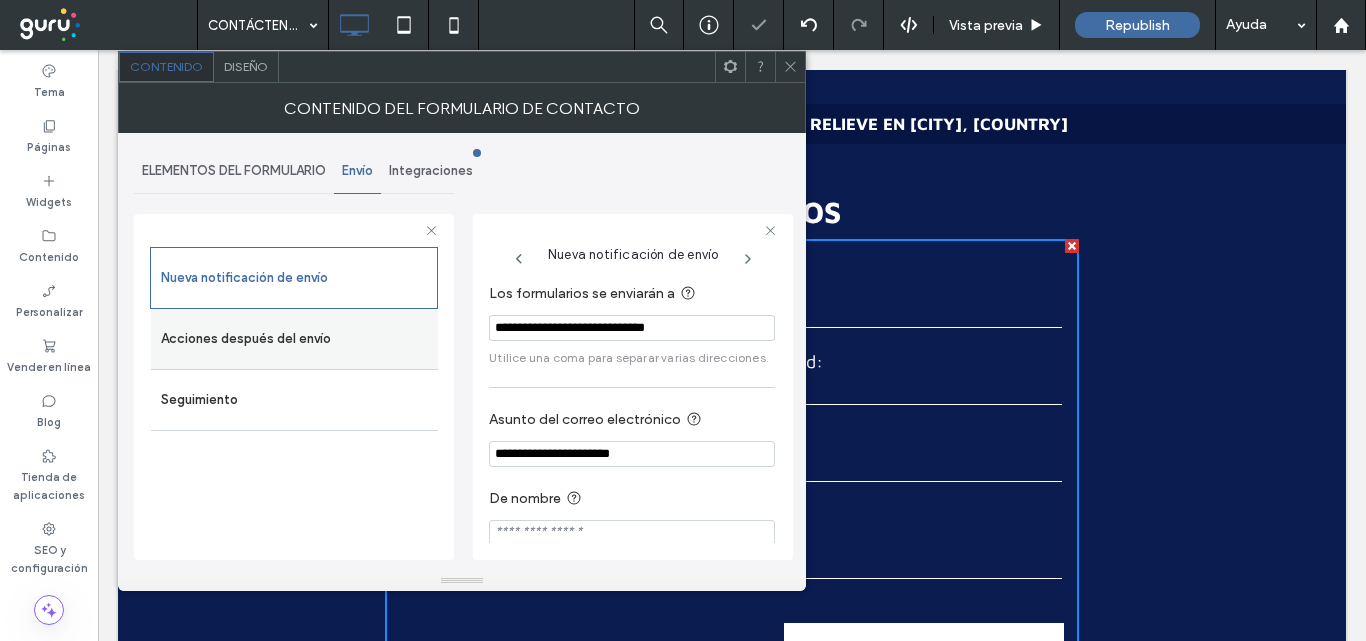 click on "Acciones después del envío" at bounding box center (294, 339) 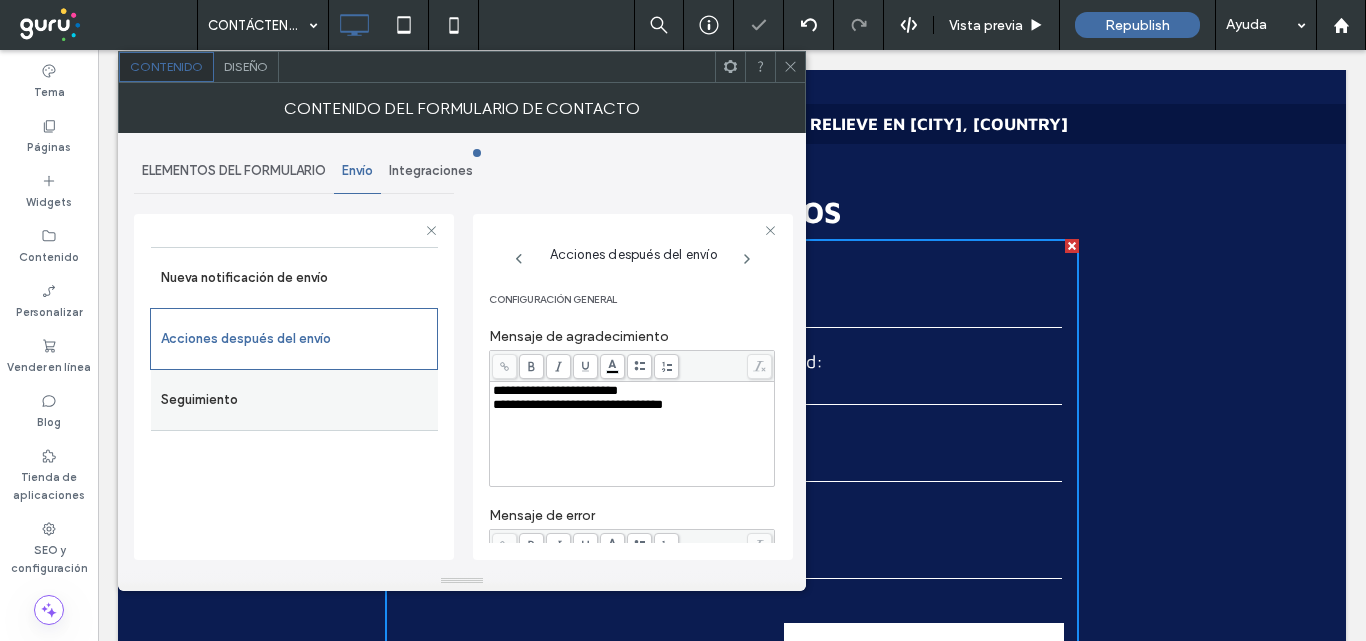 click on "Seguimiento" at bounding box center [294, 400] 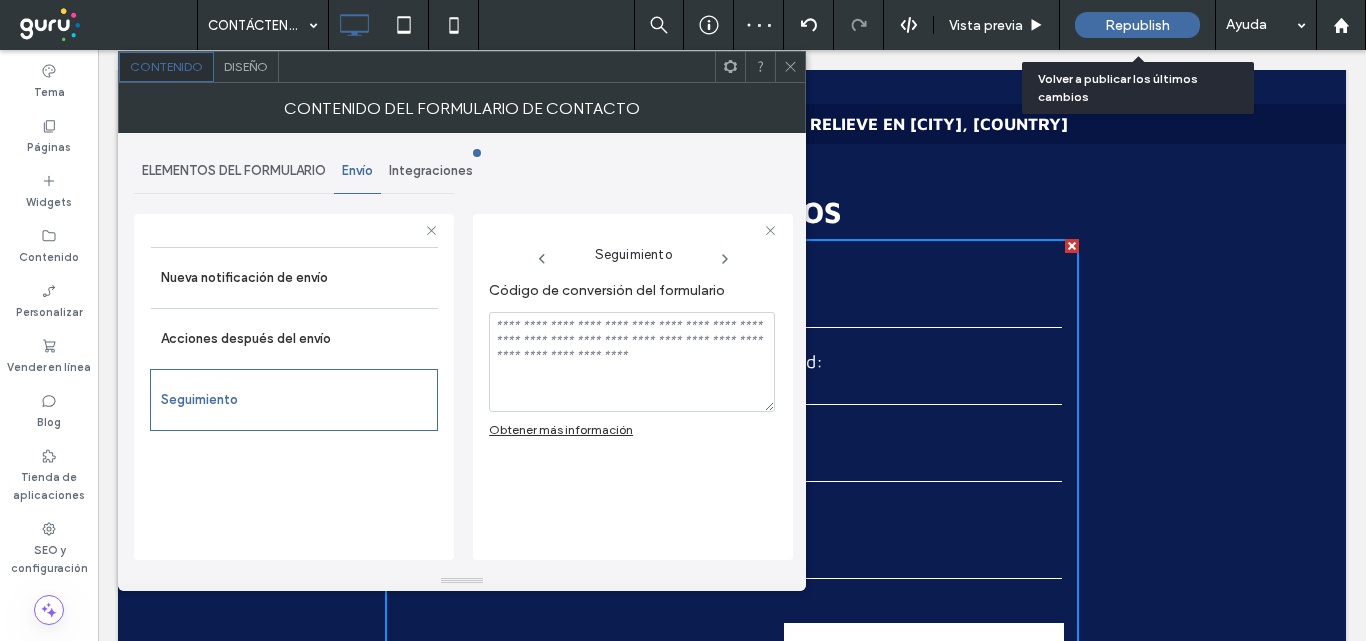 click on "Republish" at bounding box center [1137, 25] 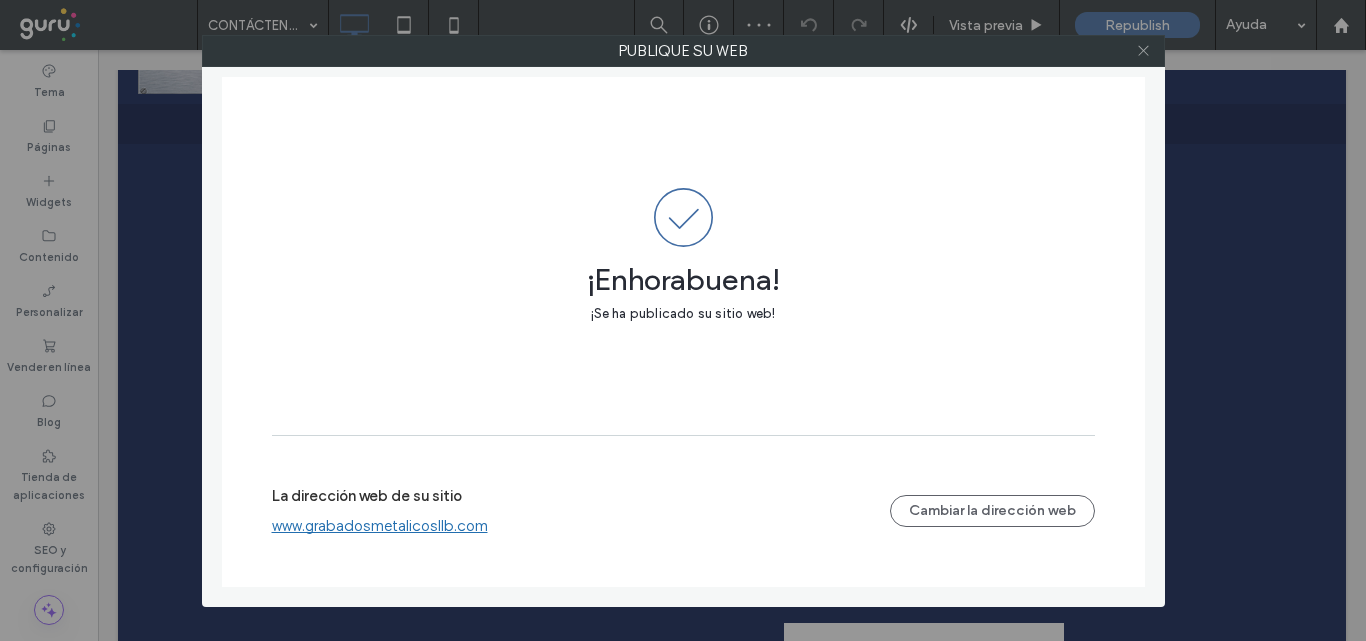 click 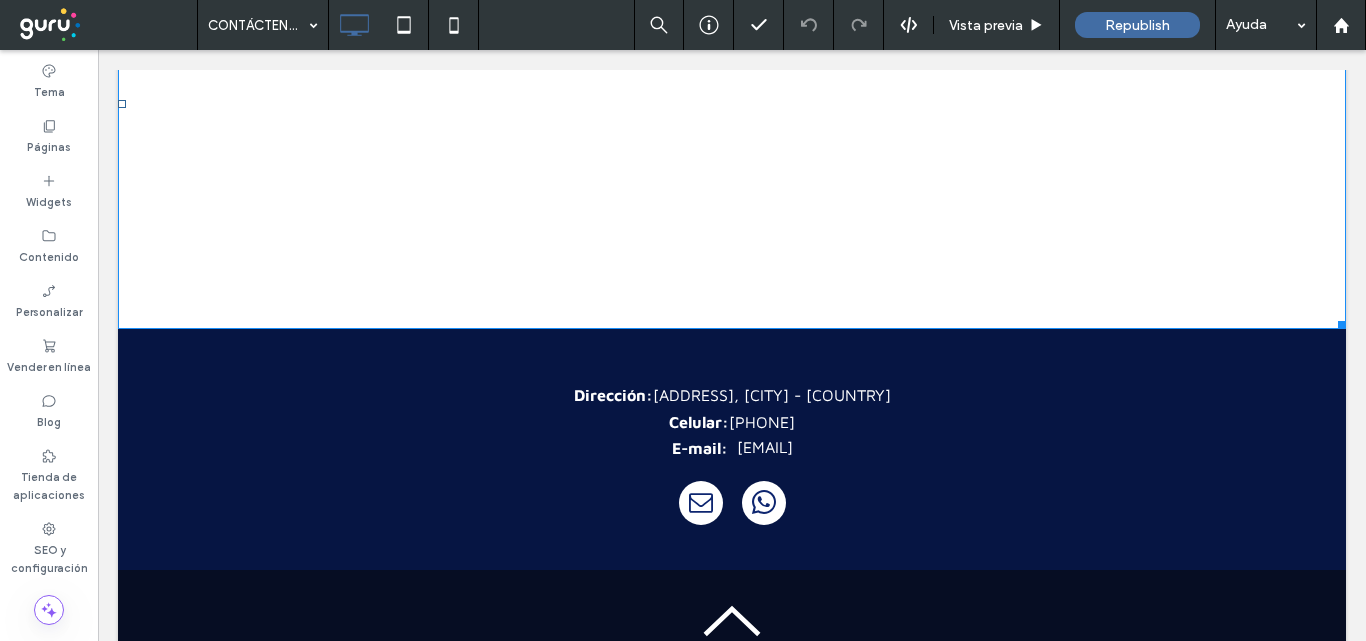 scroll, scrollTop: 1156, scrollLeft: 0, axis: vertical 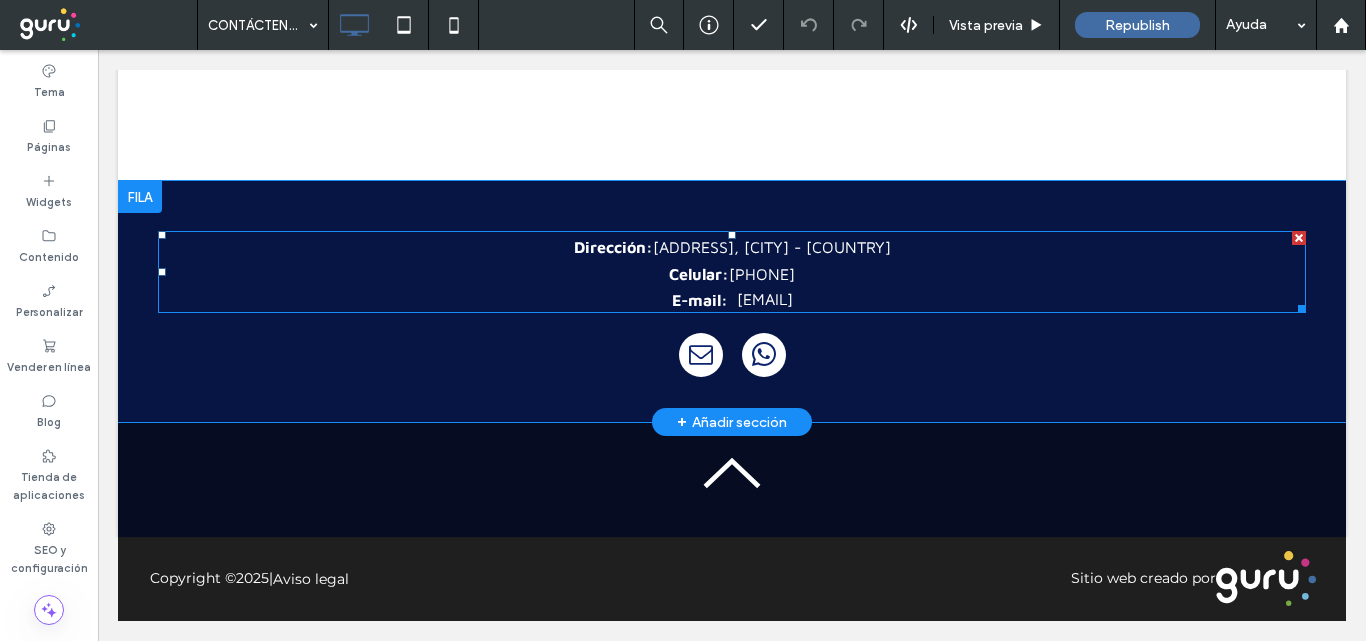 click on "E-mail:
luislopezb@cablemodem.com.ec" at bounding box center [732, 299] 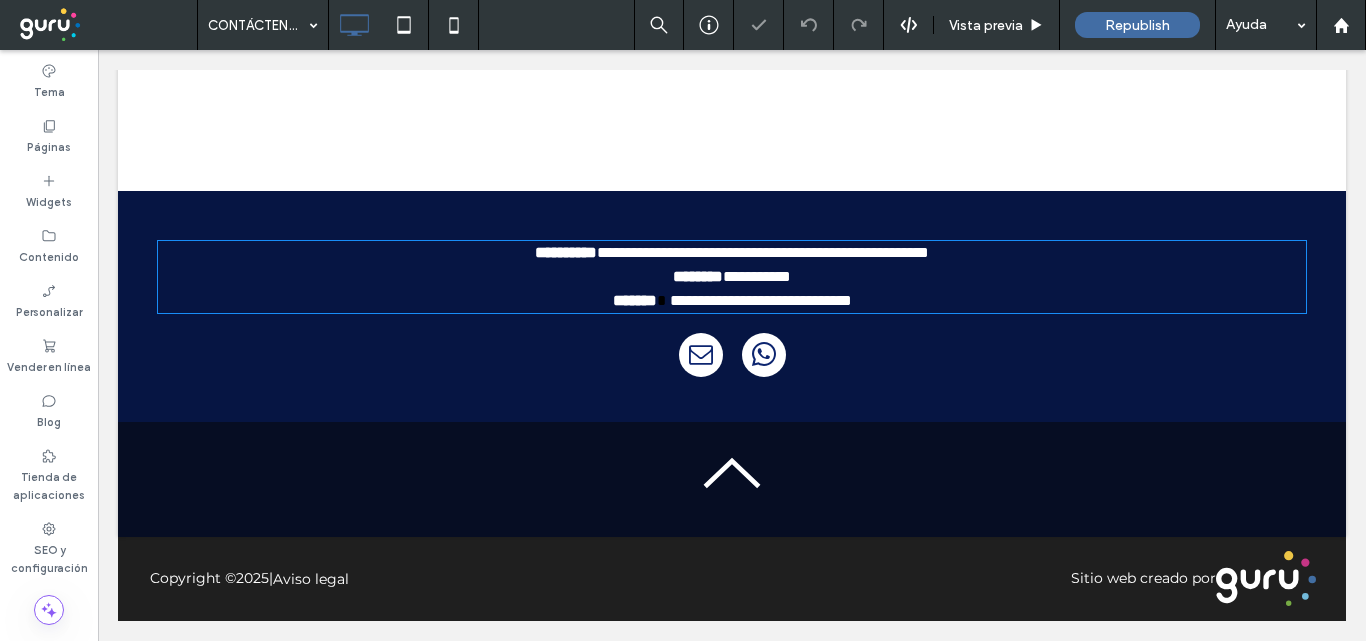 type on "*********" 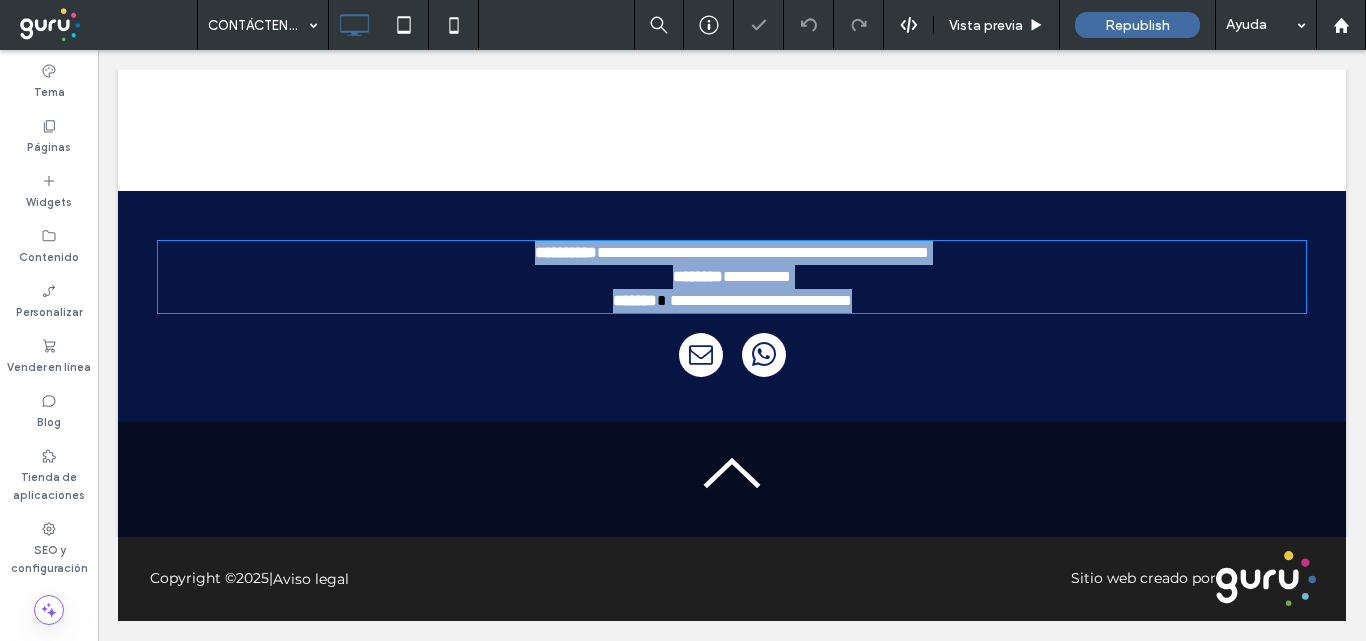 scroll, scrollTop: 1146, scrollLeft: 0, axis: vertical 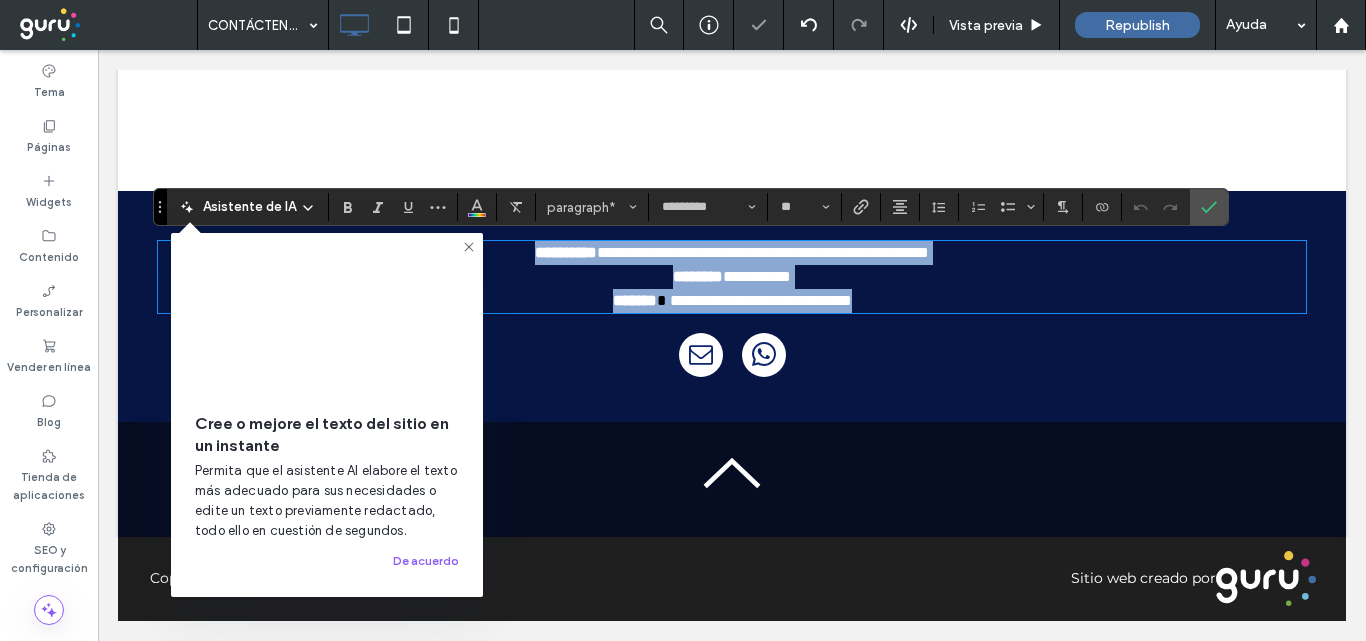 click on "**********" at bounding box center [761, 300] 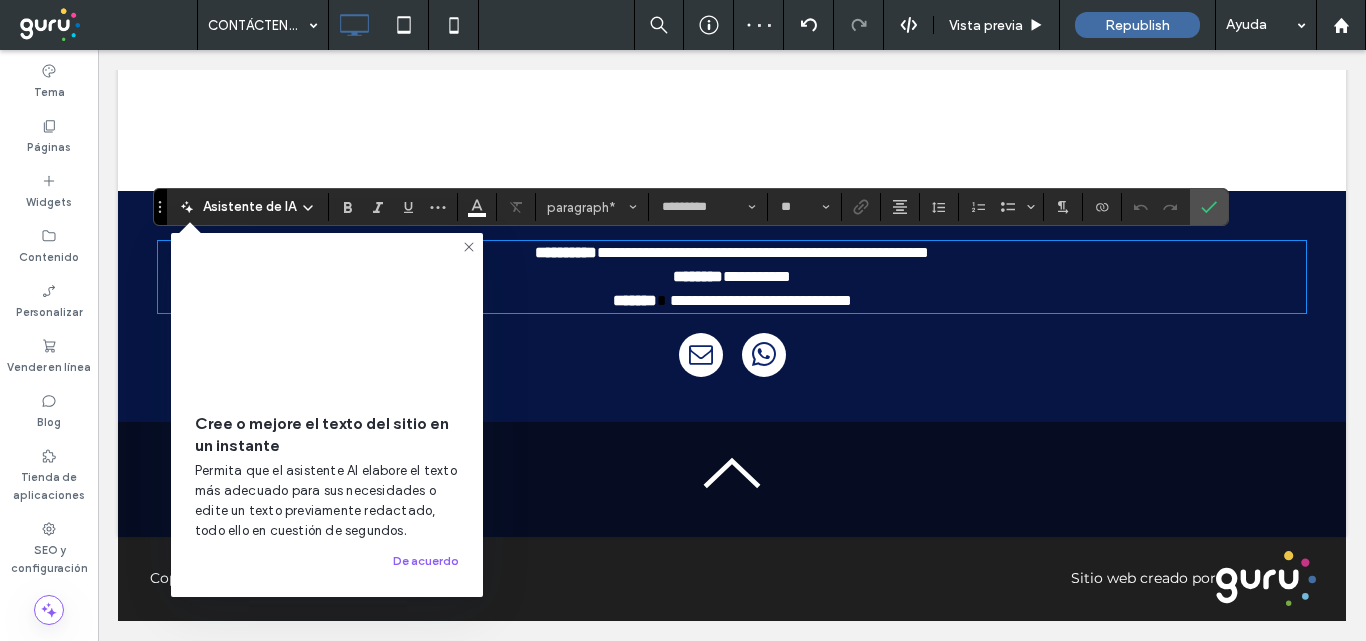 click on "**********" at bounding box center (761, 300) 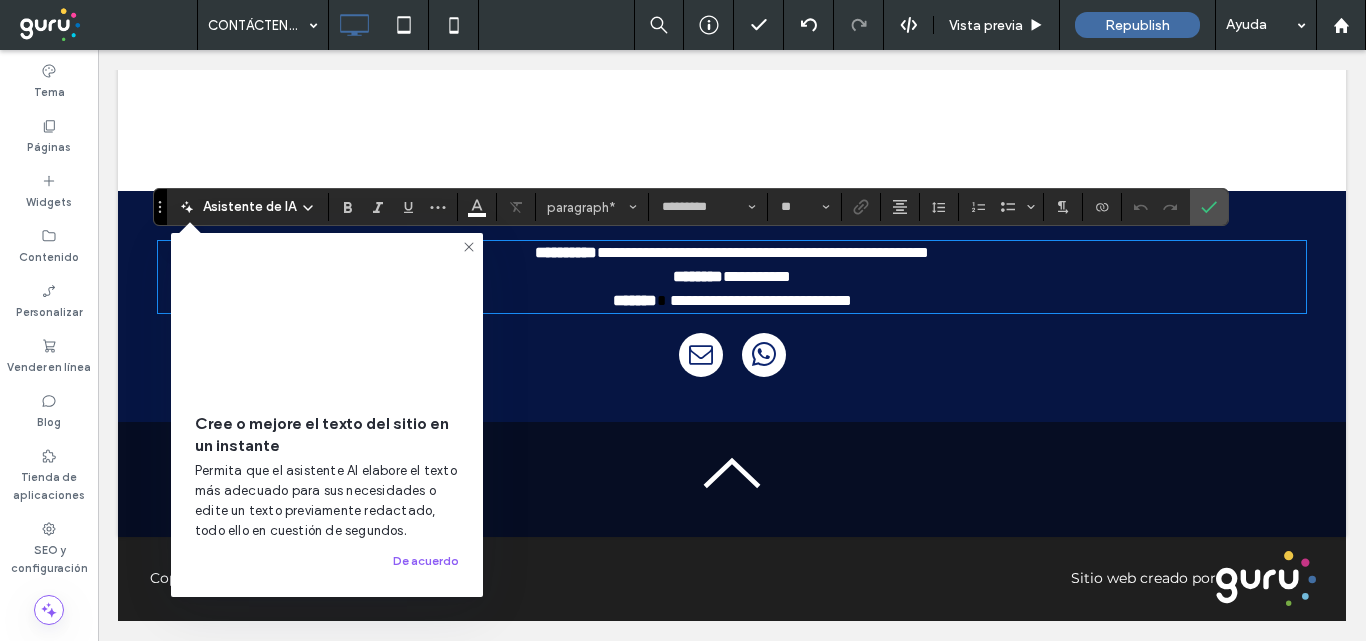 click 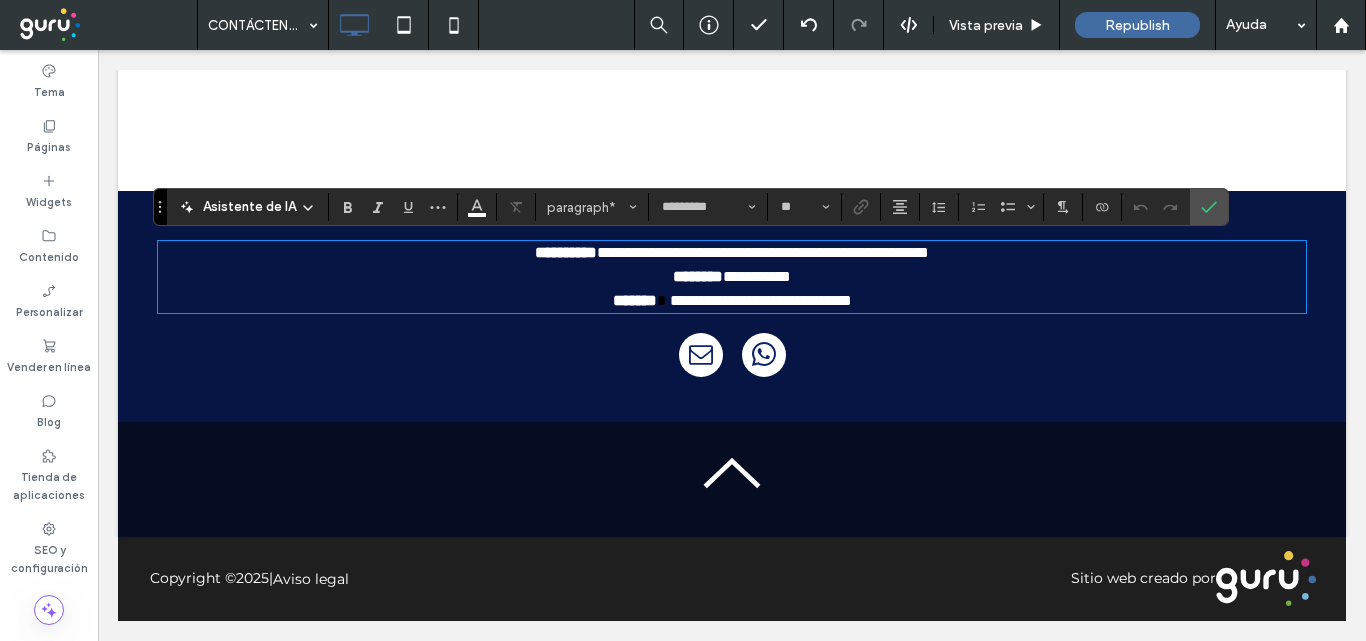 click on "**********" at bounding box center (761, 300) 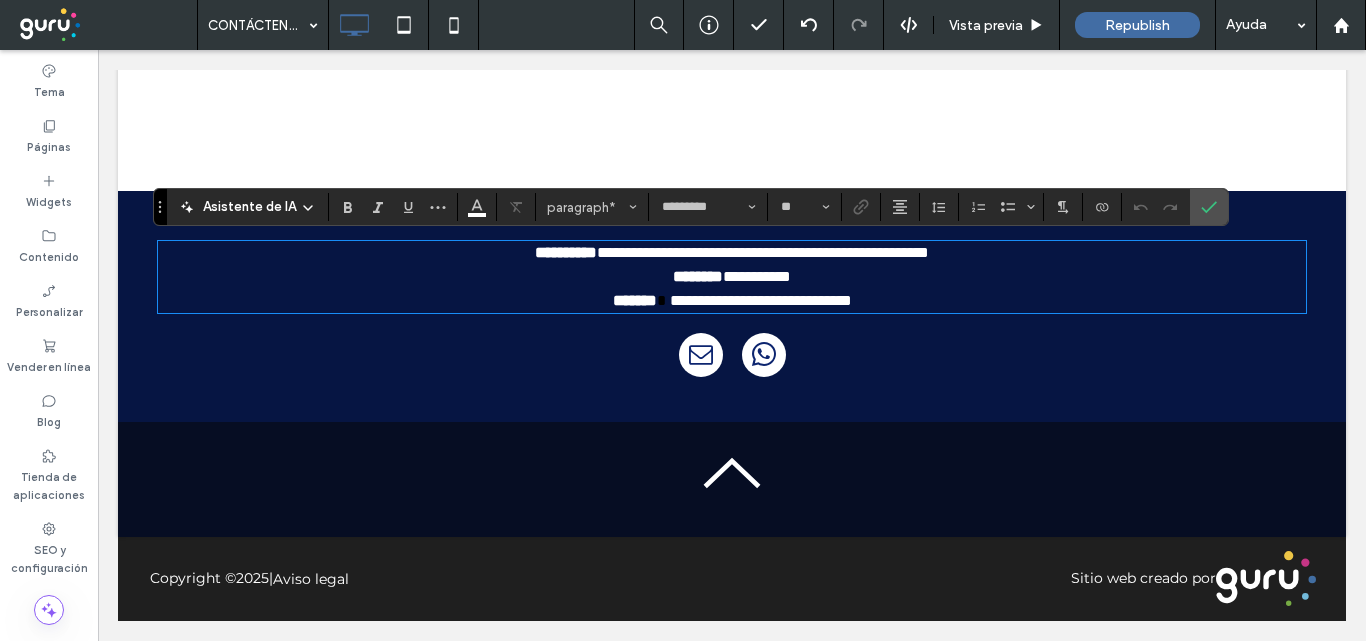 type 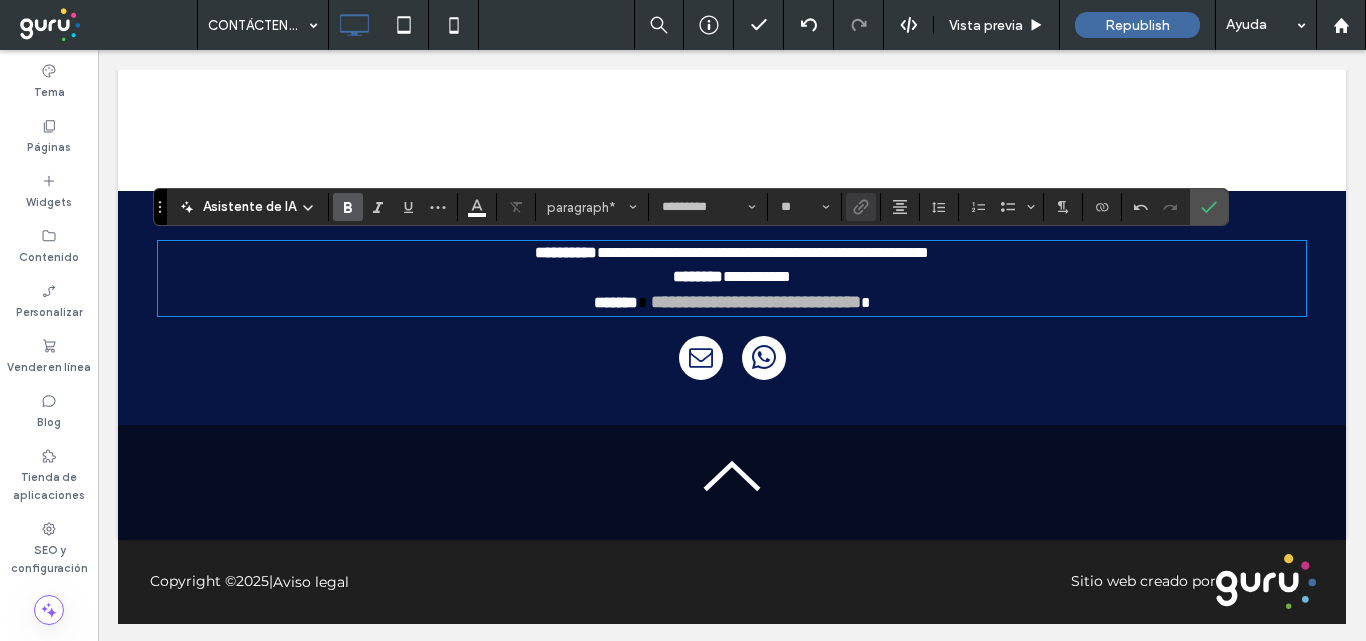 type on "**" 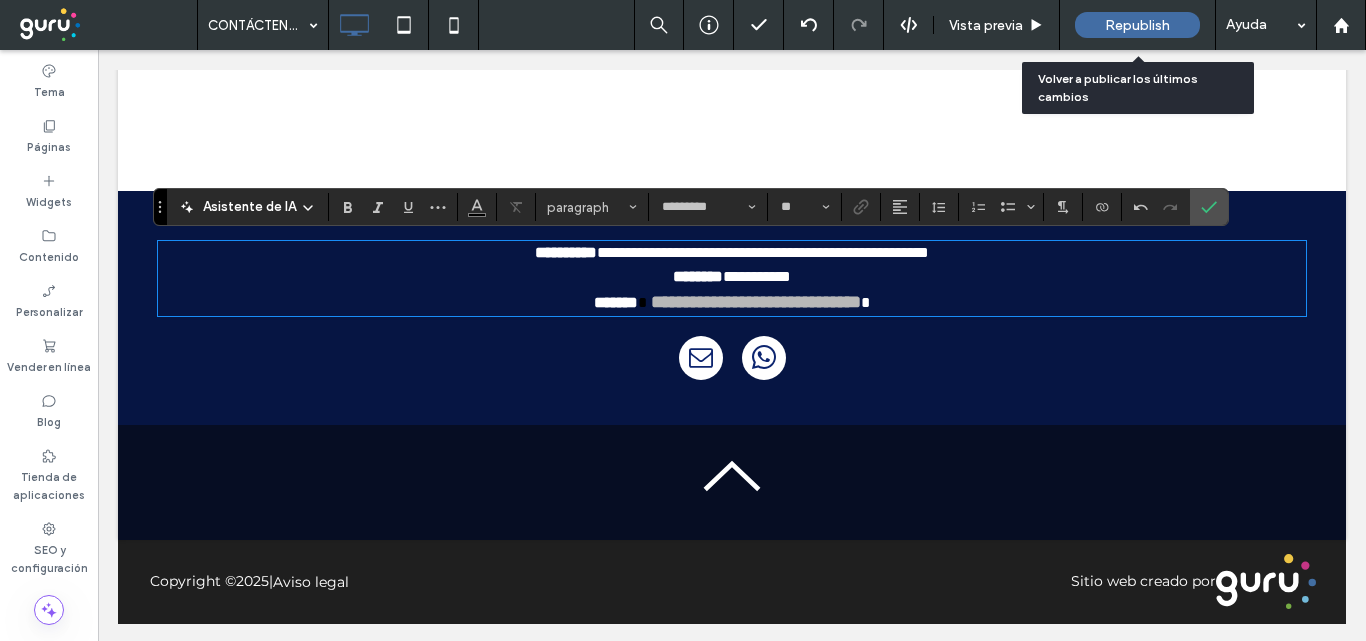 click on "Republish" at bounding box center (1137, 25) 